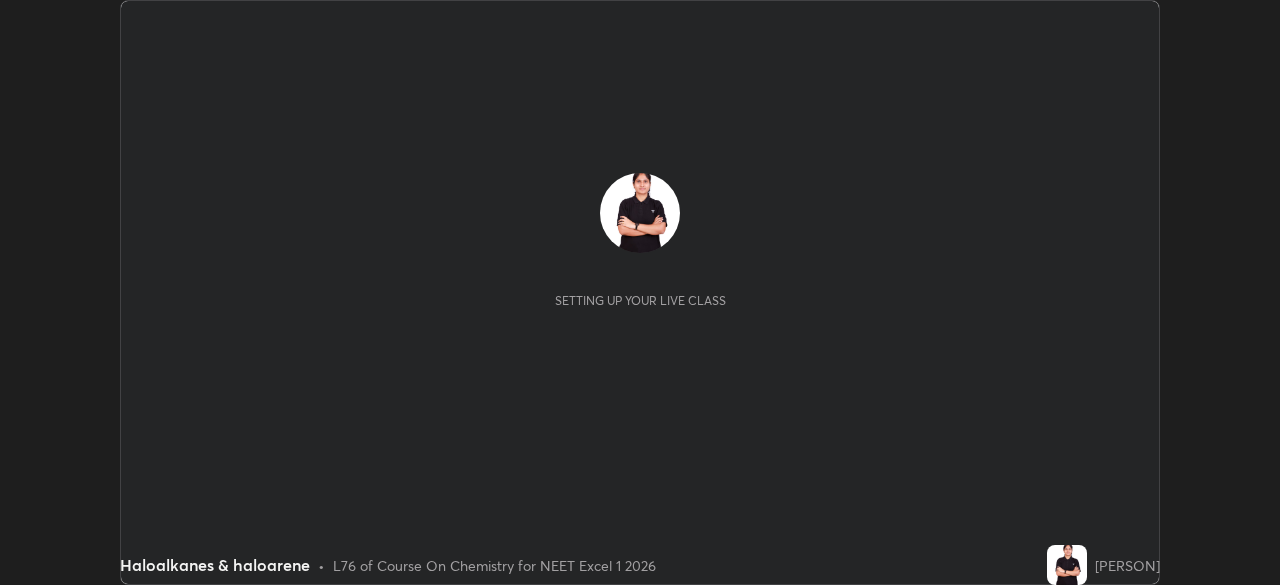 scroll, scrollTop: 0, scrollLeft: 0, axis: both 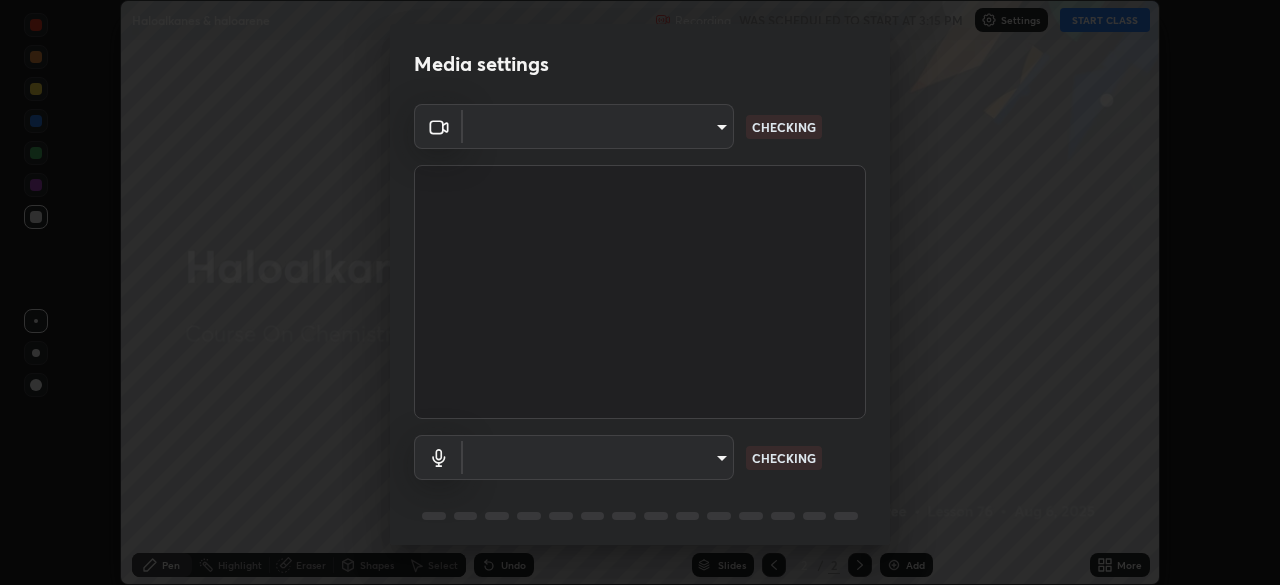 type on "e74ca63ae388f954bfaf6653c56e5440299f2e2585bfa252c10ec08d26b876d3" 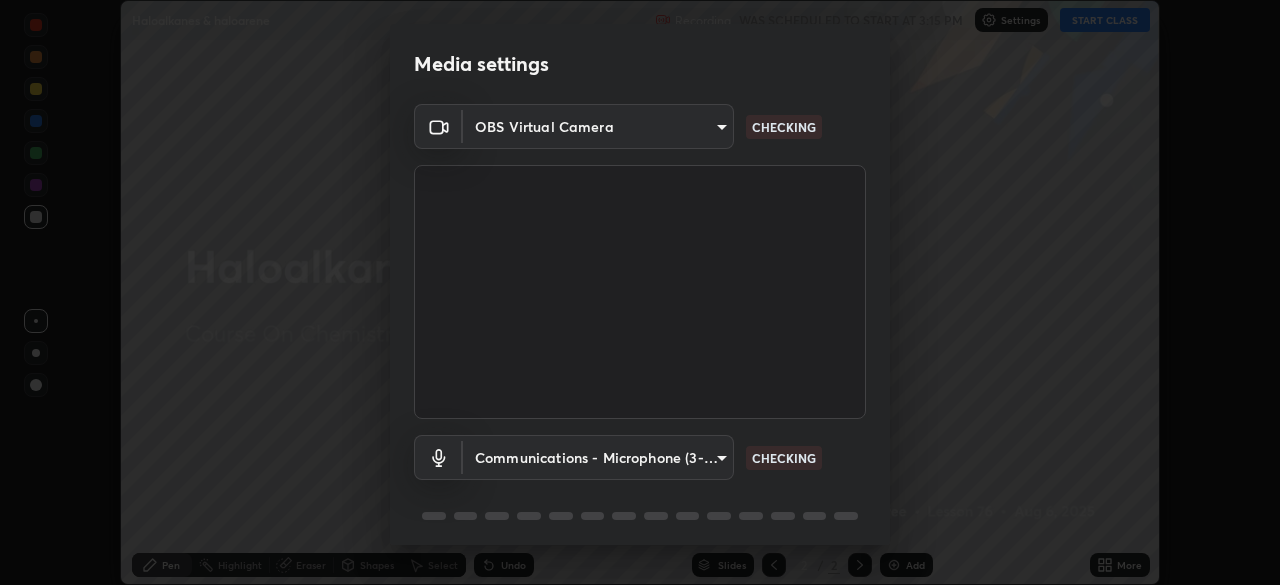 click on "Erase all Haloalkanes & haloarene Recording WAS SCHEDULED TO START AT 3:15 PM Settings START CLASS Setting up your live class Haloalkanes & haloarene • L76 of Course On Chemistry for NEET Excel 1 2026 [PERSON] Pen Highlight Eraser Shapes Select Undo Slides 2 / 2 Add More No doubts shared Encourage your learners to ask a doubt for better clarity Report an issue Reason for reporting Buffering Chat not working Audio - Video sync issue Educator video quality low ​ Attach an image Report Media settings OBS Virtual Camera [HASH] CHECKING Communications - Microphone (3- USB PnP Sound Device) communications CHECKING 1 / 5 Next" at bounding box center (640, 292) 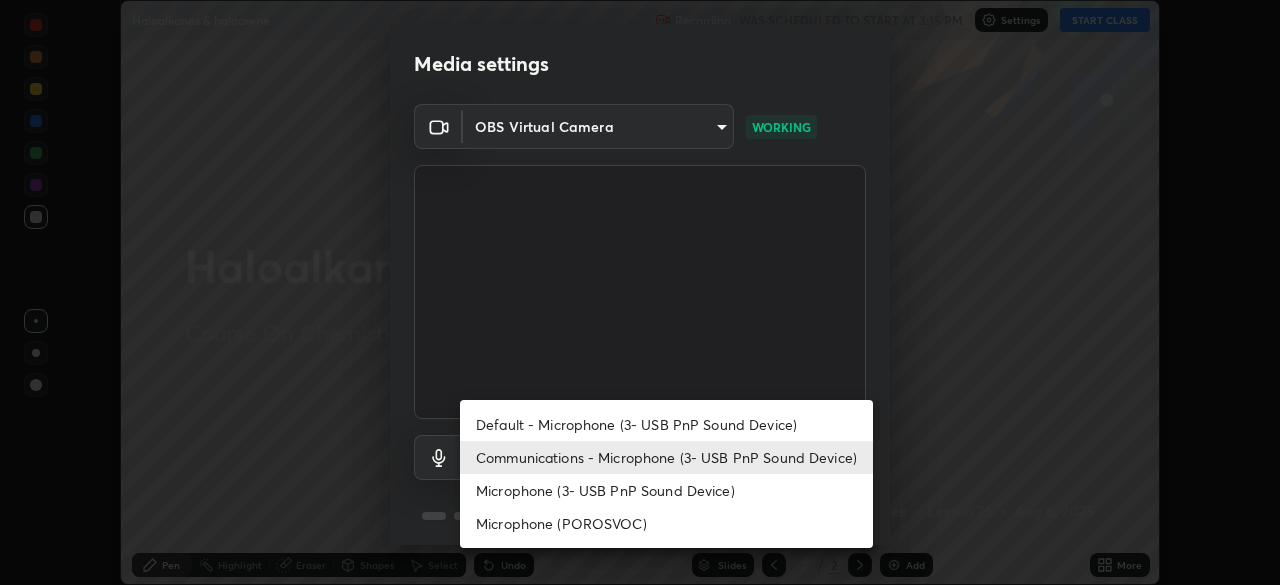 click on "Default - Microphone (3- USB PnP Sound Device)" at bounding box center (666, 424) 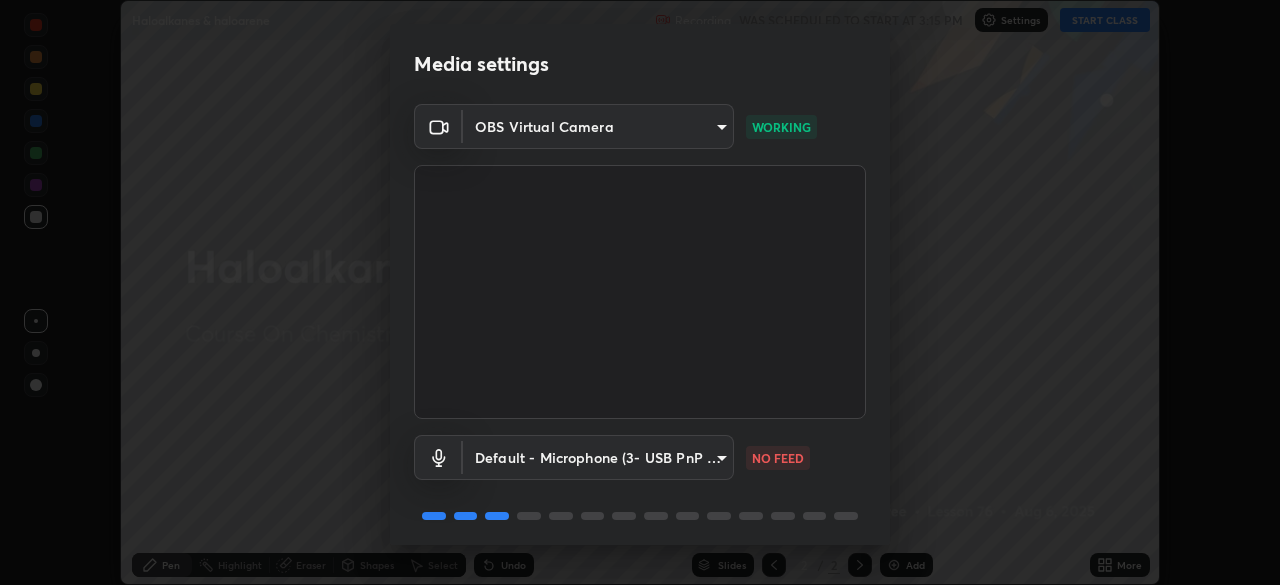 scroll, scrollTop: 71, scrollLeft: 0, axis: vertical 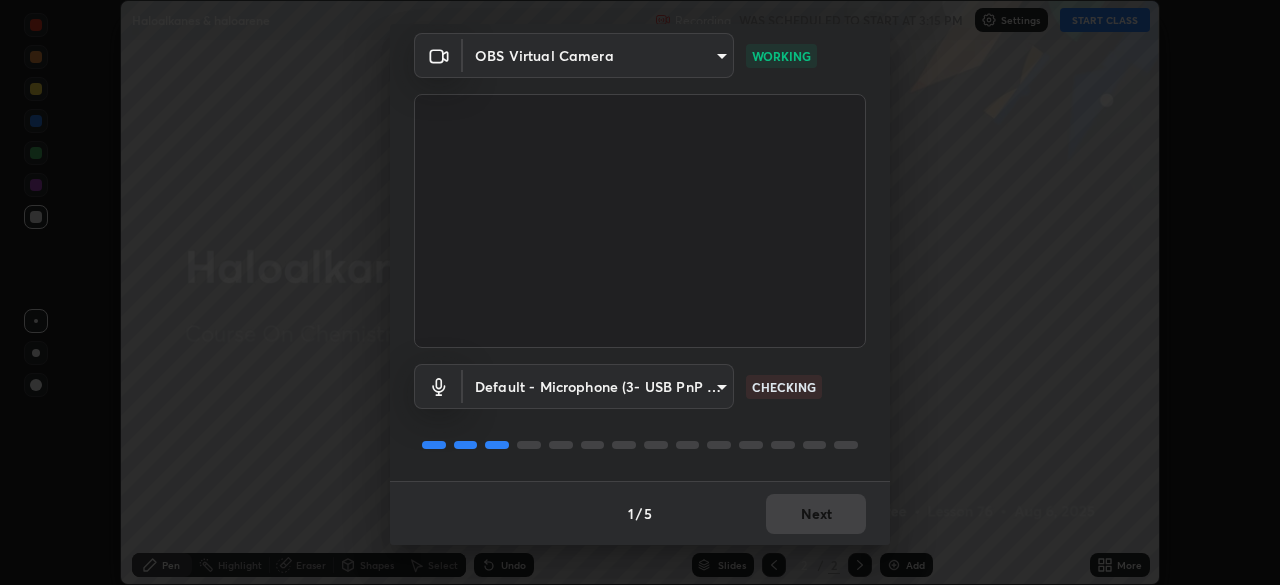 click on "Erase all Haloalkanes & haloarene Recording WAS SCHEDULED TO START AT 3:15 PM Settings START CLASS Setting up your live class Haloalkanes & haloarene • L76 of Course On Chemistry for NEET Excel 1 2026 [PERSON] Pen Highlight Eraser Shapes Select Undo Slides 2 / 2 Add More No doubts shared Encourage your learners to ask a doubt for better clarity Report an issue Reason for reporting Buffering Chat not working Audio - Video sync issue Educator video quality low ​ Attach an image Report Media settings OBS Virtual Camera [HASH] WORKING Default - Microphone (3- USB PnP Sound Device) default CHECKING 1 / 5 Next" at bounding box center (640, 292) 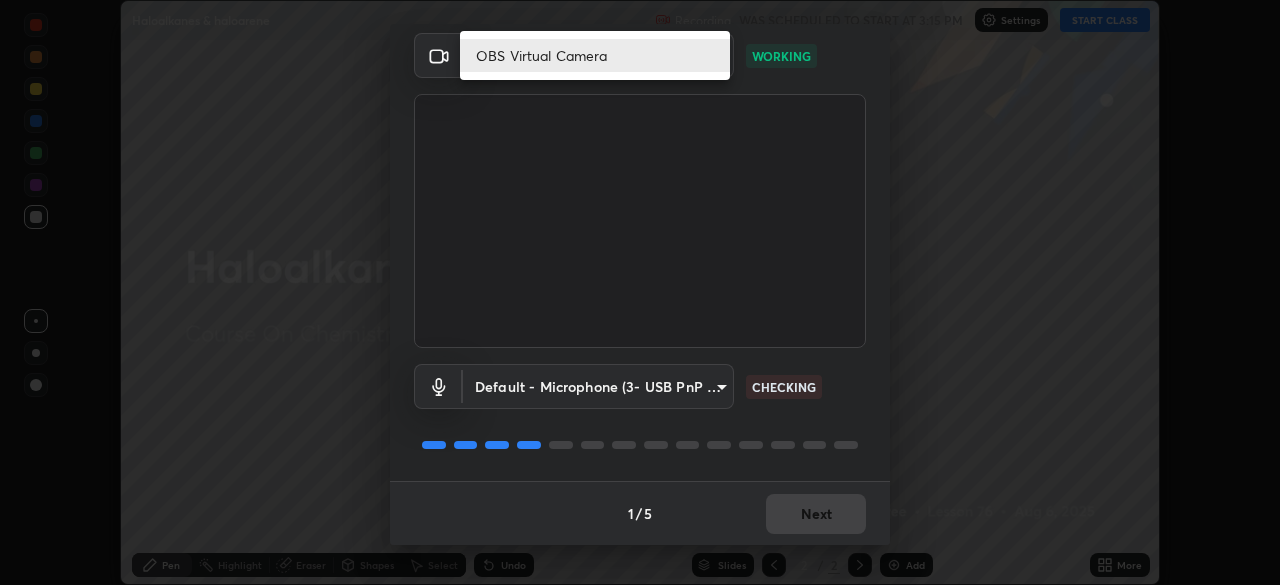 click on "OBS Virtual Camera" at bounding box center [595, 55] 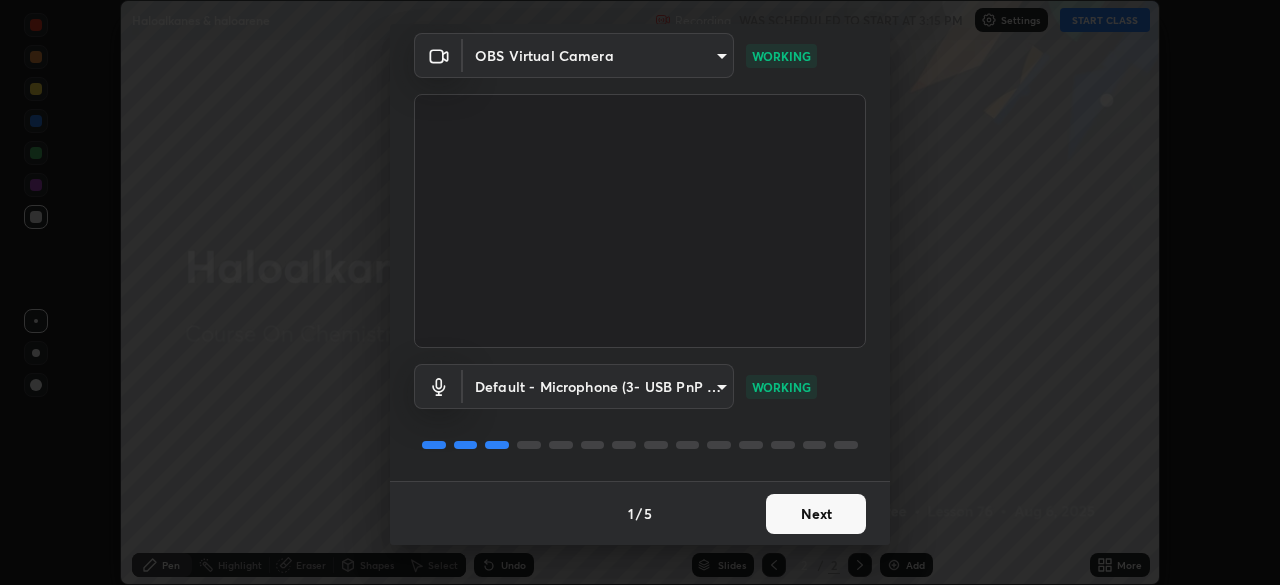click on "Next" at bounding box center [816, 514] 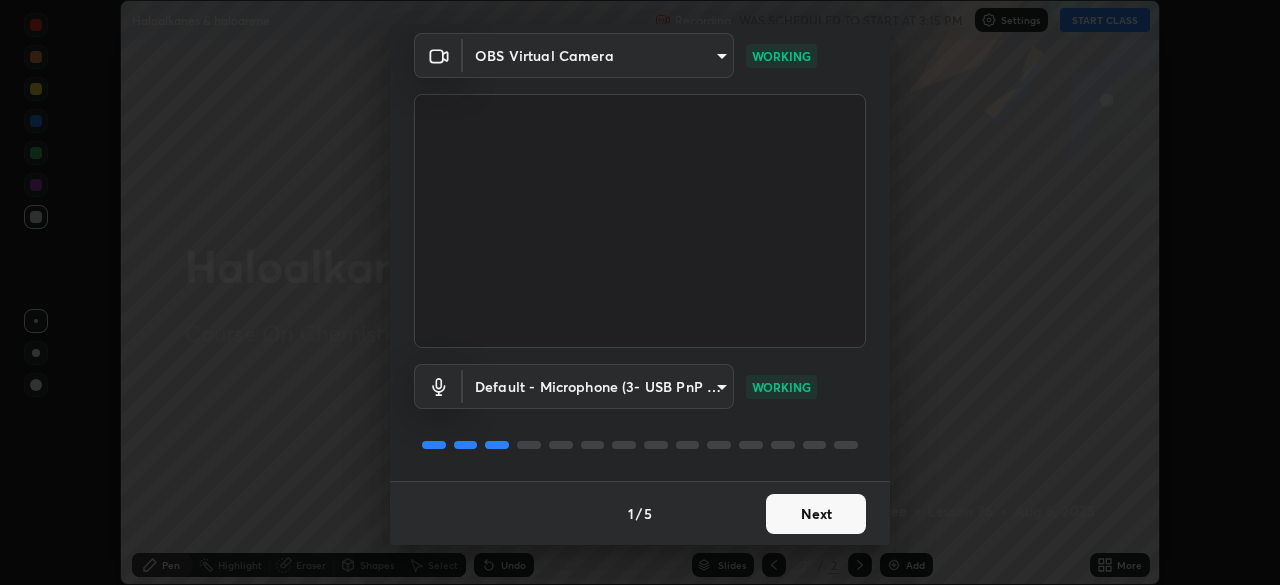 scroll, scrollTop: 0, scrollLeft: 0, axis: both 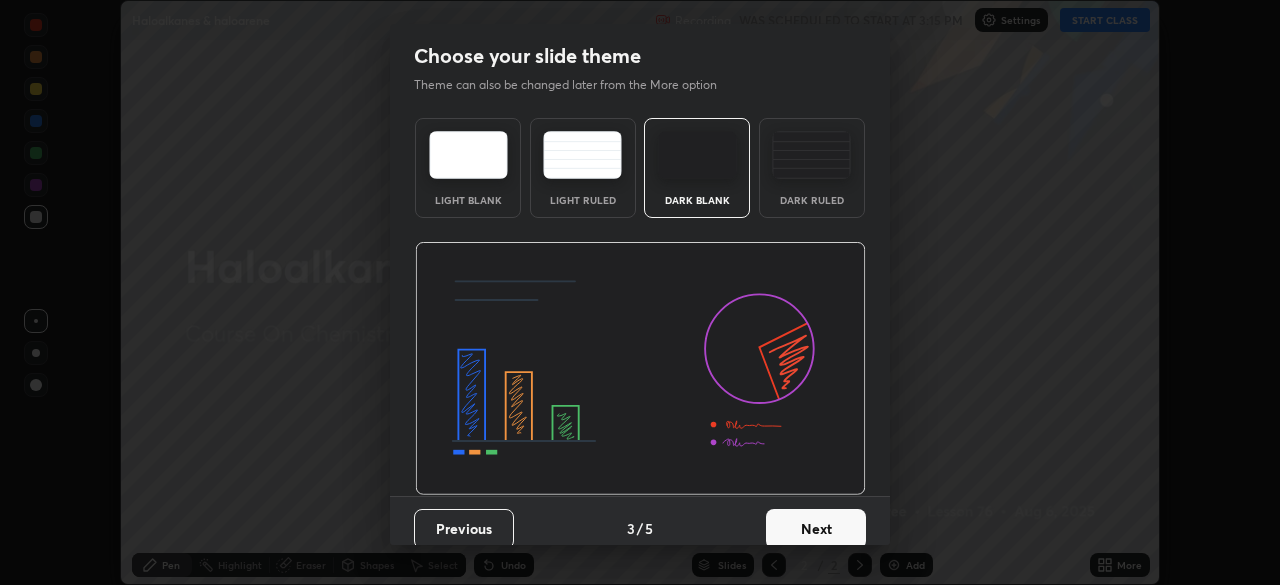 click on "Next" at bounding box center [816, 529] 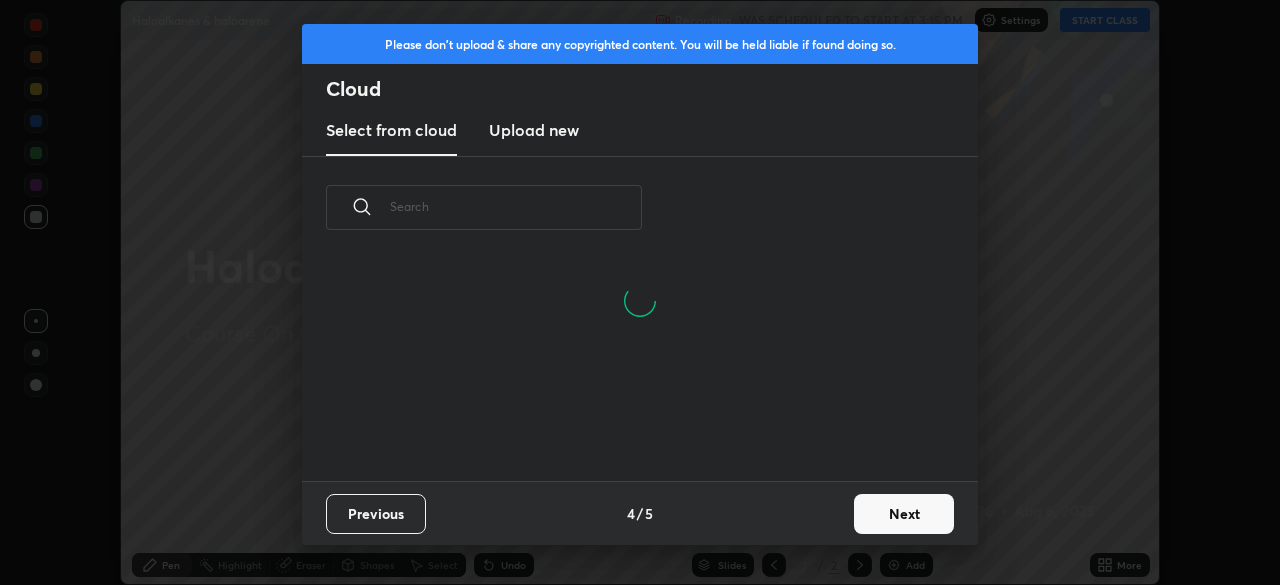 click on "Next" at bounding box center [904, 514] 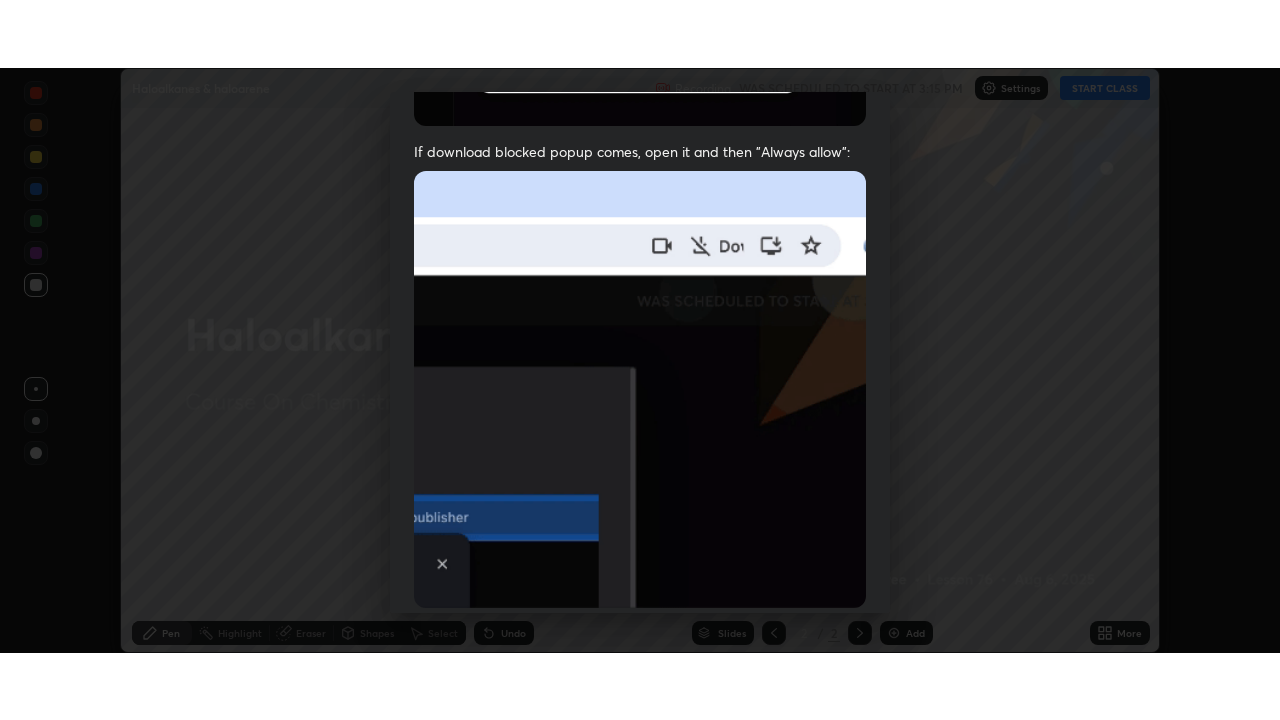 scroll, scrollTop: 479, scrollLeft: 0, axis: vertical 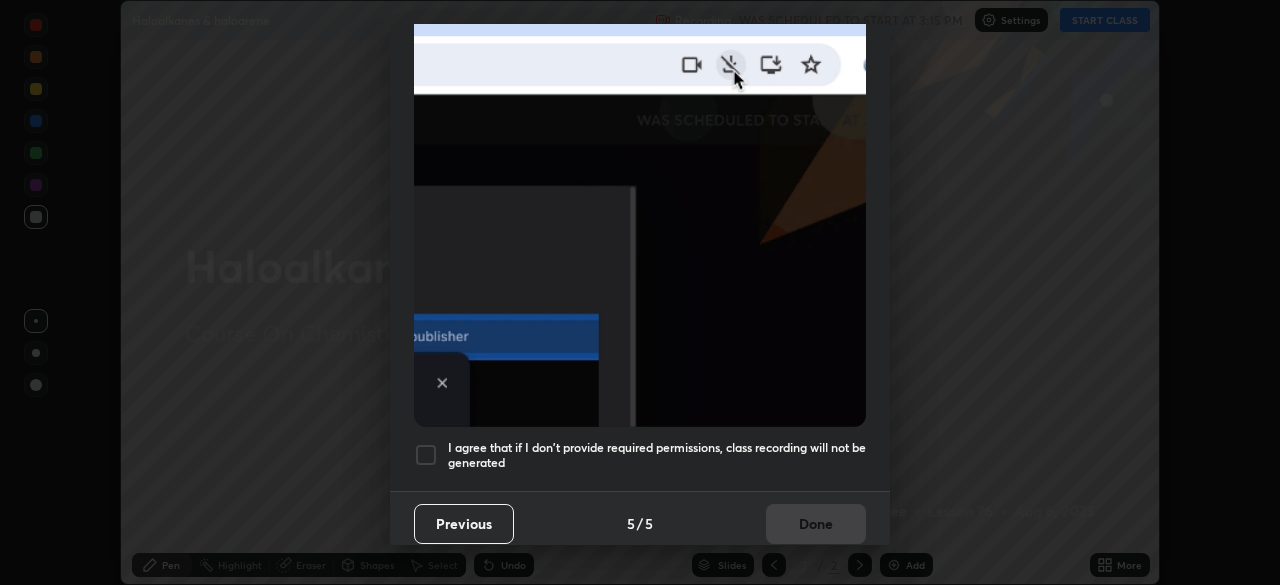 click at bounding box center (426, 455) 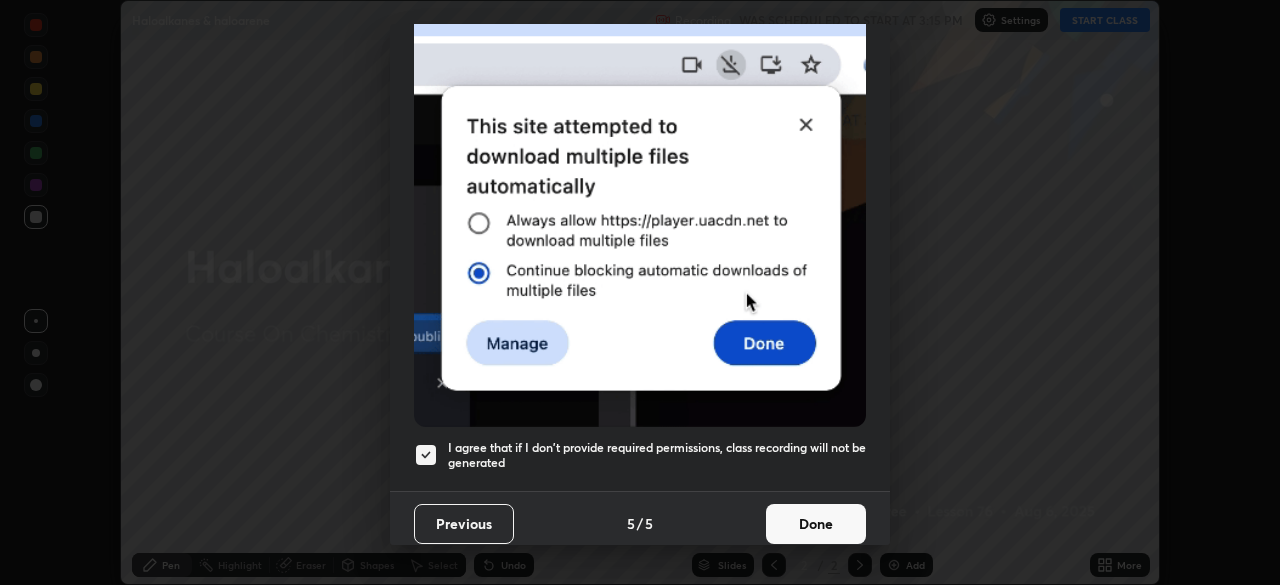 click on "Done" at bounding box center (816, 524) 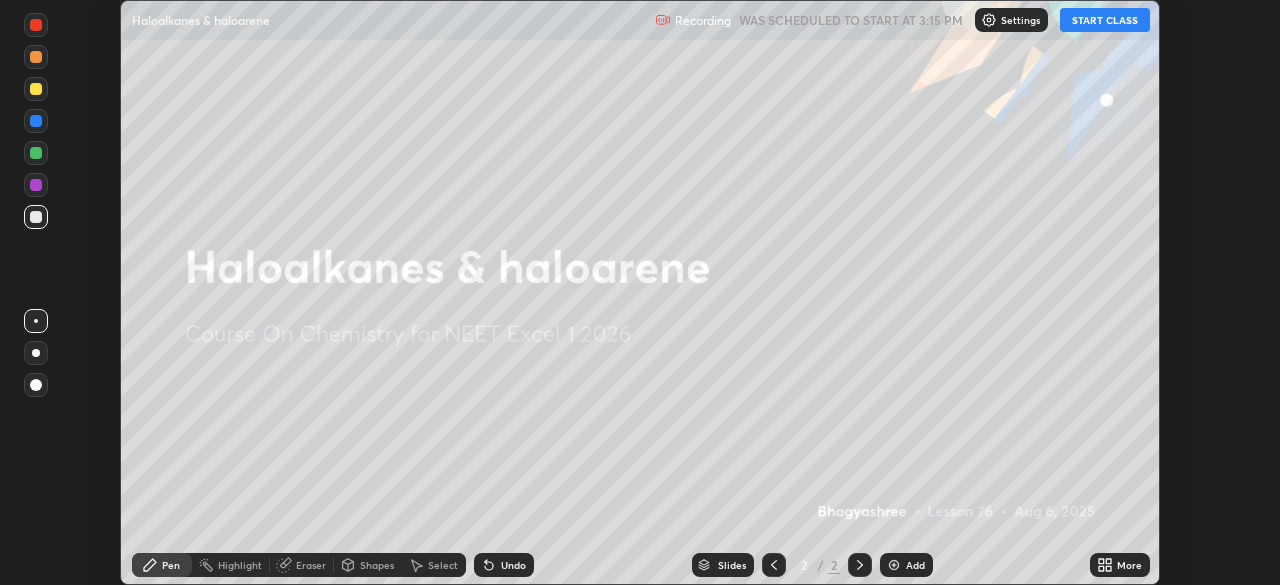 click on "START CLASS" at bounding box center (1105, 20) 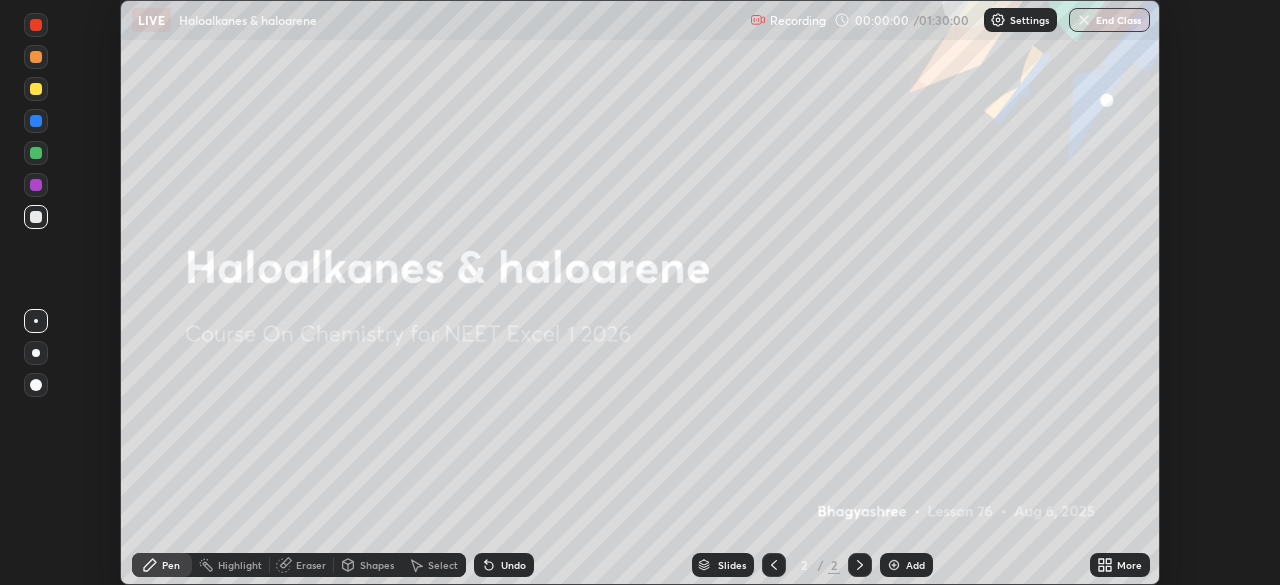 click 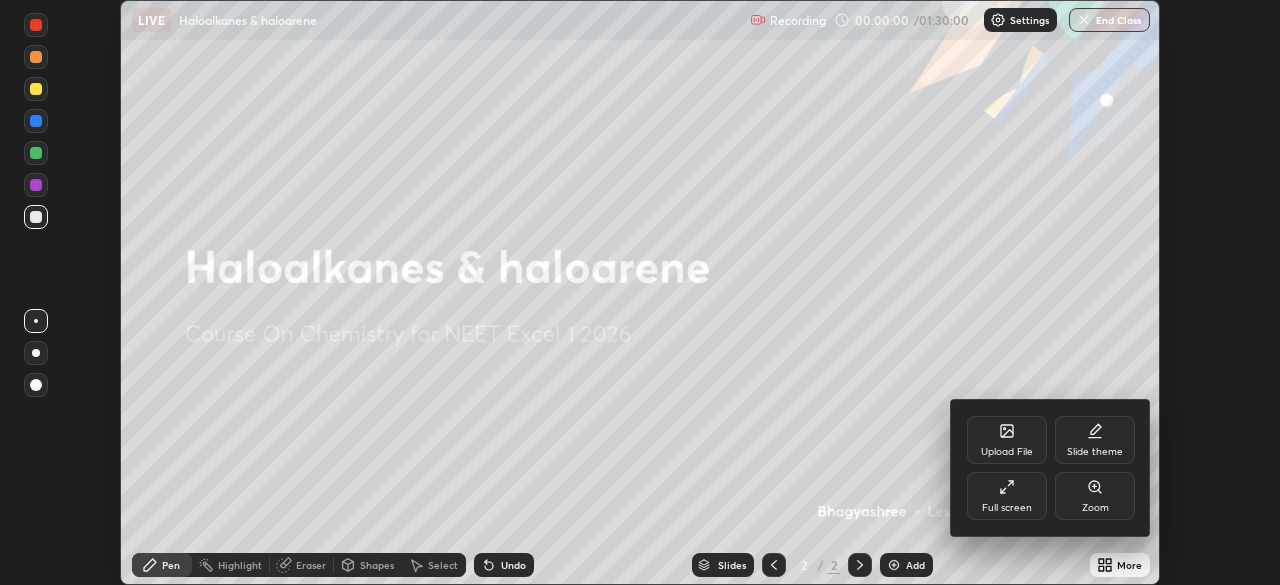 click 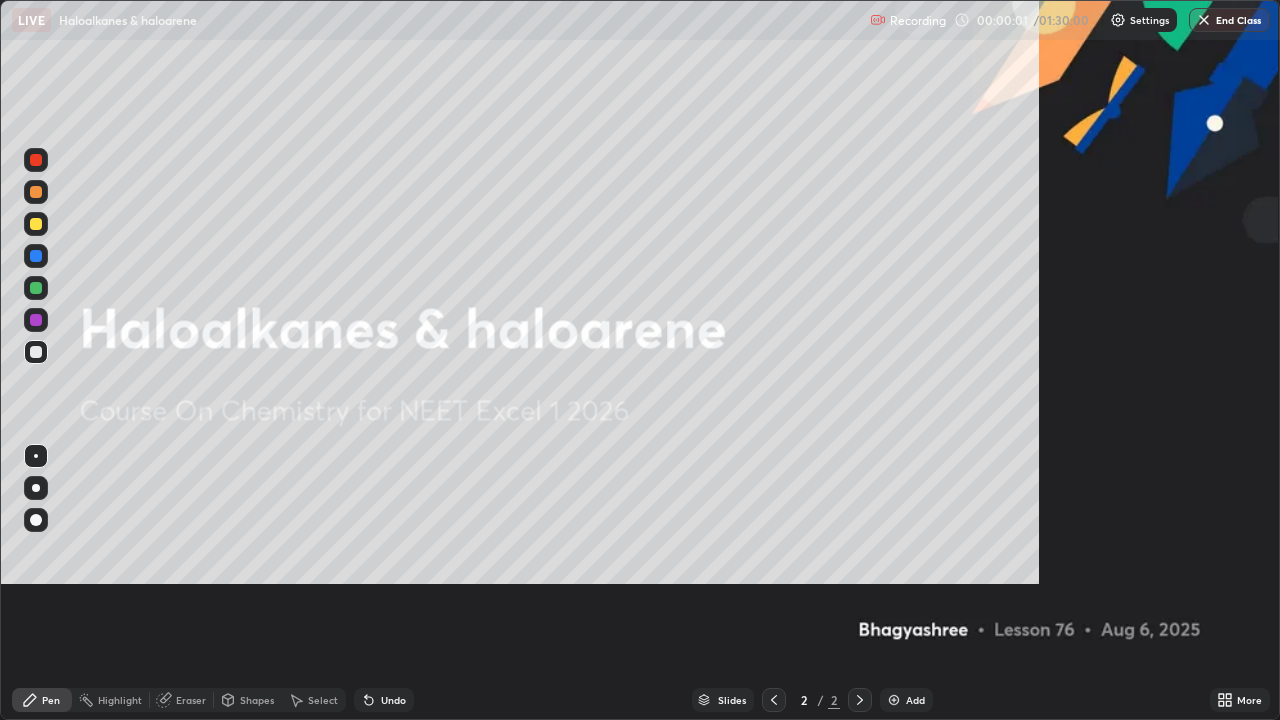 scroll, scrollTop: 99280, scrollLeft: 98720, axis: both 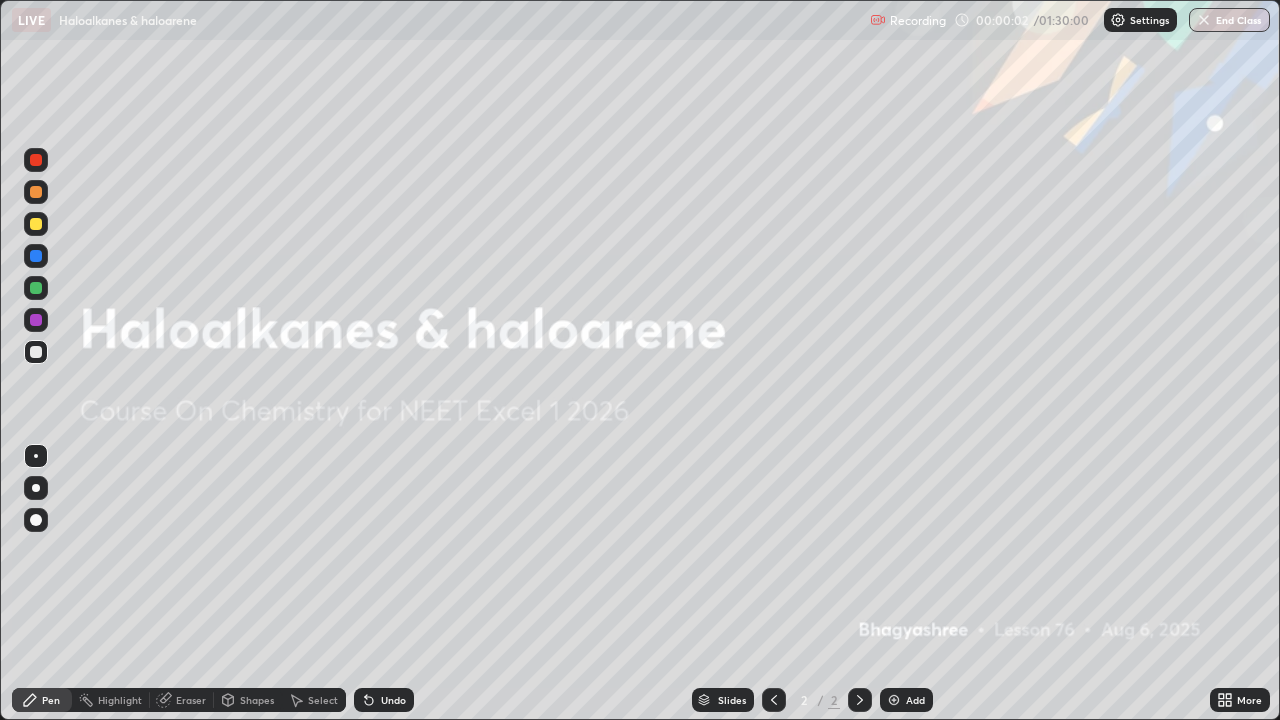 click on "Add" at bounding box center (906, 700) 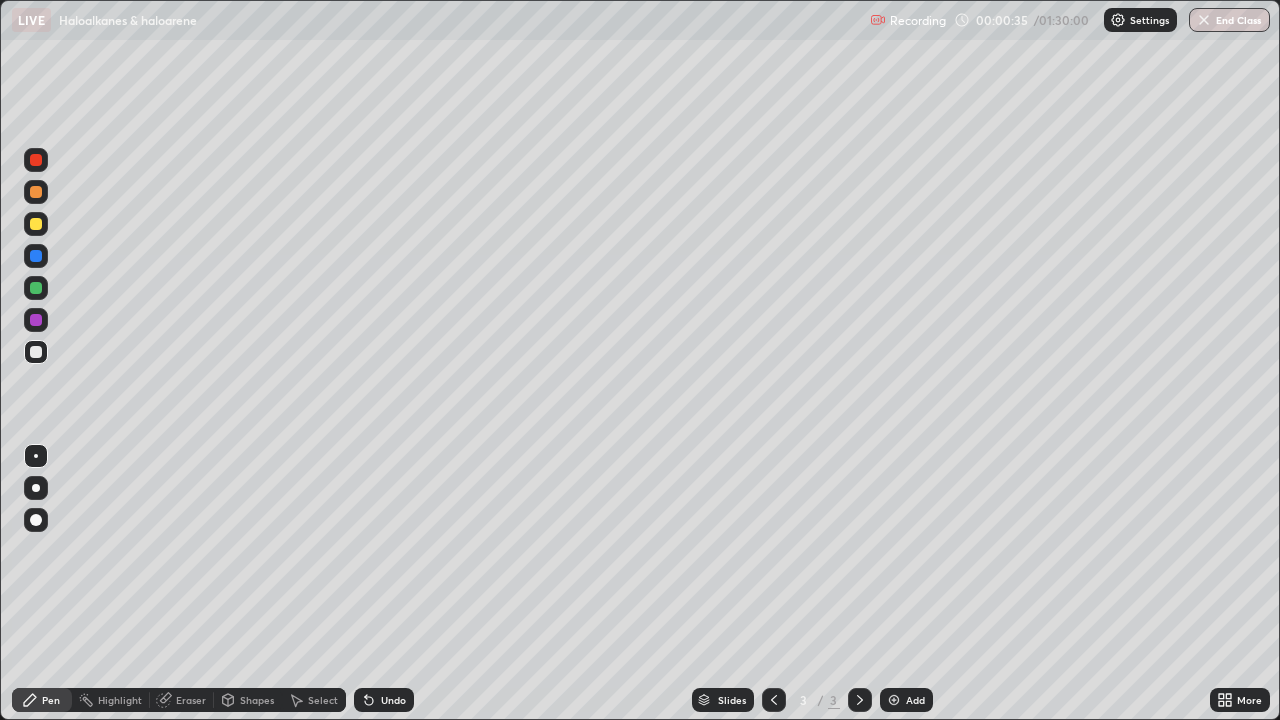 click on "Settings" at bounding box center [1149, 20] 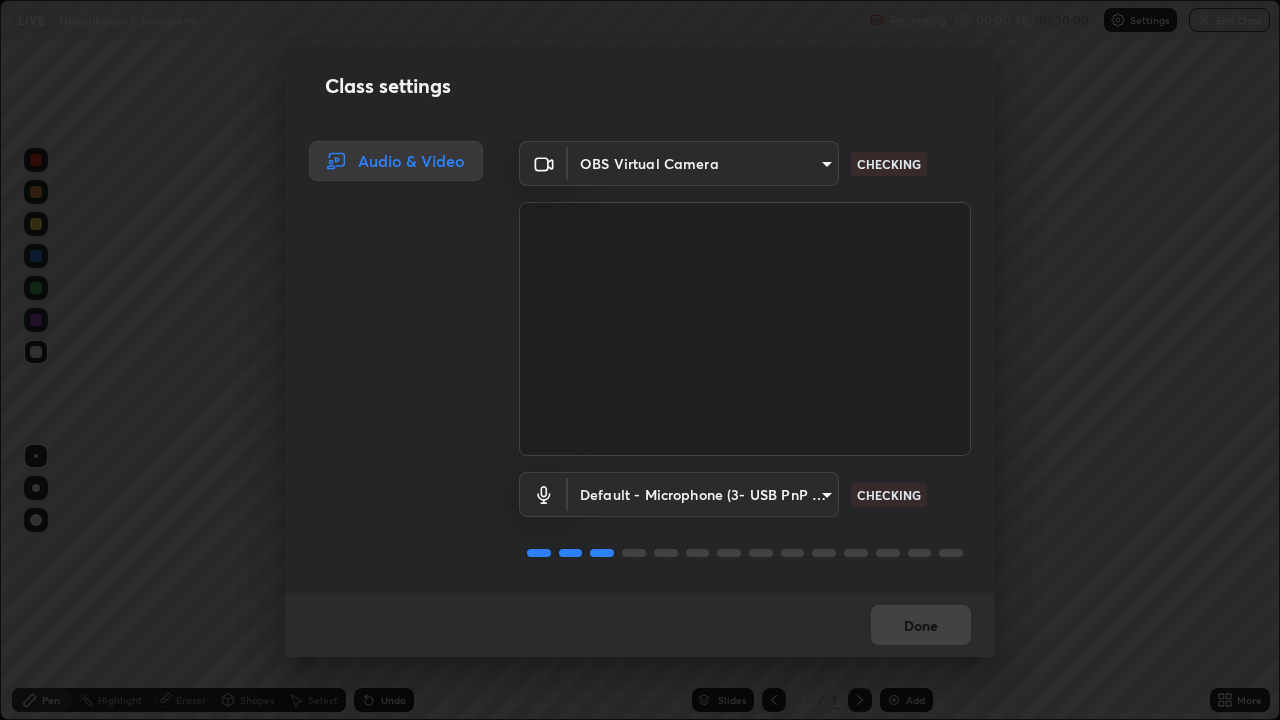 click on "Class settings Audio & Video OBS Virtual Camera [HASH] CHECKING Default - Microphone (3- USB PnP Sound Device) default CHECKING Done" at bounding box center [640, 360] 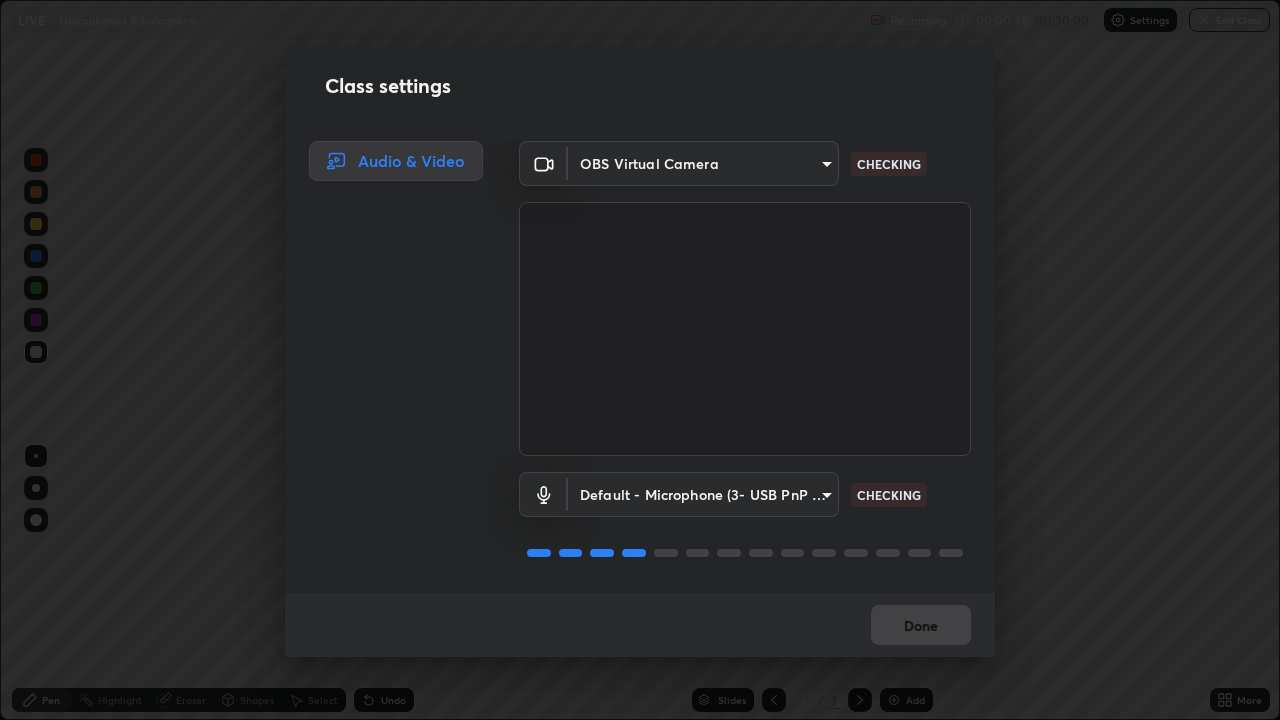 click on "Class settings Audio & Video OBS Virtual Camera [HASH] CHECKING Default - Microphone (3- USB PnP Sound Device) default CHECKING Done" at bounding box center [640, 360] 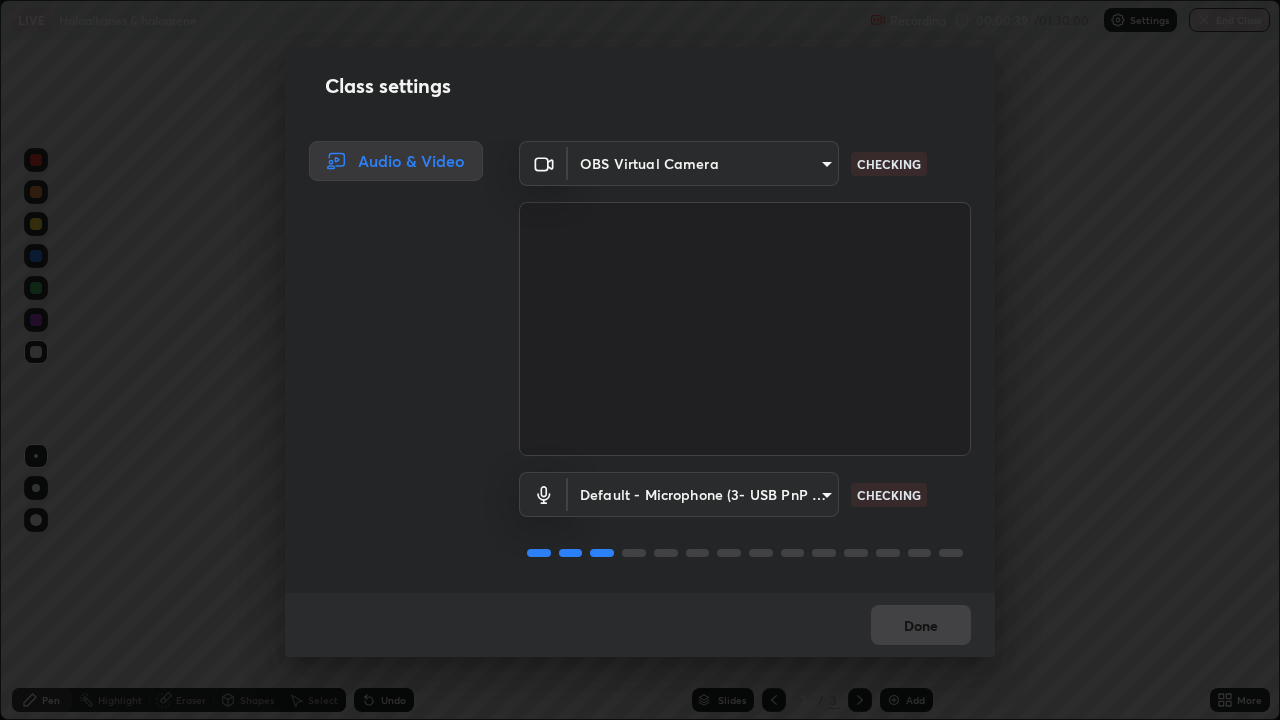 click on "Class settings Audio & Video OBS Virtual Camera [HASH] CHECKING Default - Microphone (3- USB PnP Sound Device) default CHECKING Done" at bounding box center [640, 360] 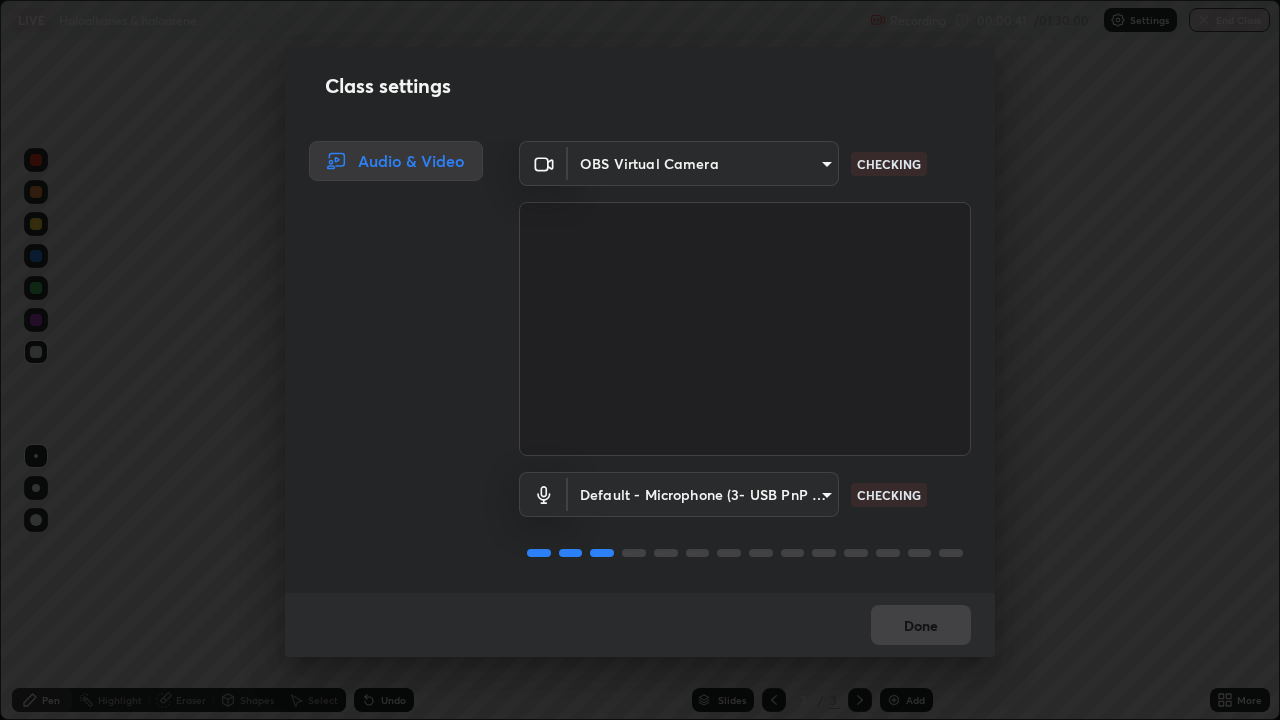 click on "Class settings Audio & Video OBS Virtual Camera [HASH] CHECKING Default - Microphone (3- USB PnP Sound Device) default CHECKING Done" at bounding box center [640, 360] 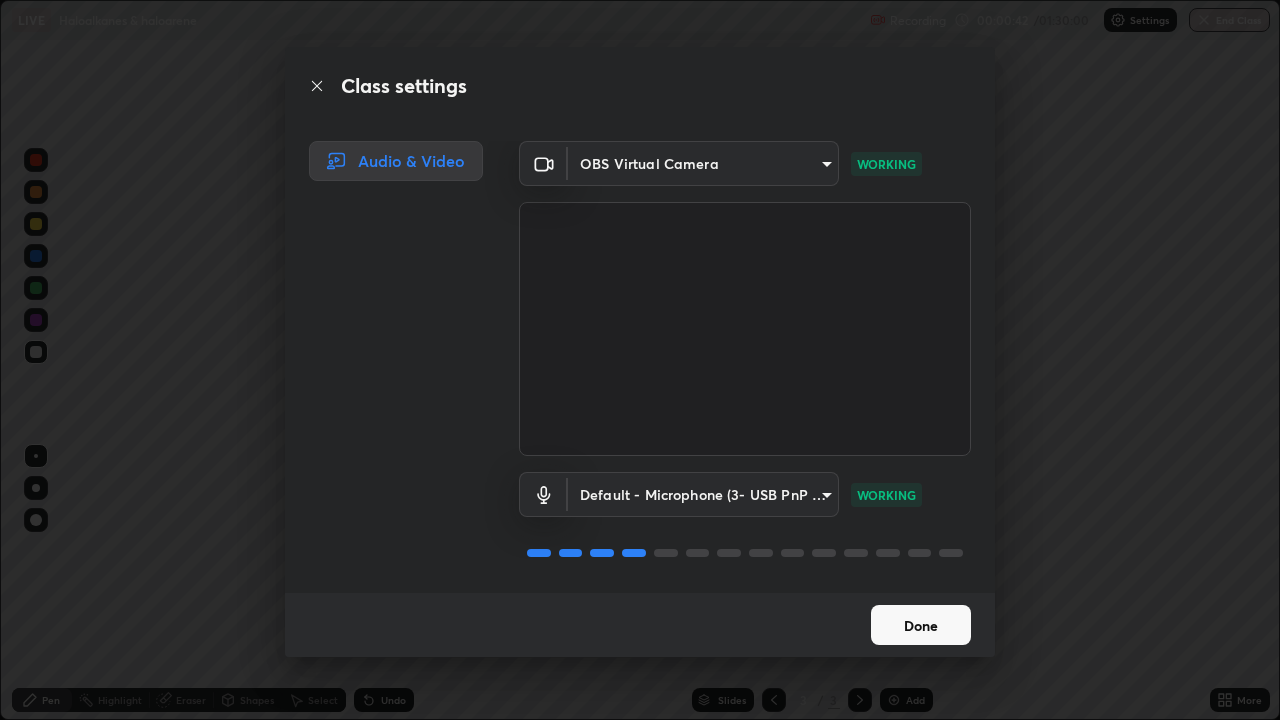 click on "Class settings Audio & Video OBS Virtual Camera [HASH] WORKING Default - Microphone (3- USB PnP Sound Device) default WORKING Done" at bounding box center (640, 360) 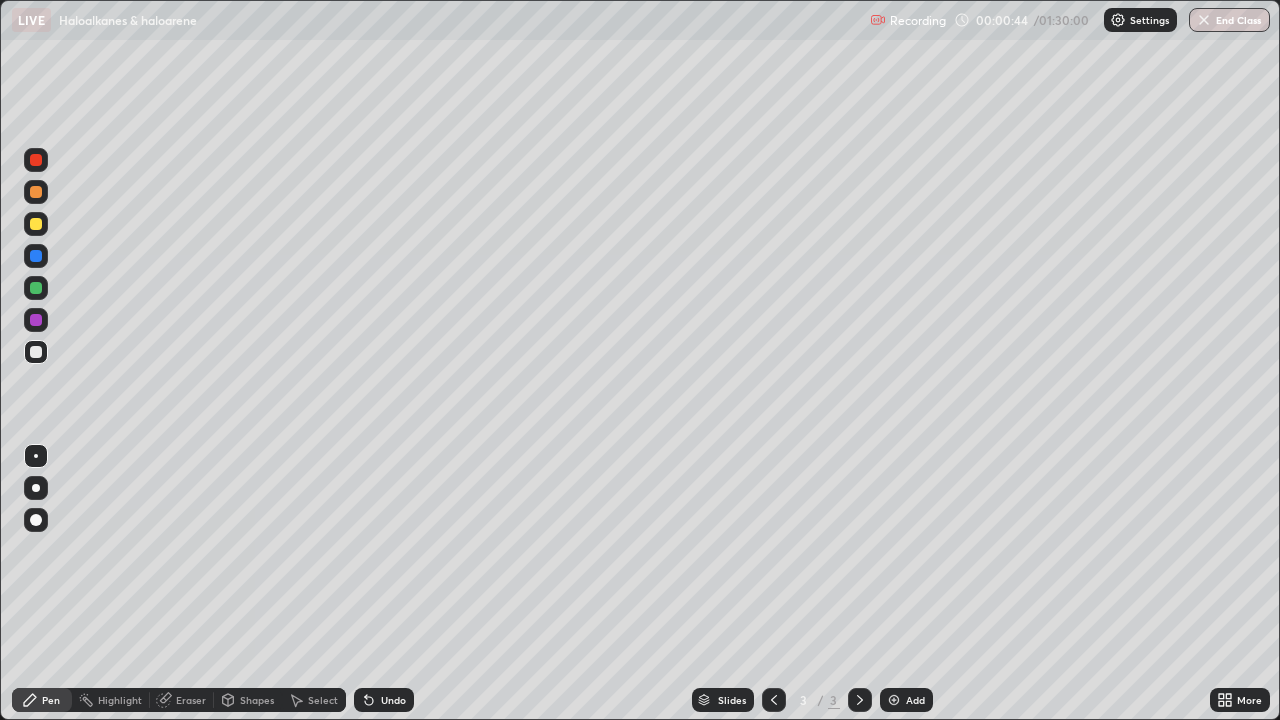click 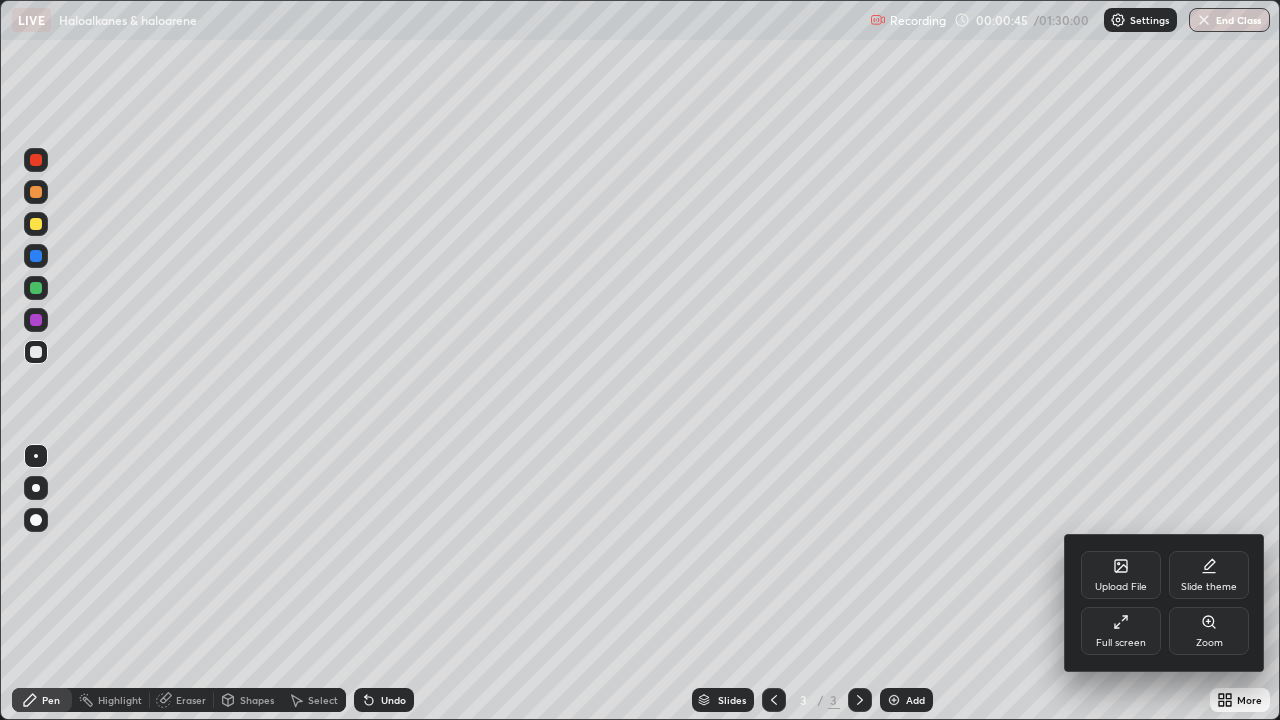 click on "Full screen" at bounding box center (1121, 631) 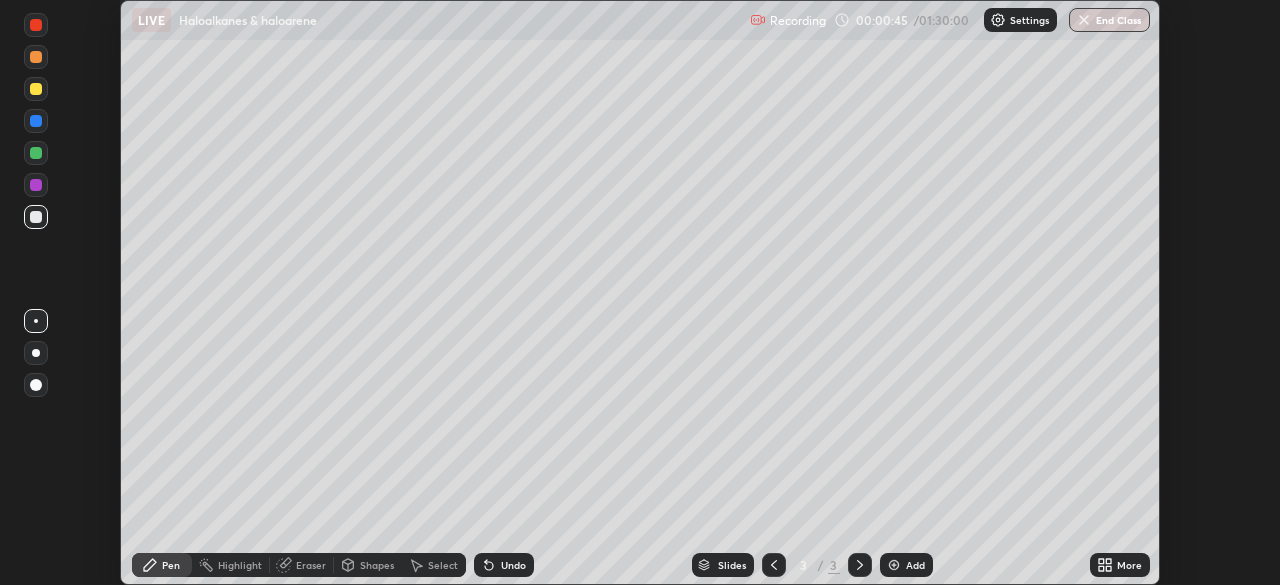 scroll, scrollTop: 585, scrollLeft: 1280, axis: both 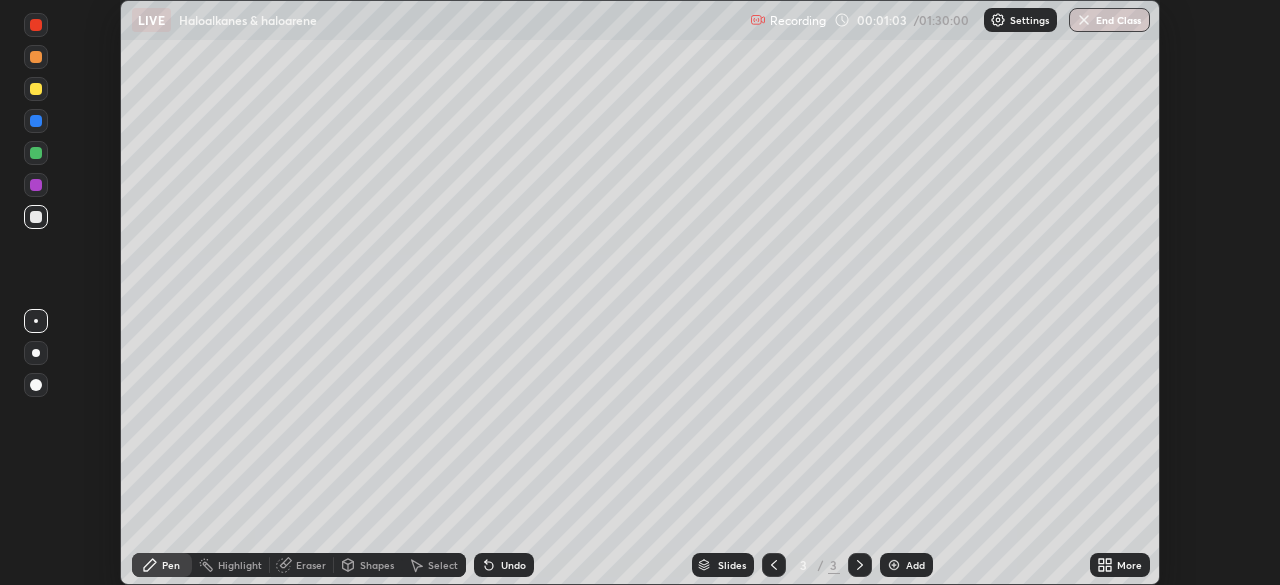 click on "Settings" at bounding box center (1029, 20) 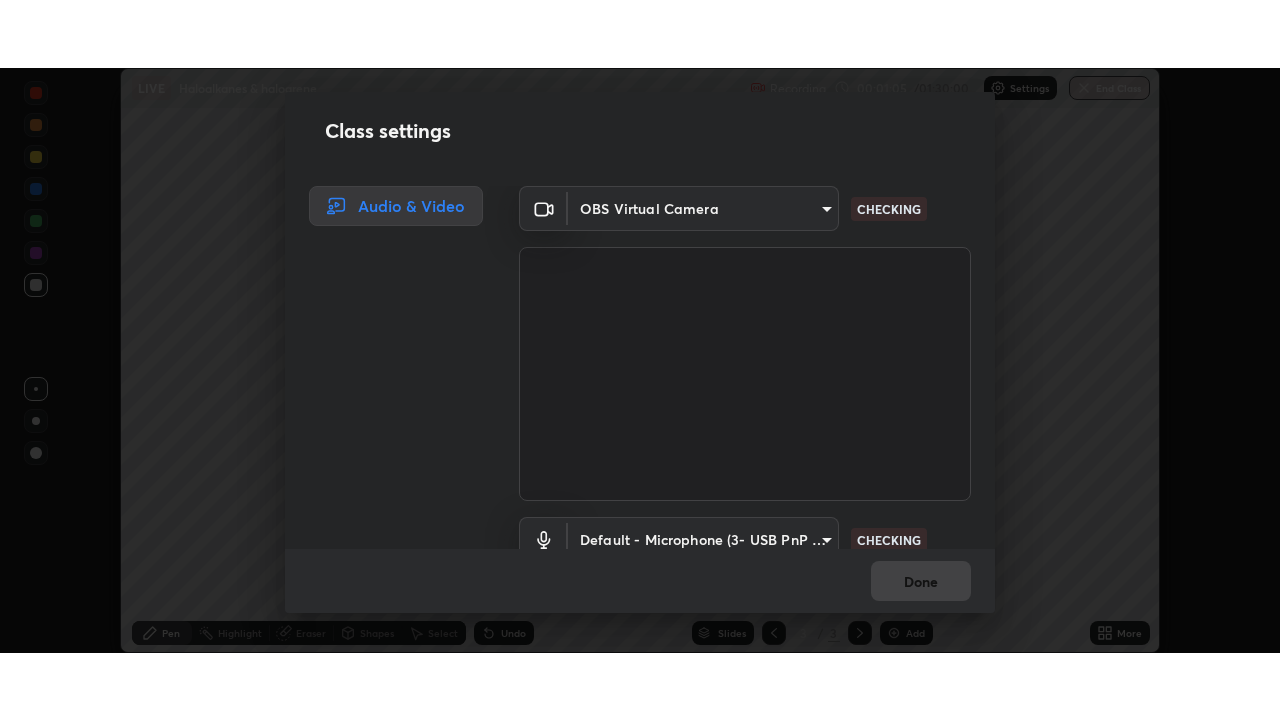 scroll, scrollTop: 91, scrollLeft: 0, axis: vertical 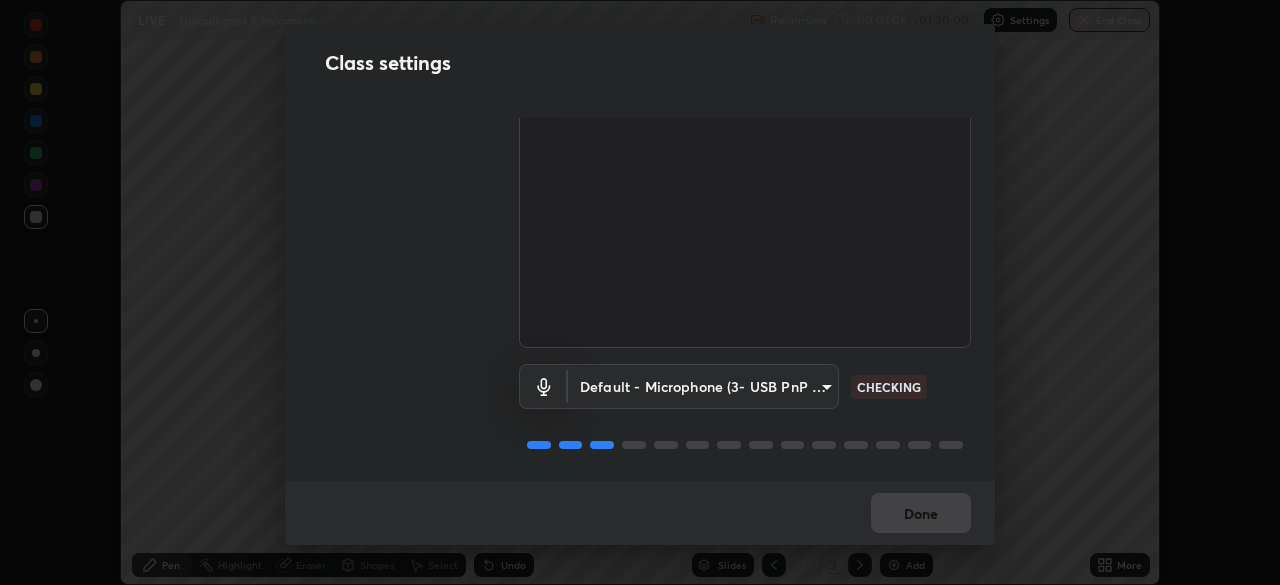 click on "Done" at bounding box center [640, 513] 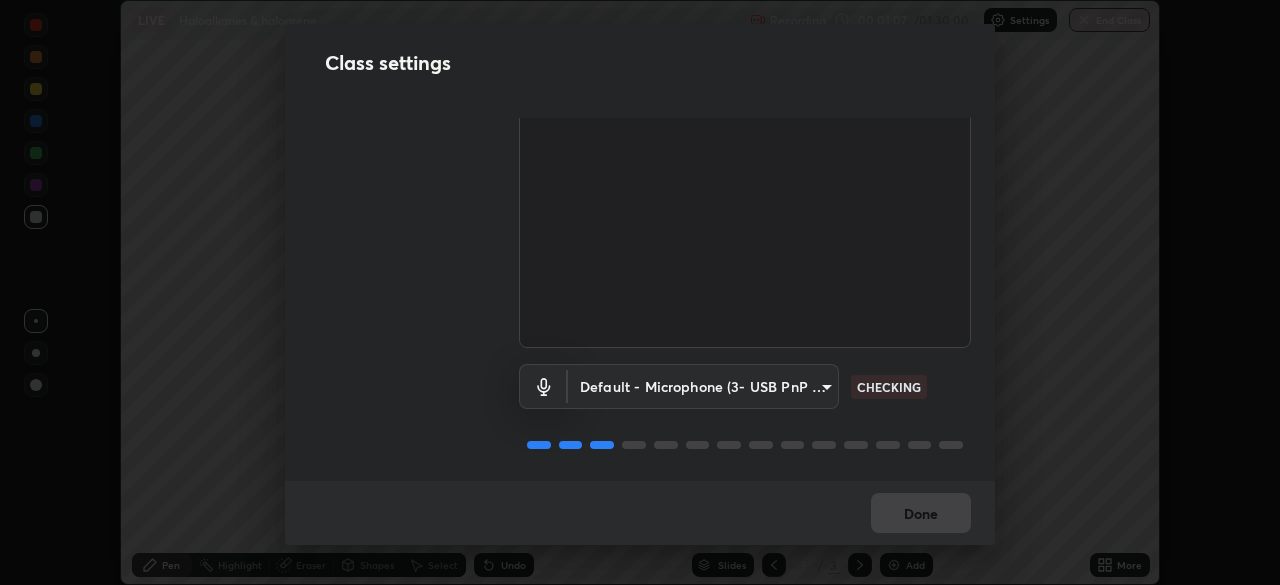 click on "Done" at bounding box center (640, 513) 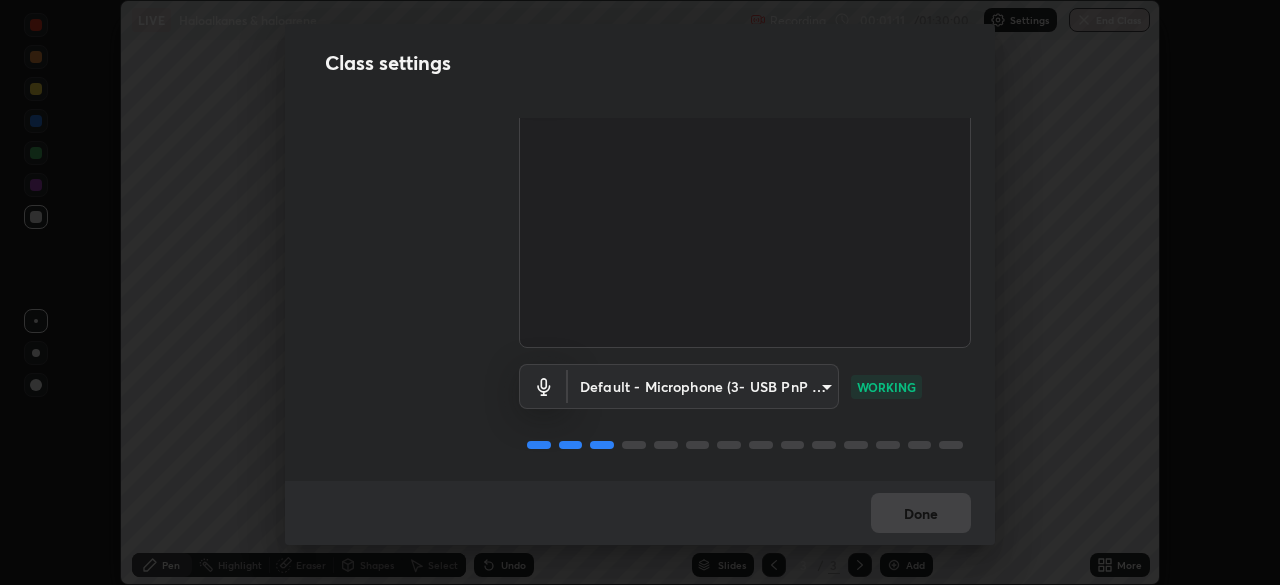 click on "Done" at bounding box center (640, 513) 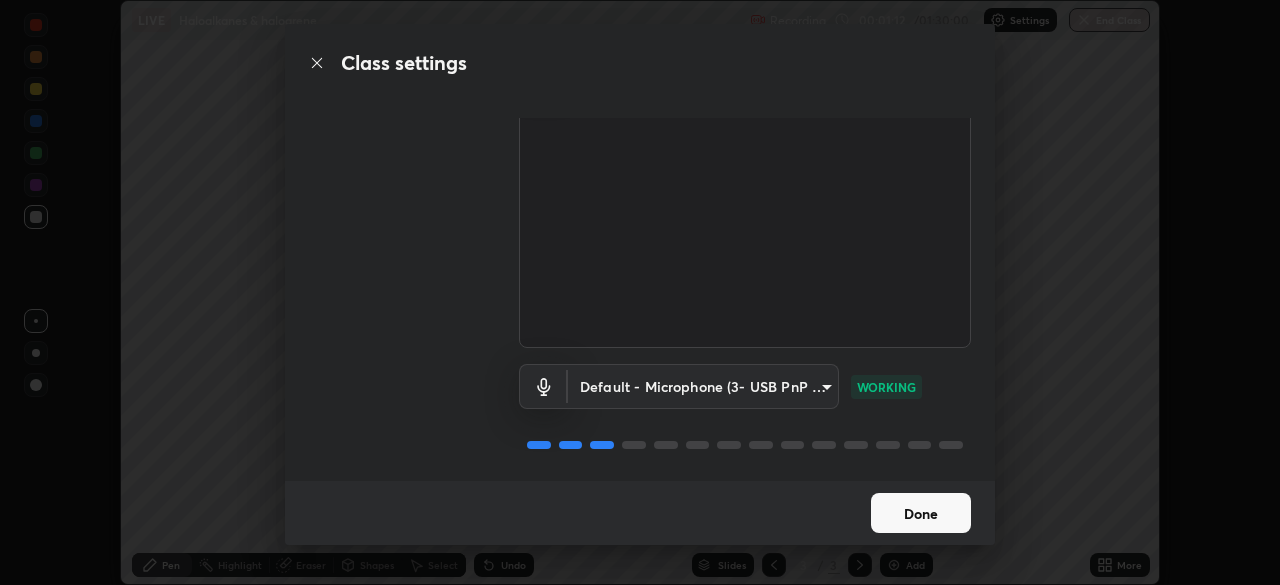 click on "Done" at bounding box center (921, 513) 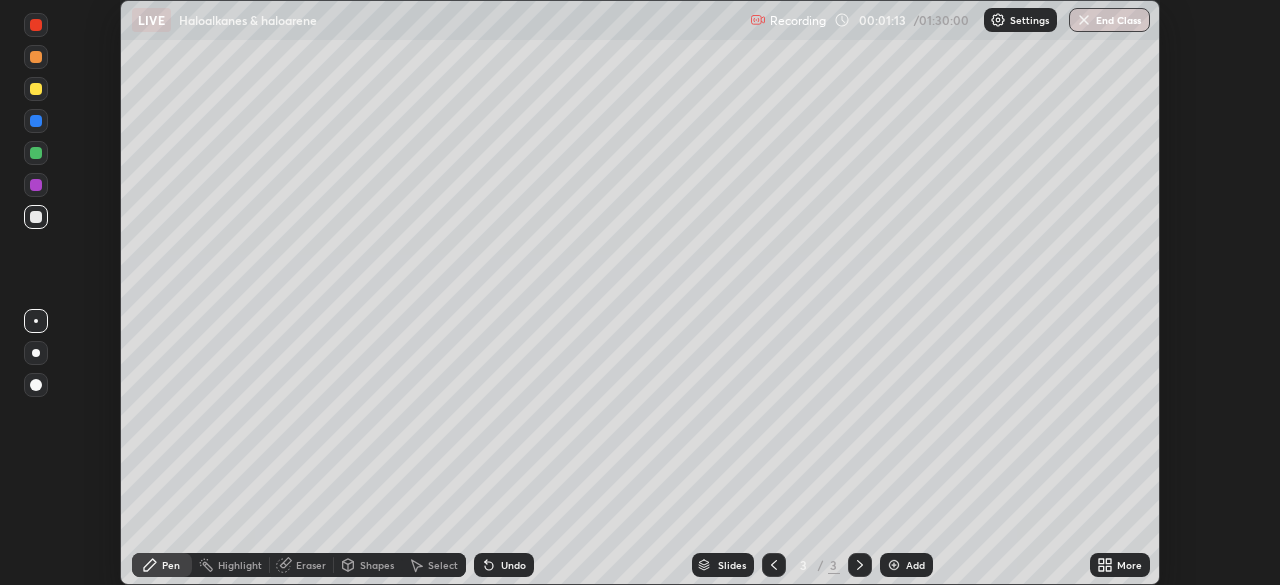 click on "More" at bounding box center [1129, 565] 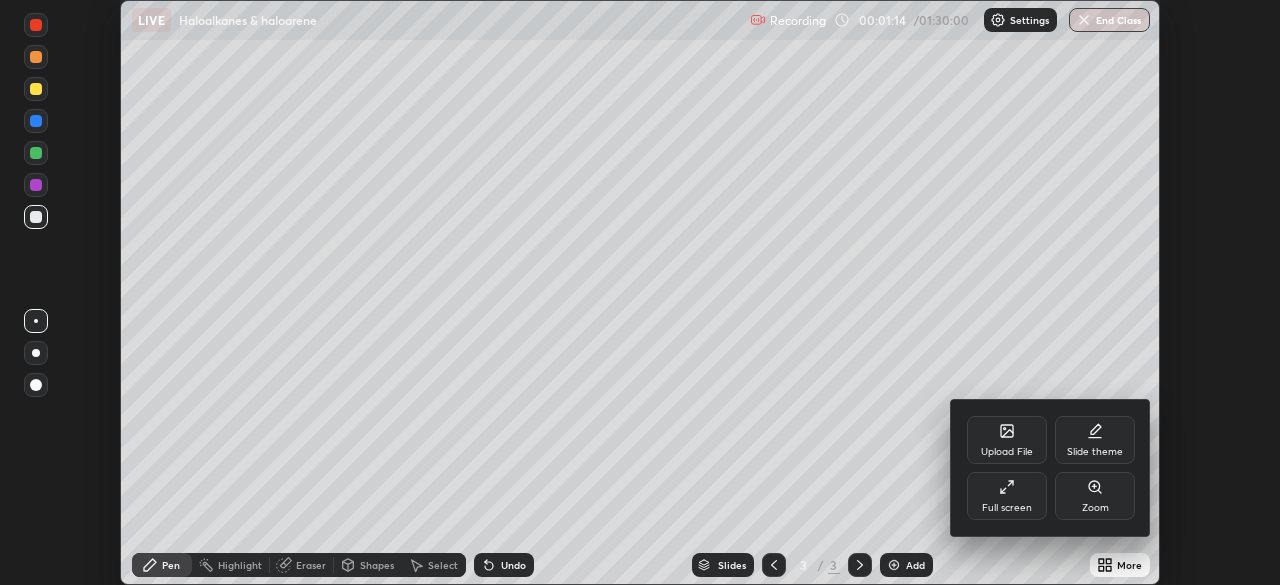 click on "Full screen" at bounding box center [1007, 508] 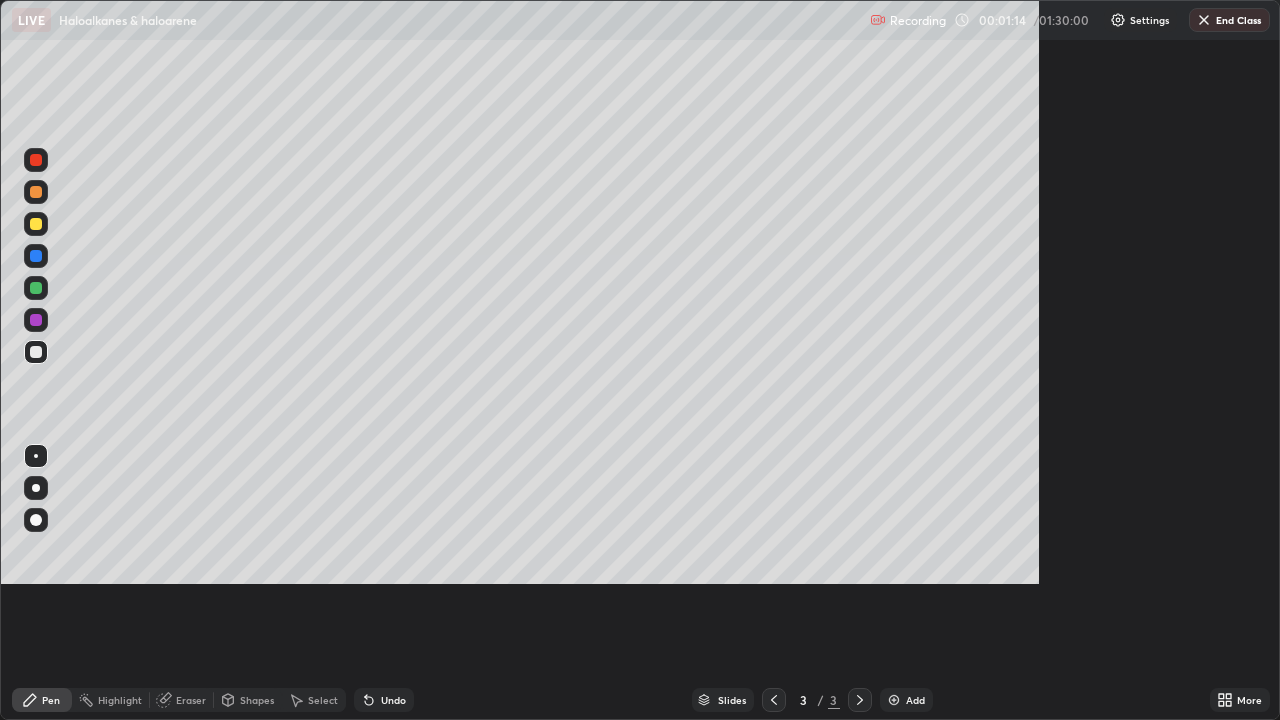scroll, scrollTop: 99280, scrollLeft: 98720, axis: both 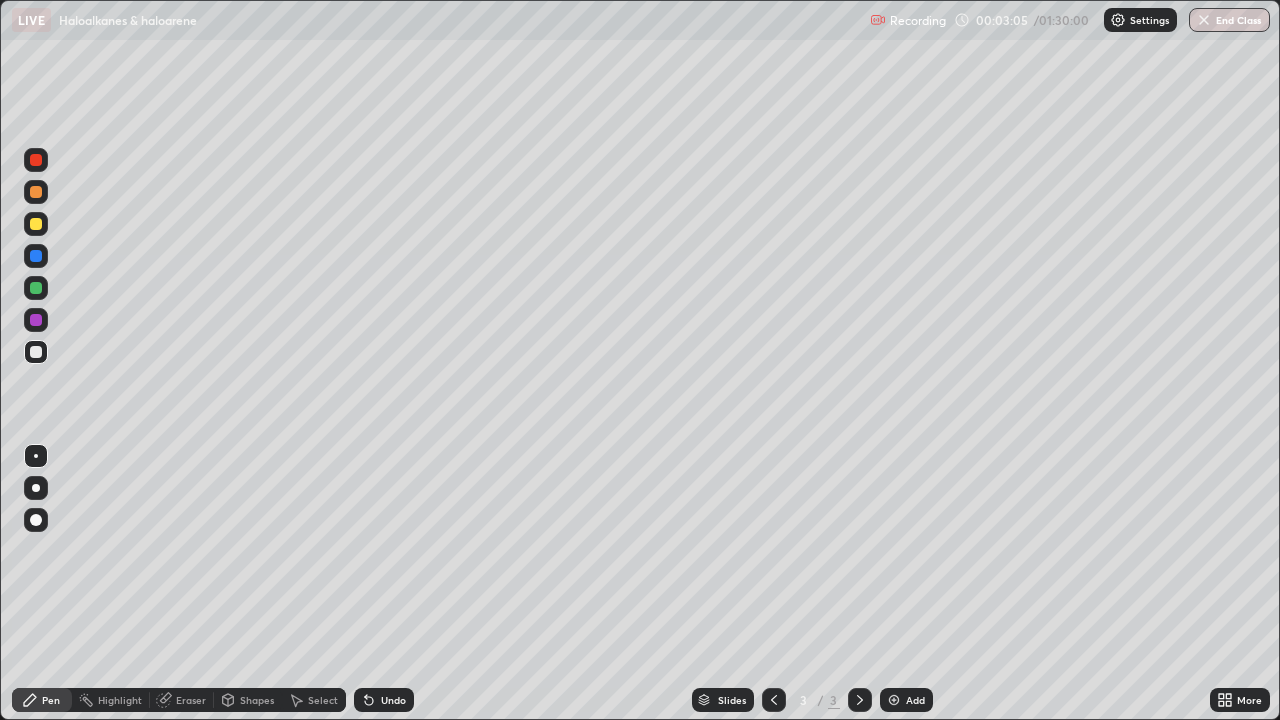 click at bounding box center [36, 320] 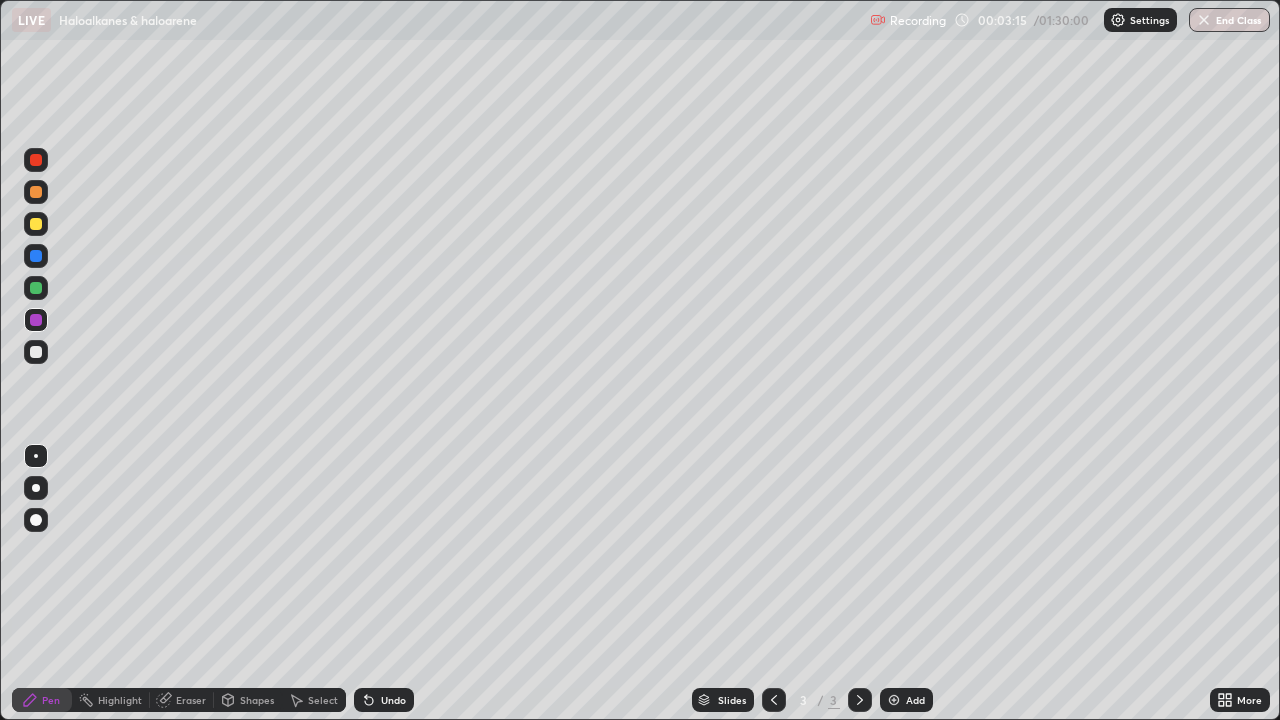 click on "Undo" at bounding box center (384, 700) 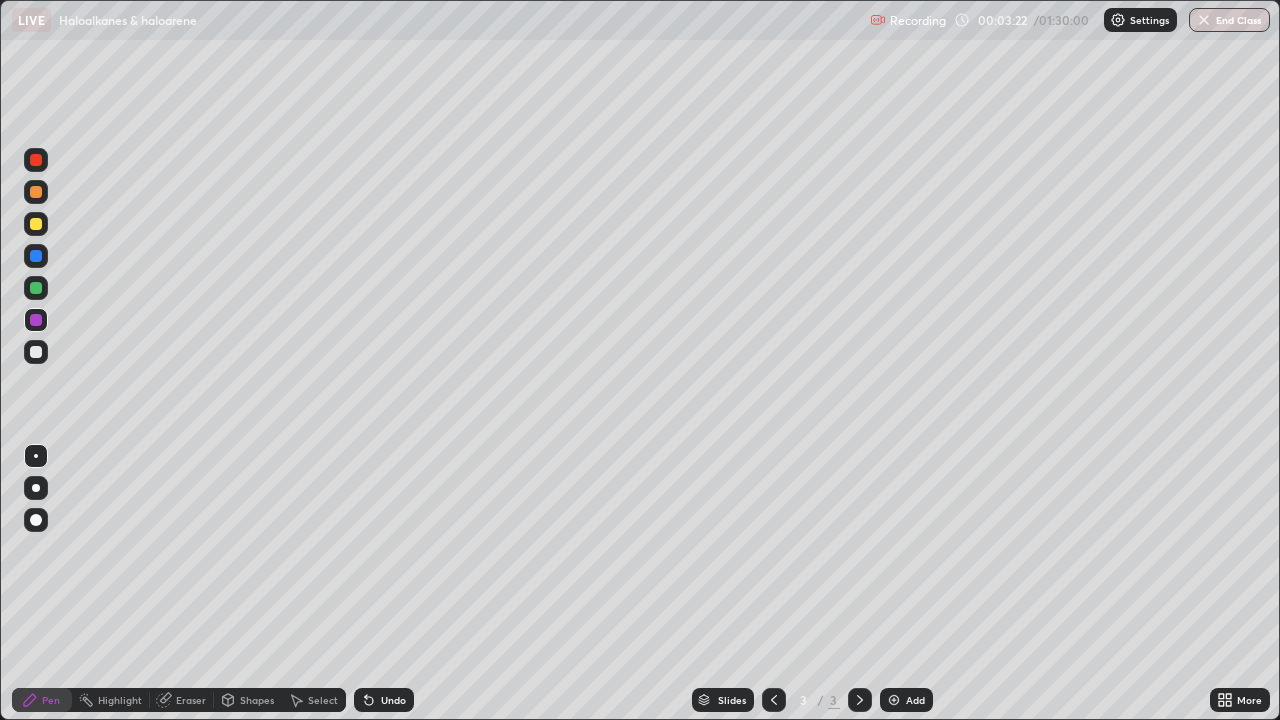 click at bounding box center [36, 160] 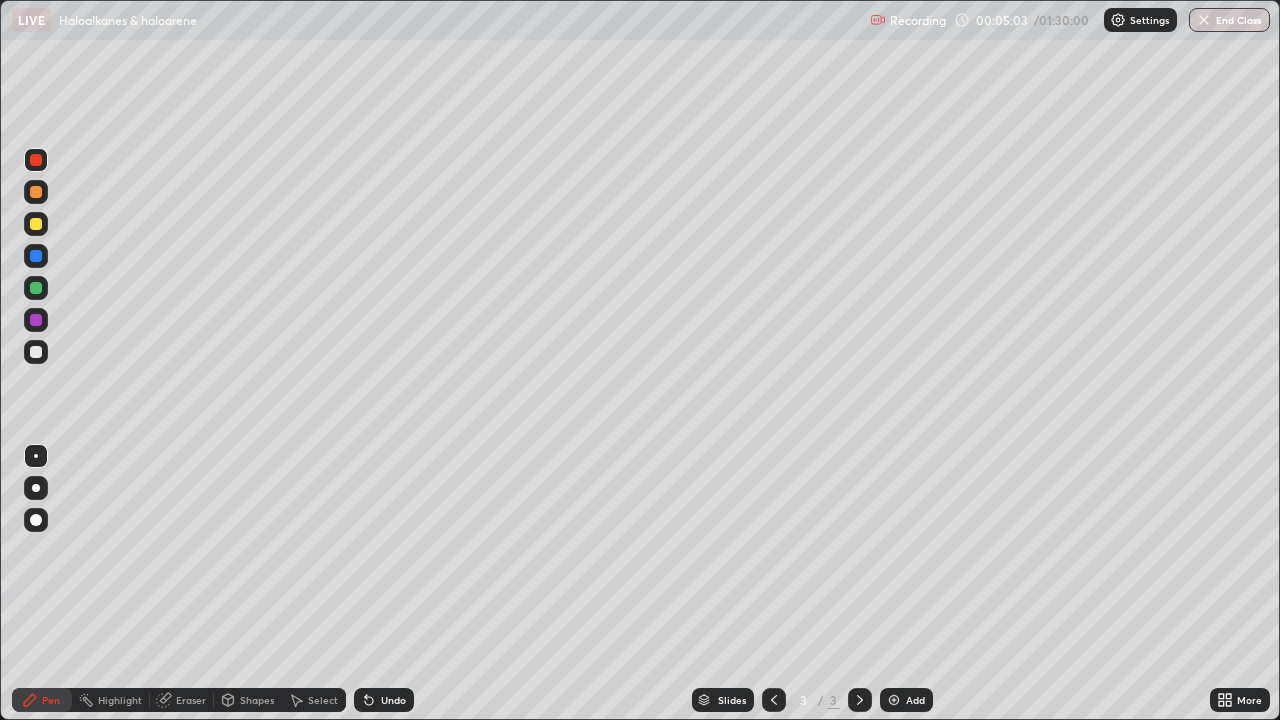 click at bounding box center [36, 256] 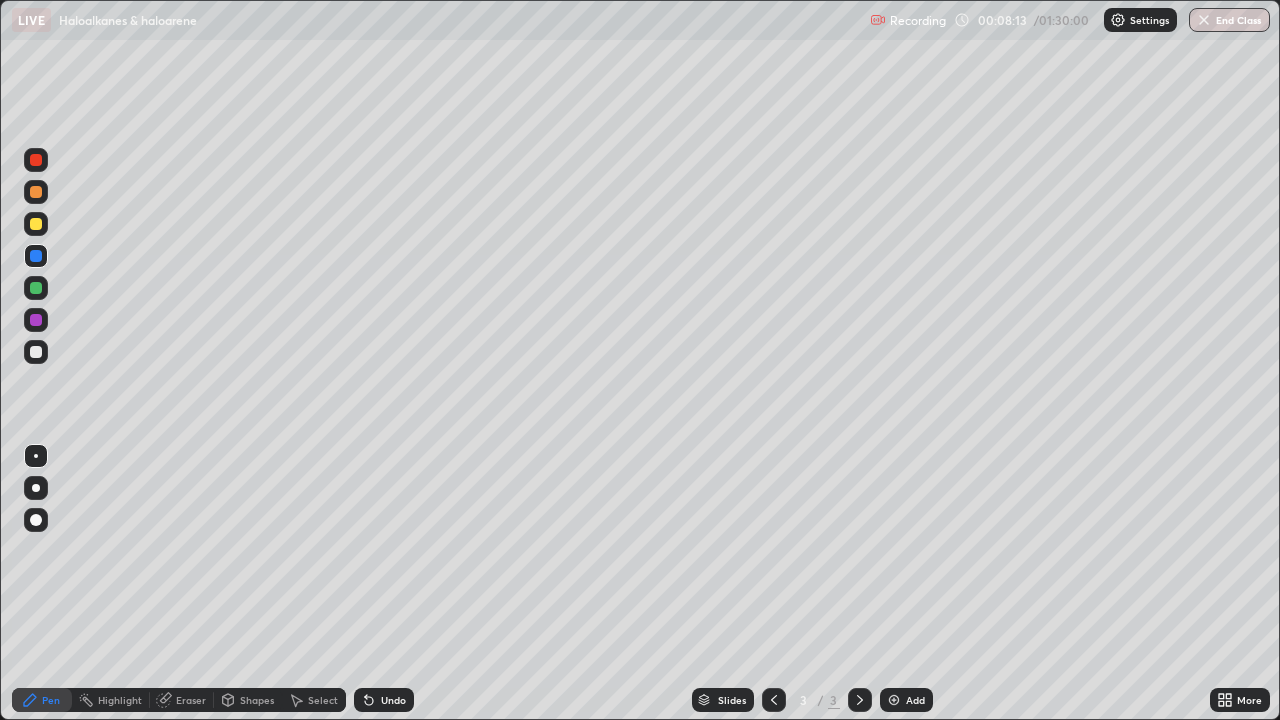 click on "Eraser" at bounding box center (191, 700) 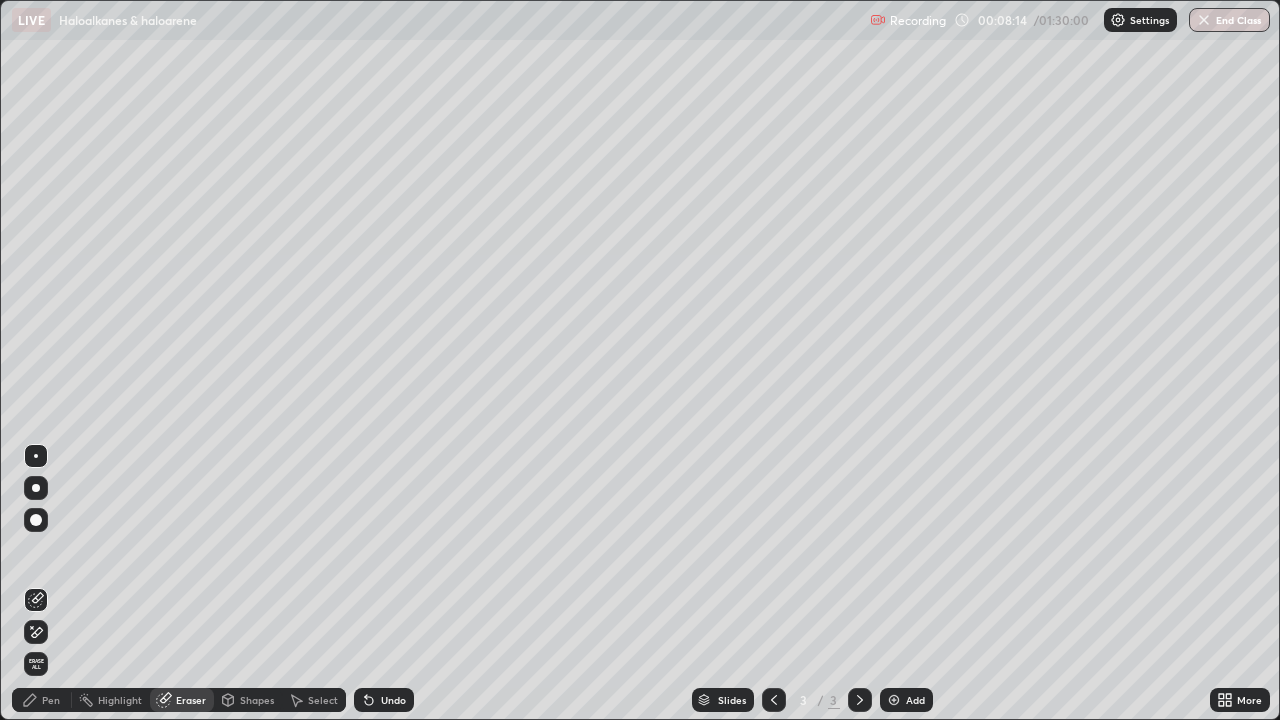 click on "Pen" at bounding box center (51, 700) 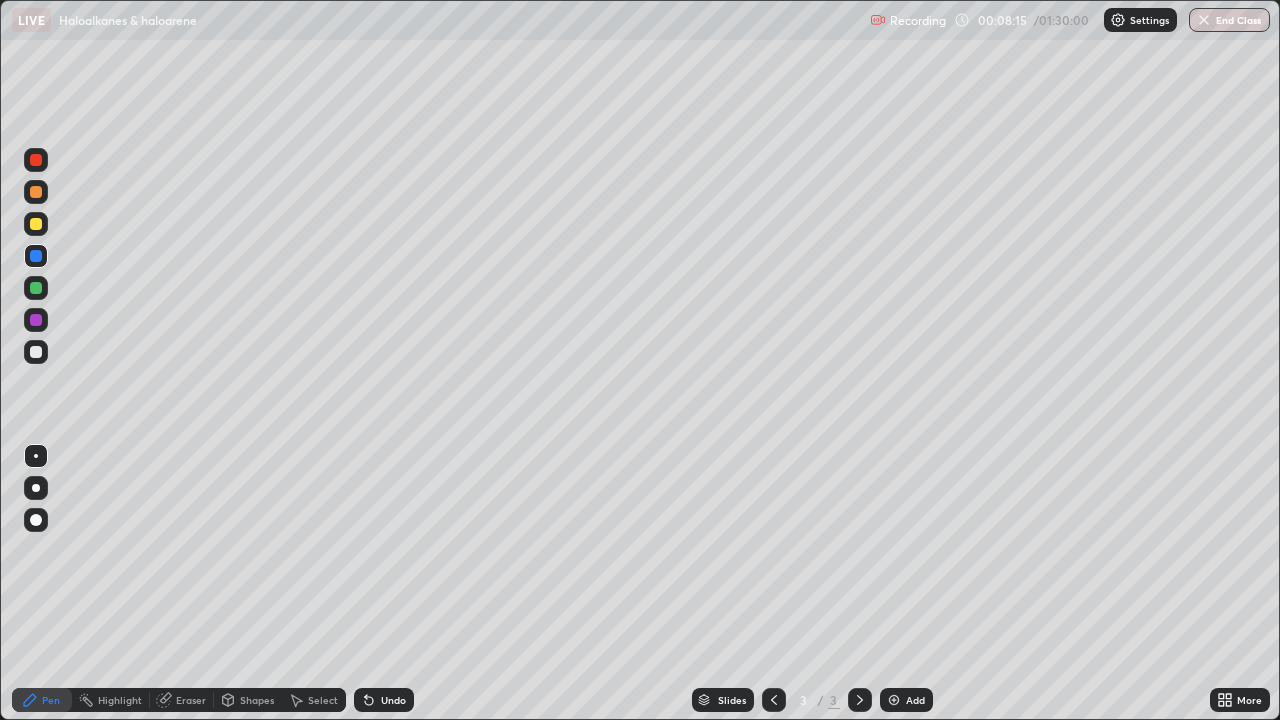 click at bounding box center [36, 160] 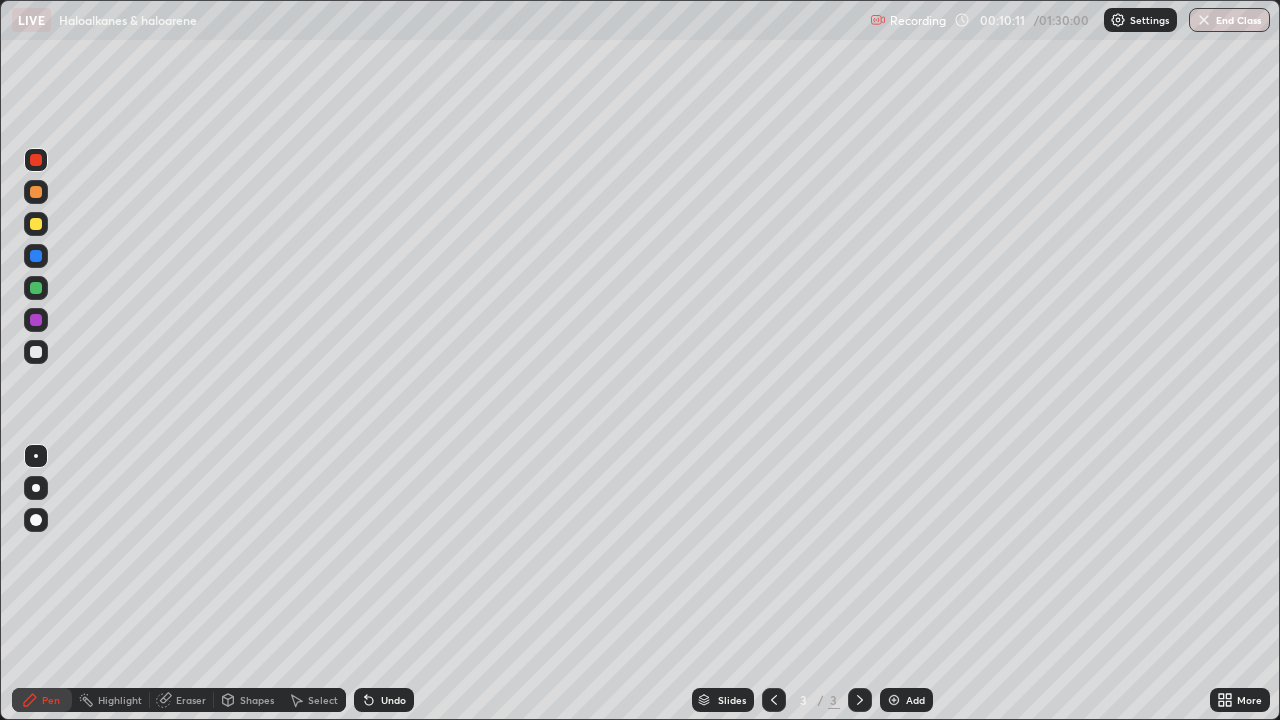 click at bounding box center [894, 700] 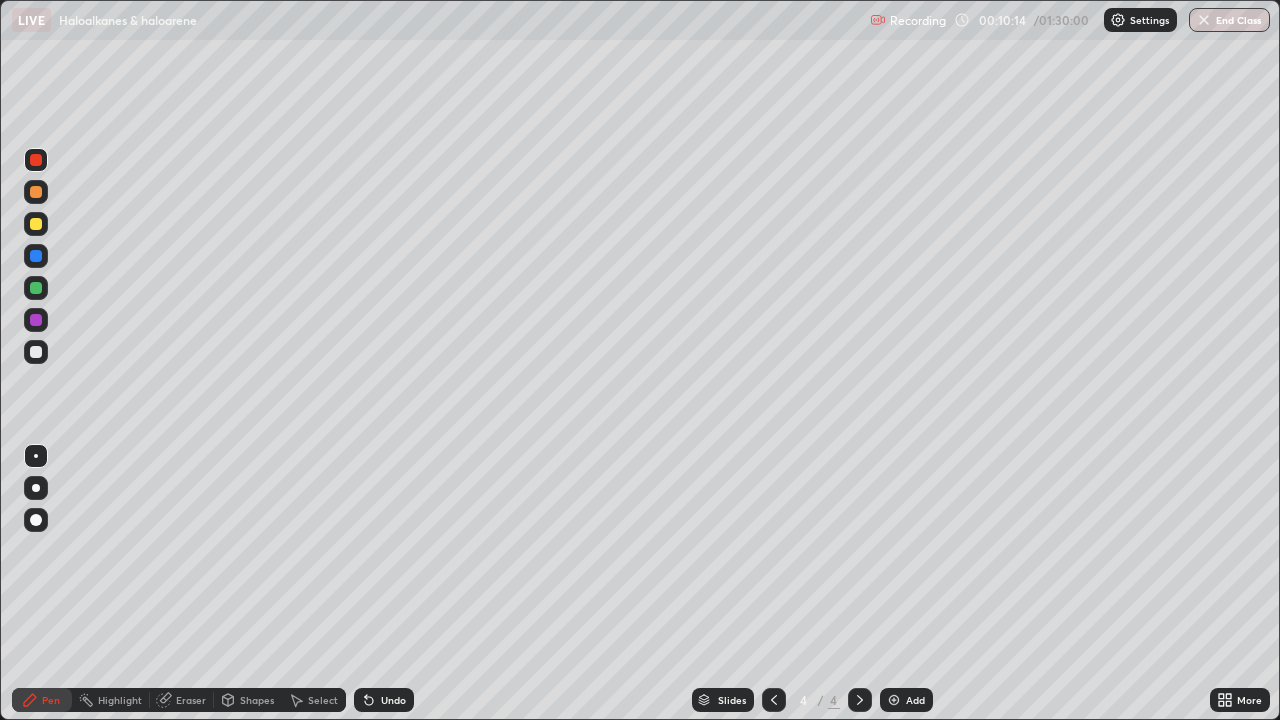 click at bounding box center [36, 352] 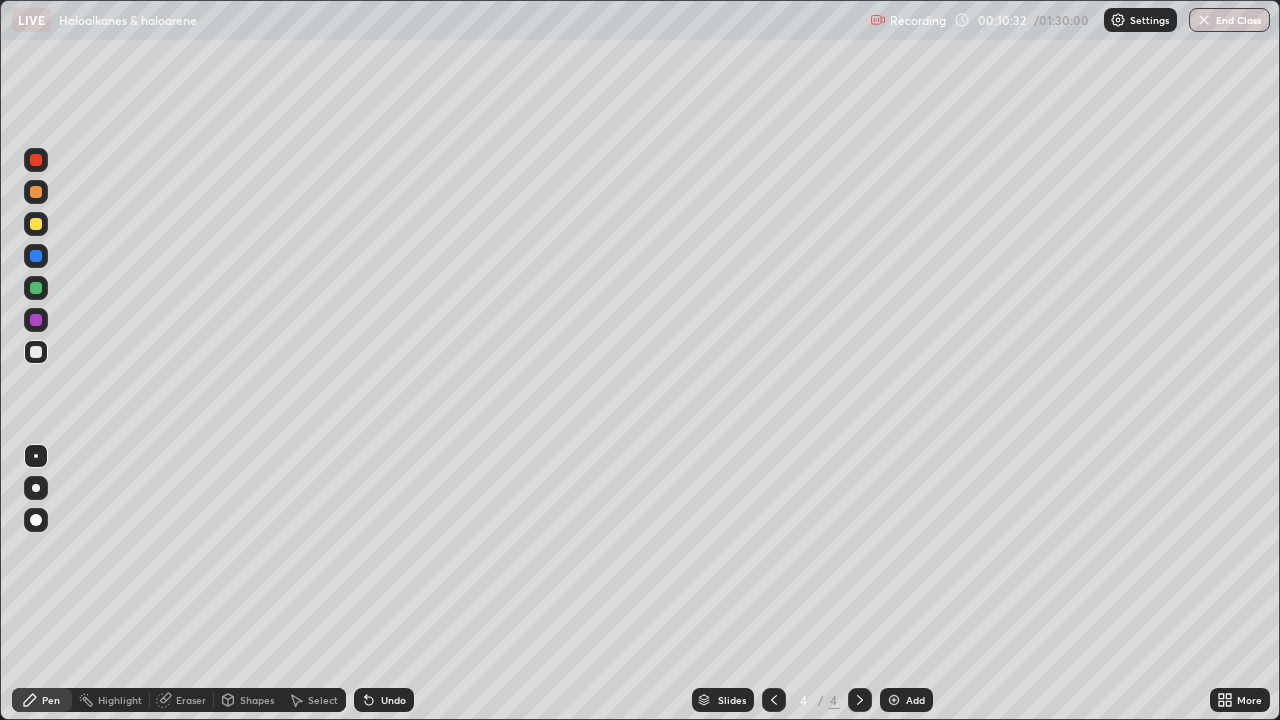 click at bounding box center (36, 192) 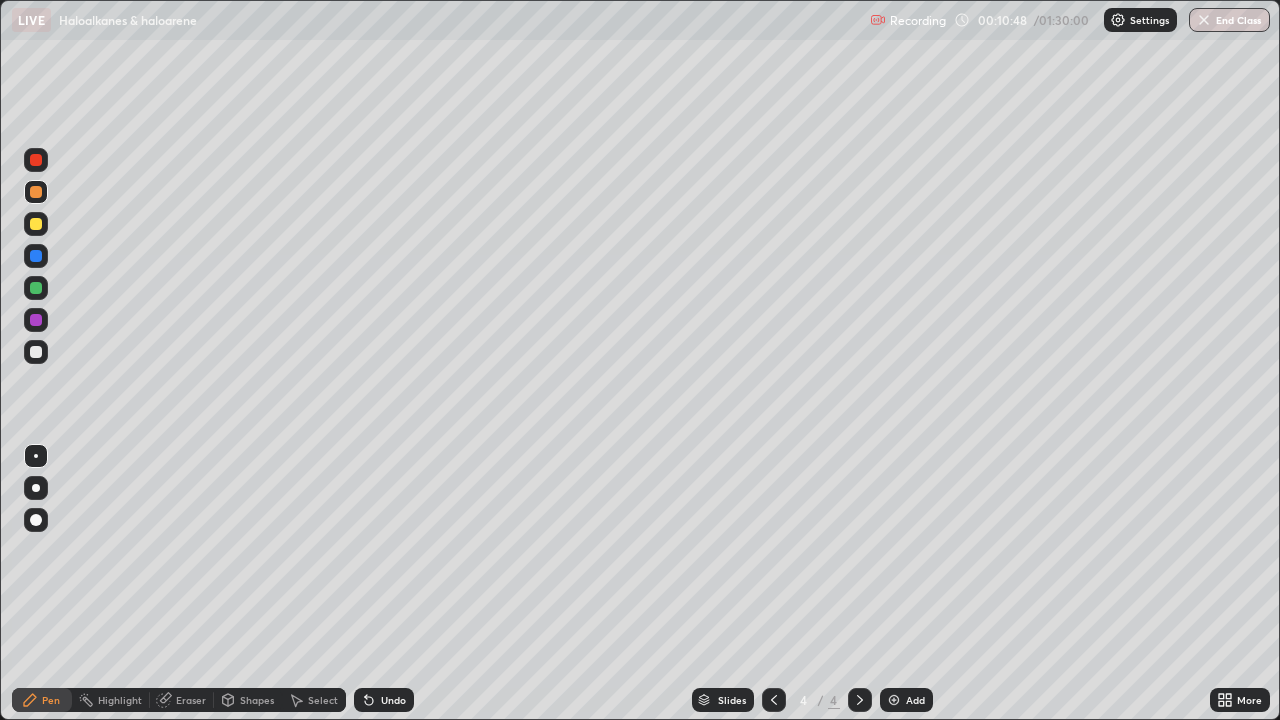 click 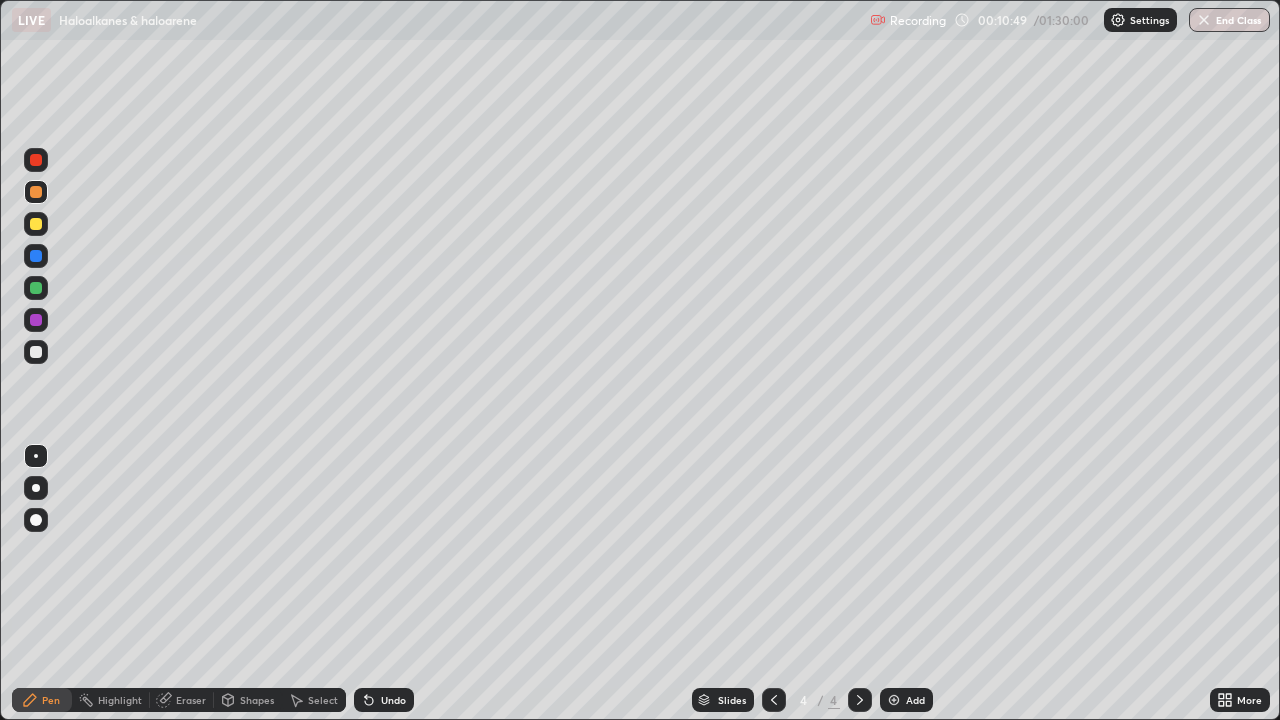 click on "Undo" at bounding box center (393, 700) 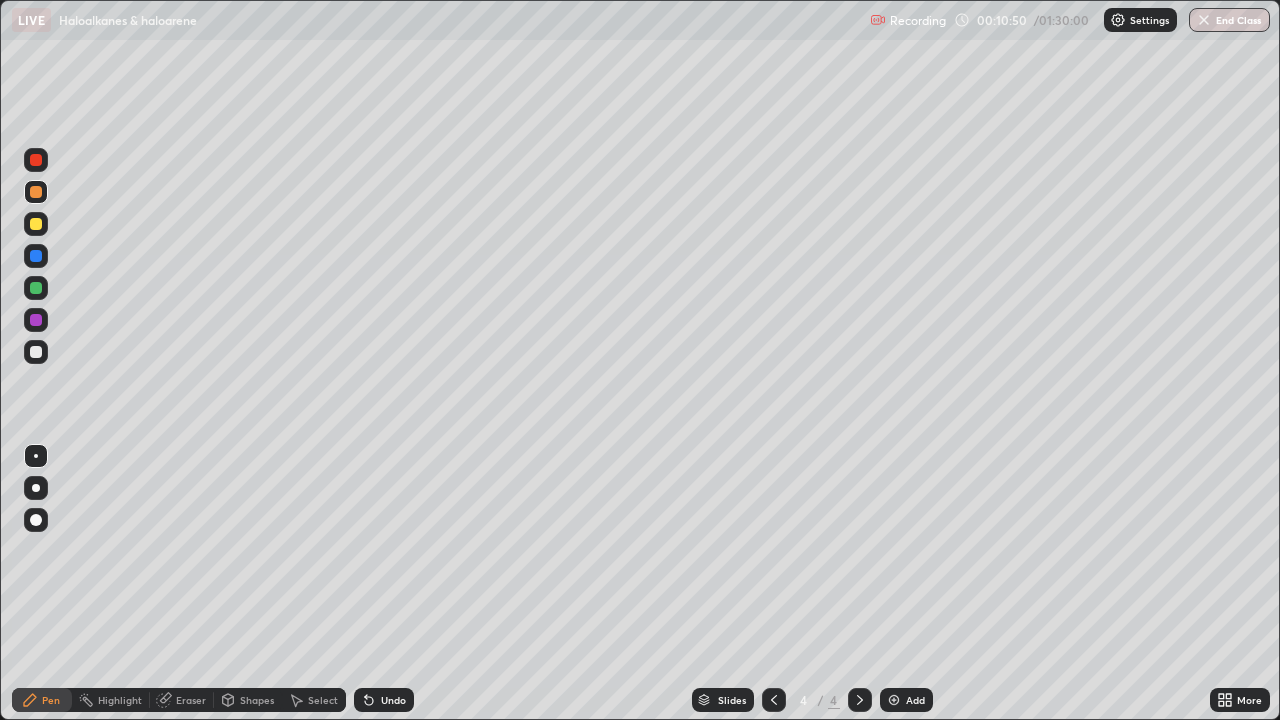 click at bounding box center (36, 352) 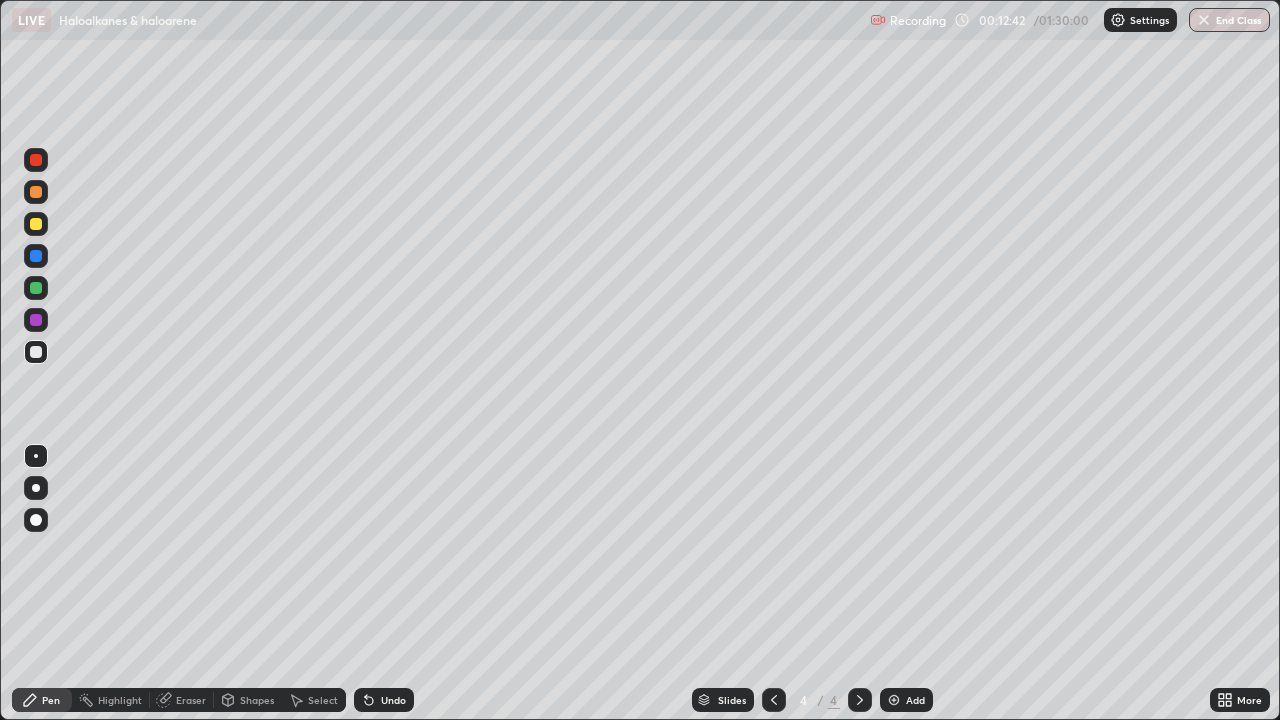 click at bounding box center [36, 224] 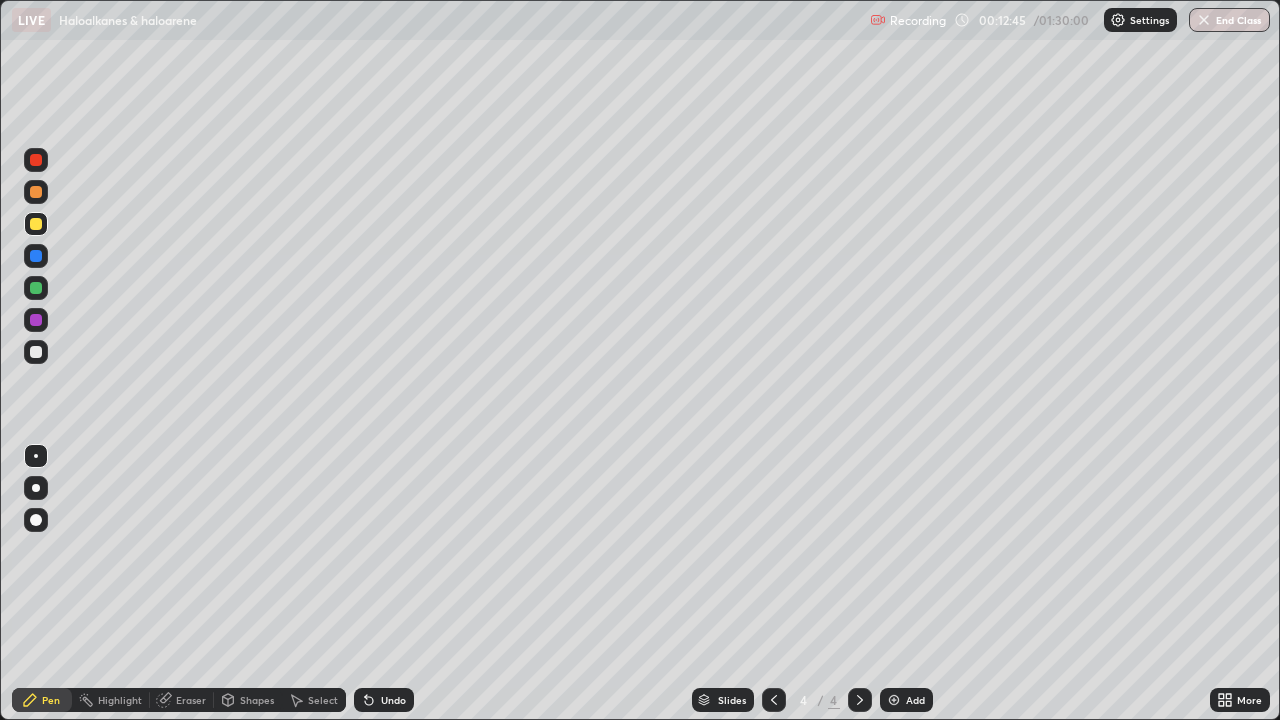 click at bounding box center [36, 160] 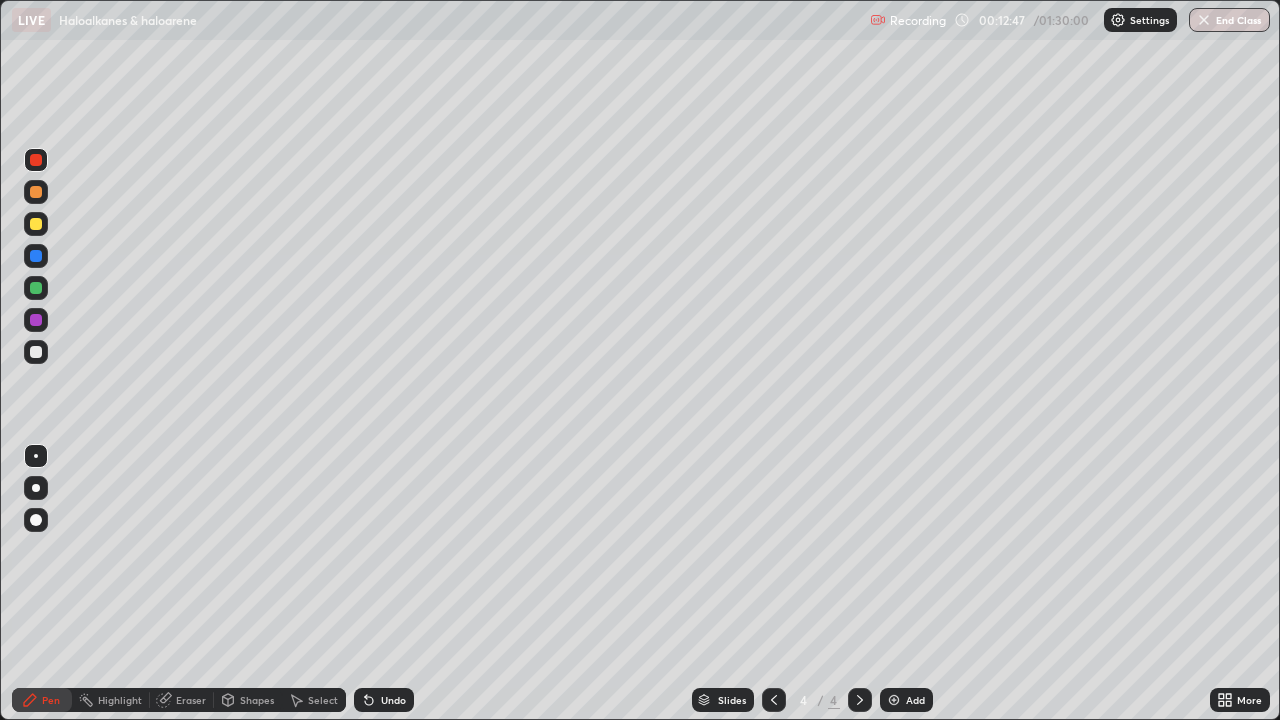 click at bounding box center [36, 352] 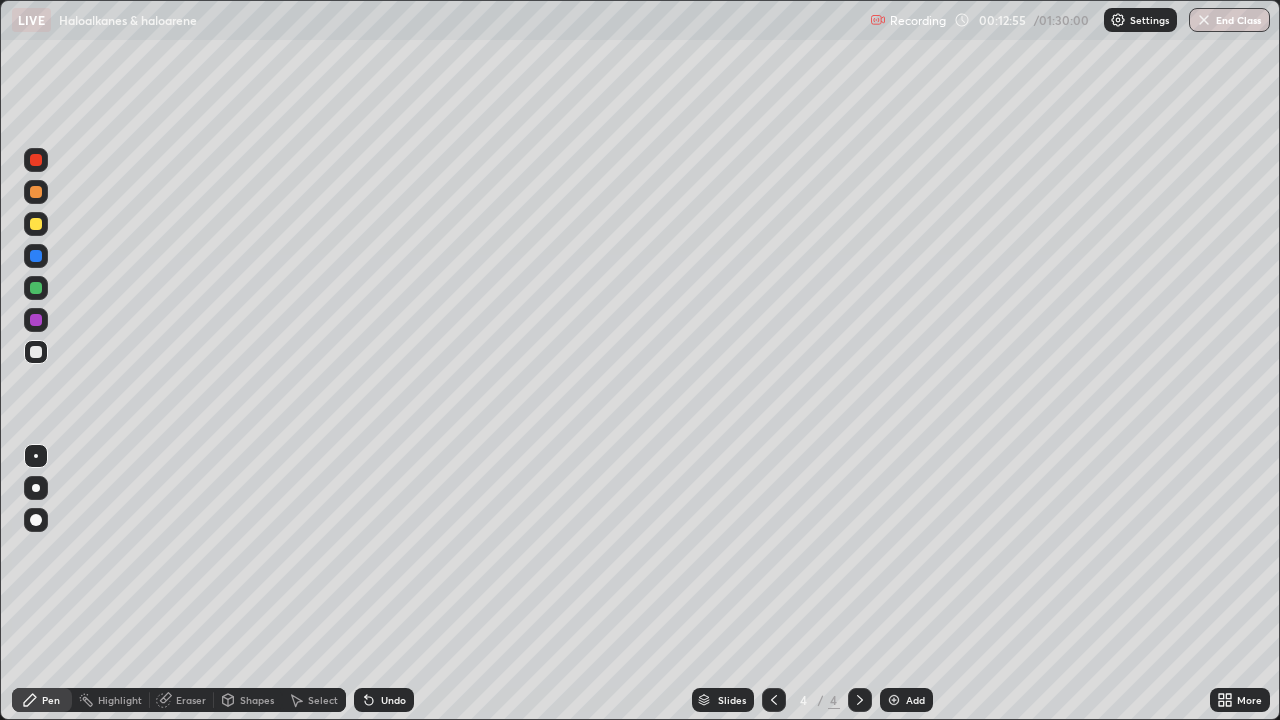 click at bounding box center (36, 160) 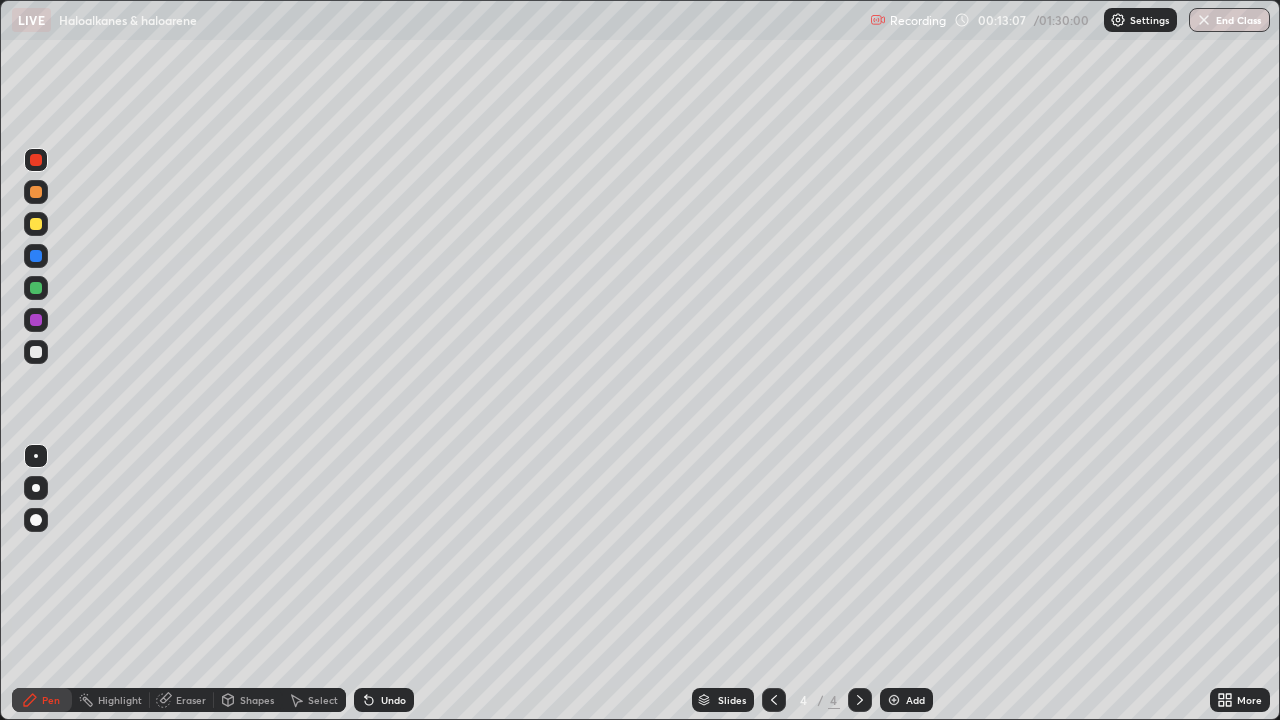 click at bounding box center [36, 224] 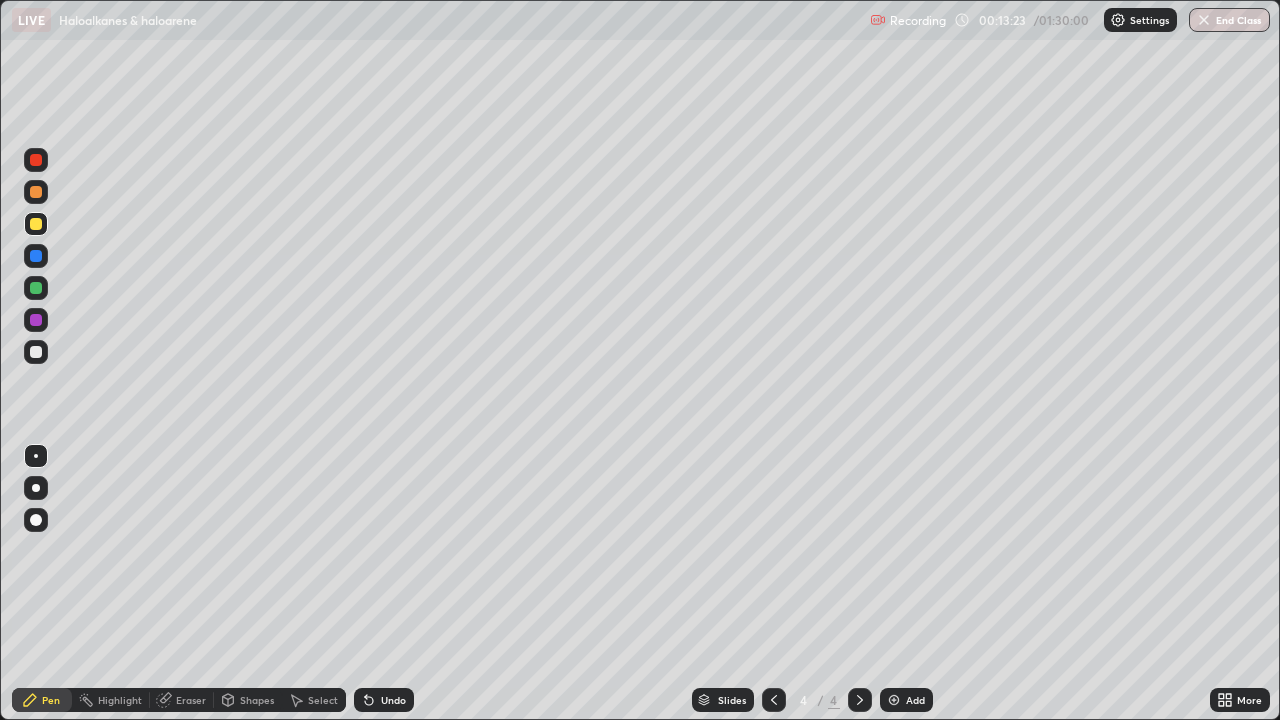 click on "Undo" at bounding box center [393, 700] 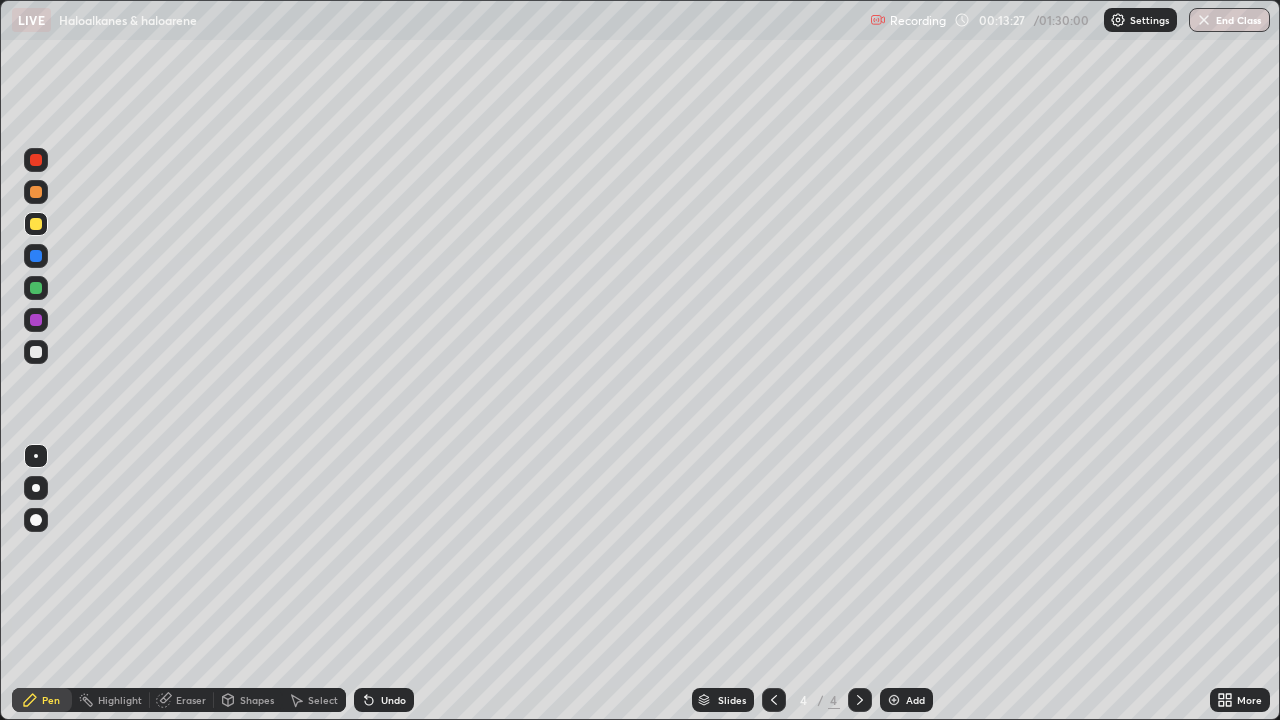 click at bounding box center (36, 352) 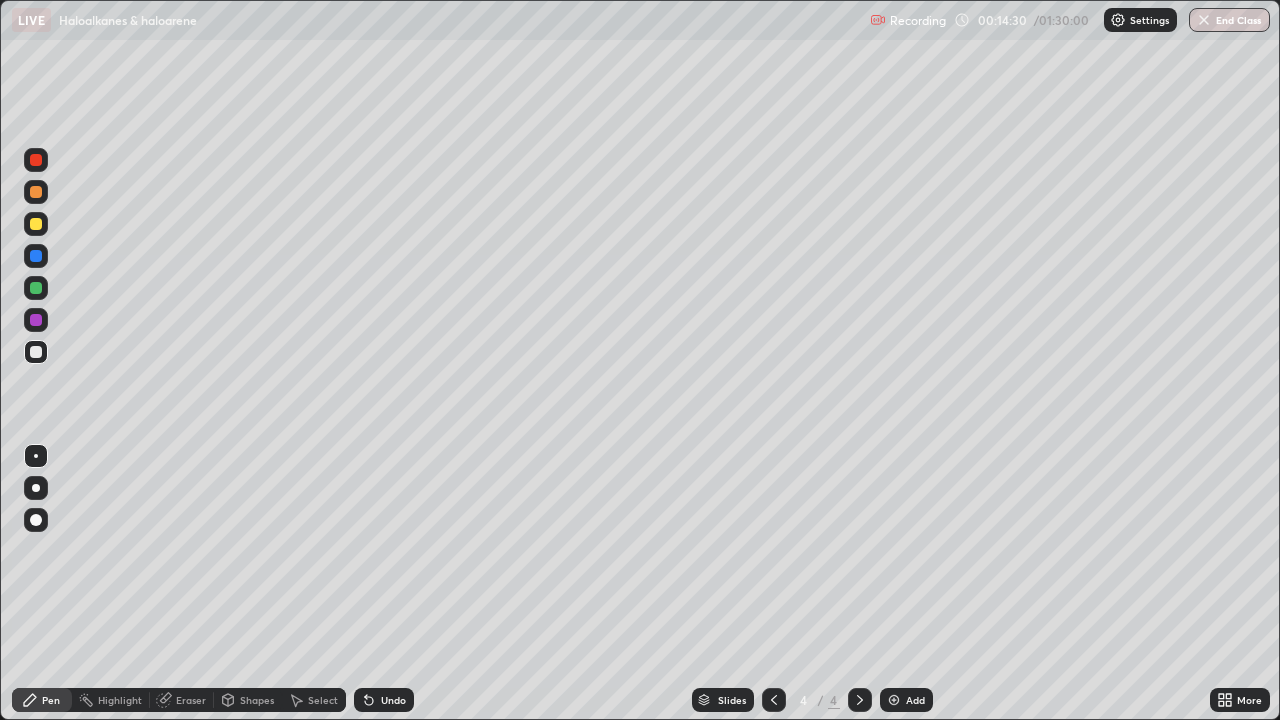 click at bounding box center (36, 192) 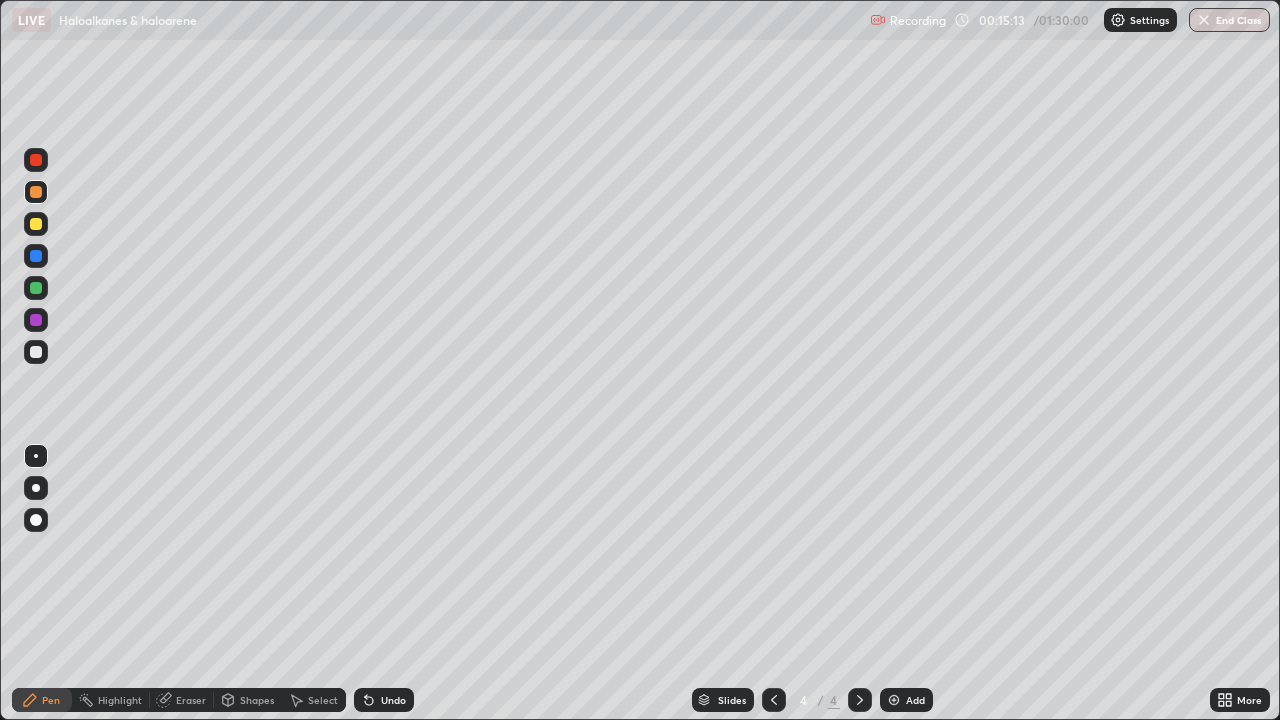 click on "Eraser" at bounding box center (182, 700) 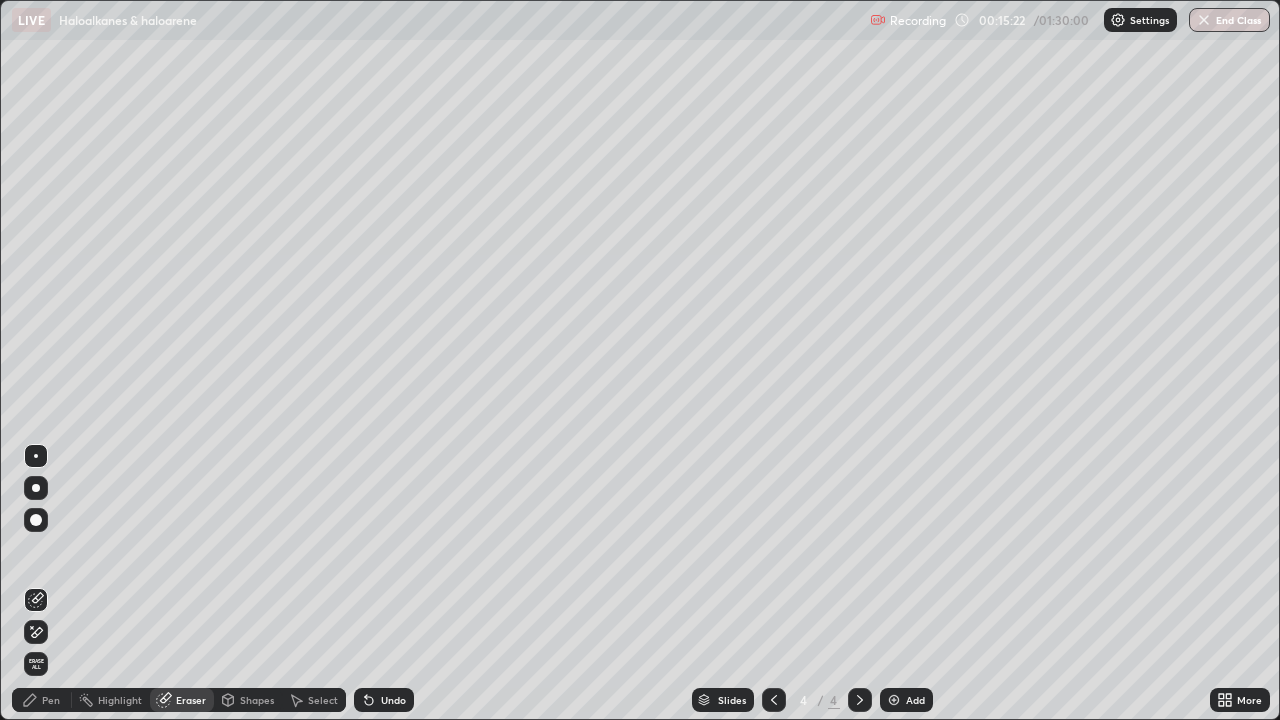 click on "Pen" at bounding box center (42, 700) 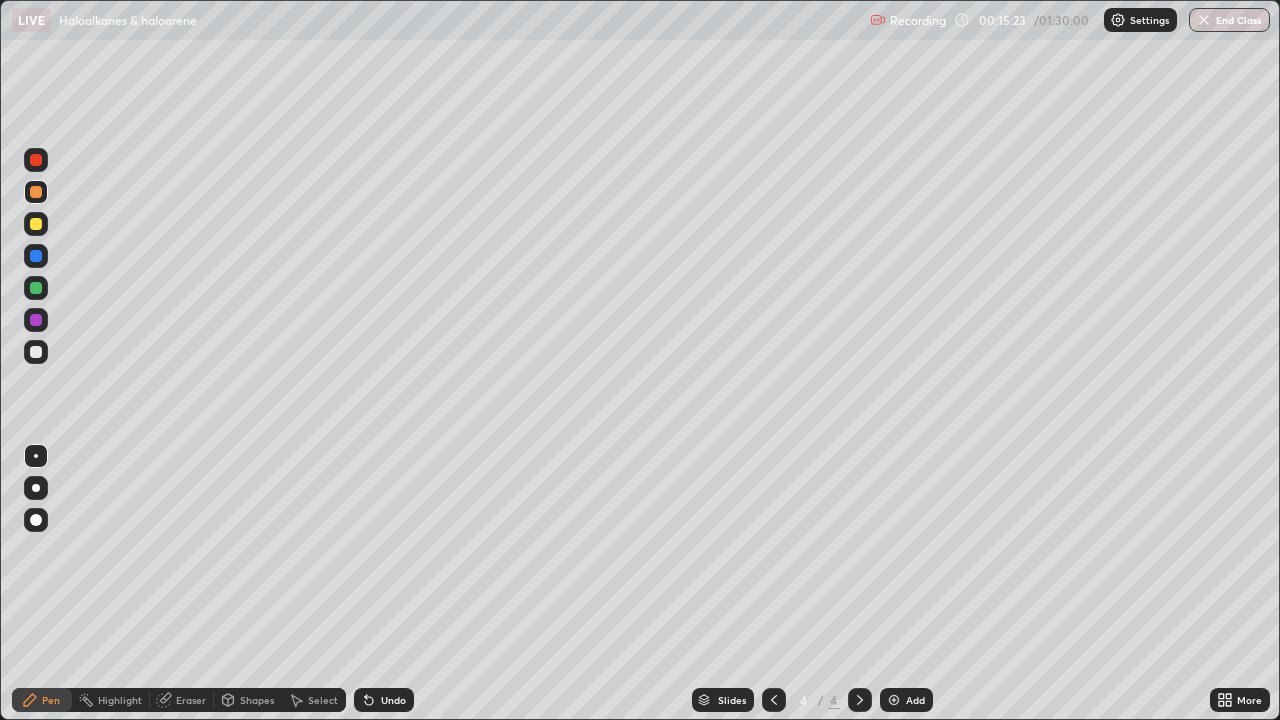 click at bounding box center (36, 192) 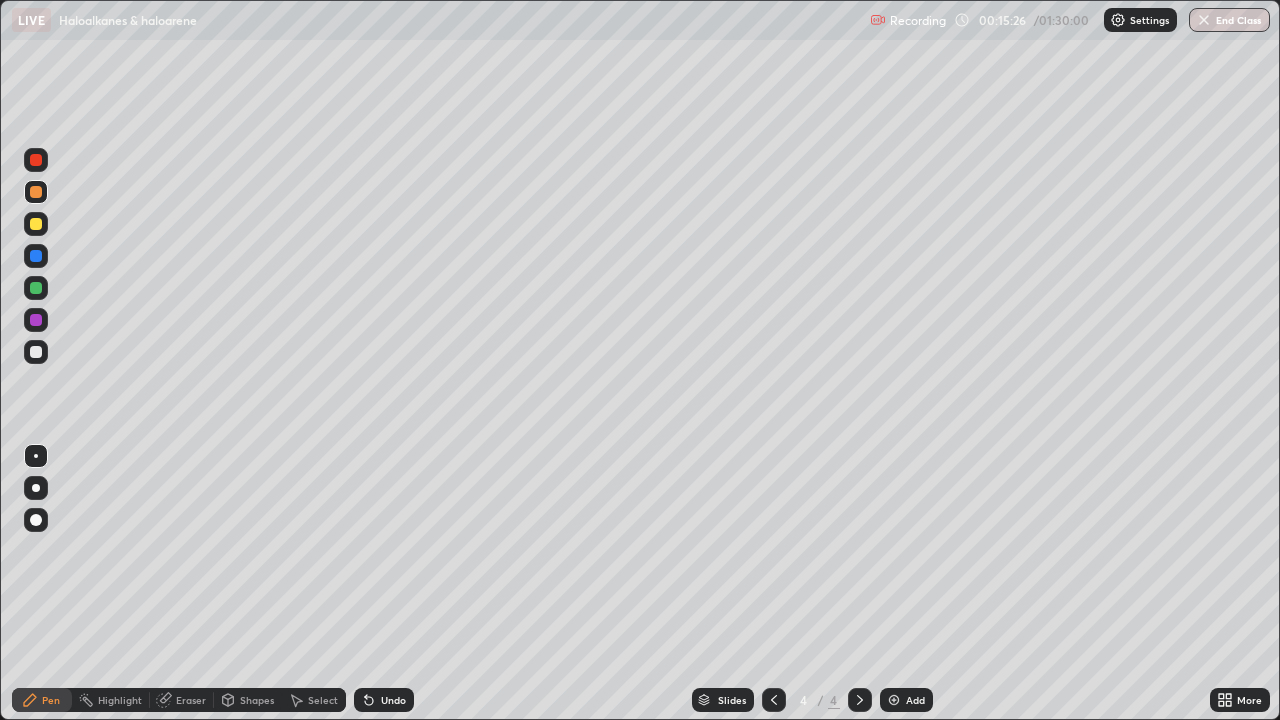 click at bounding box center (36, 320) 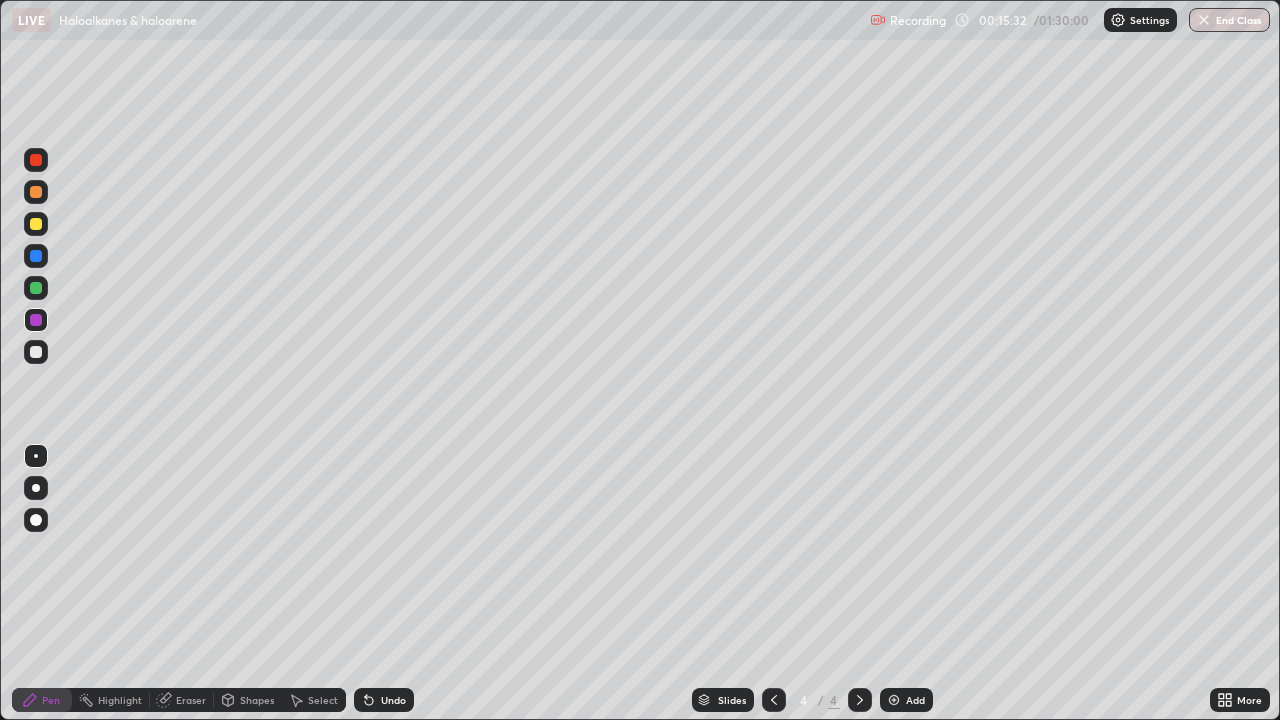 click on "Undo" at bounding box center [384, 700] 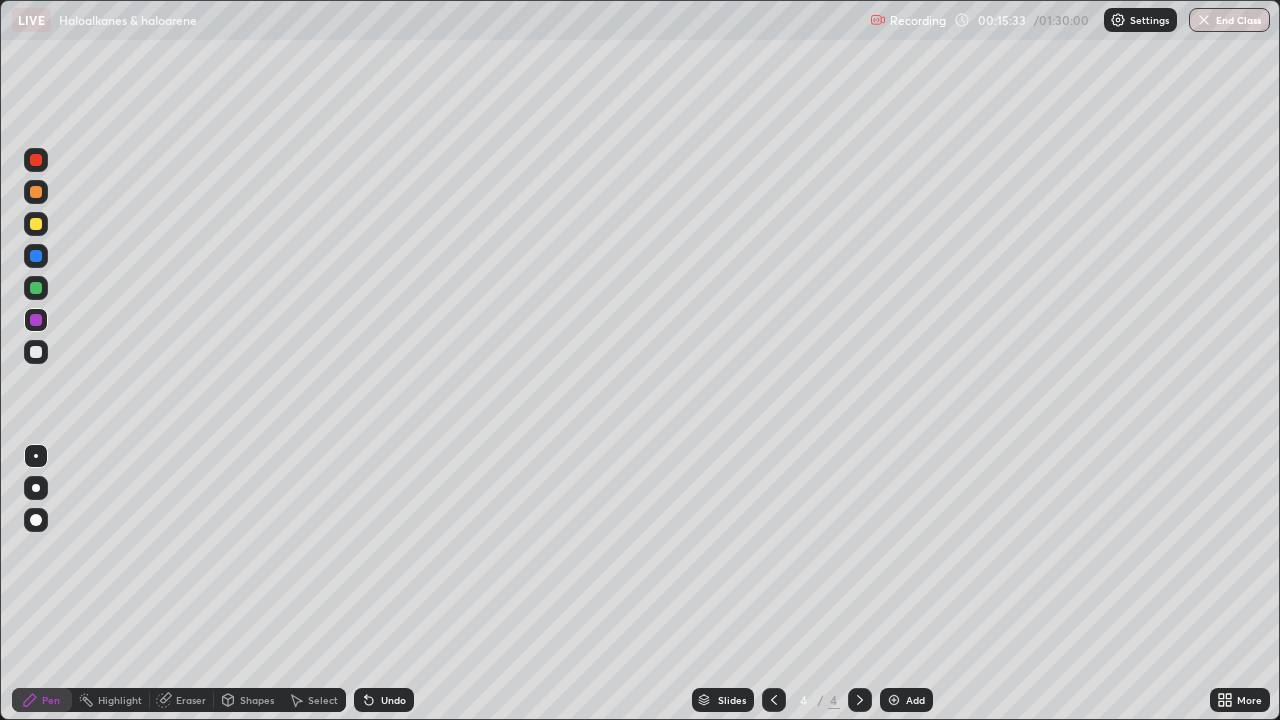 click on "Undo" at bounding box center (393, 700) 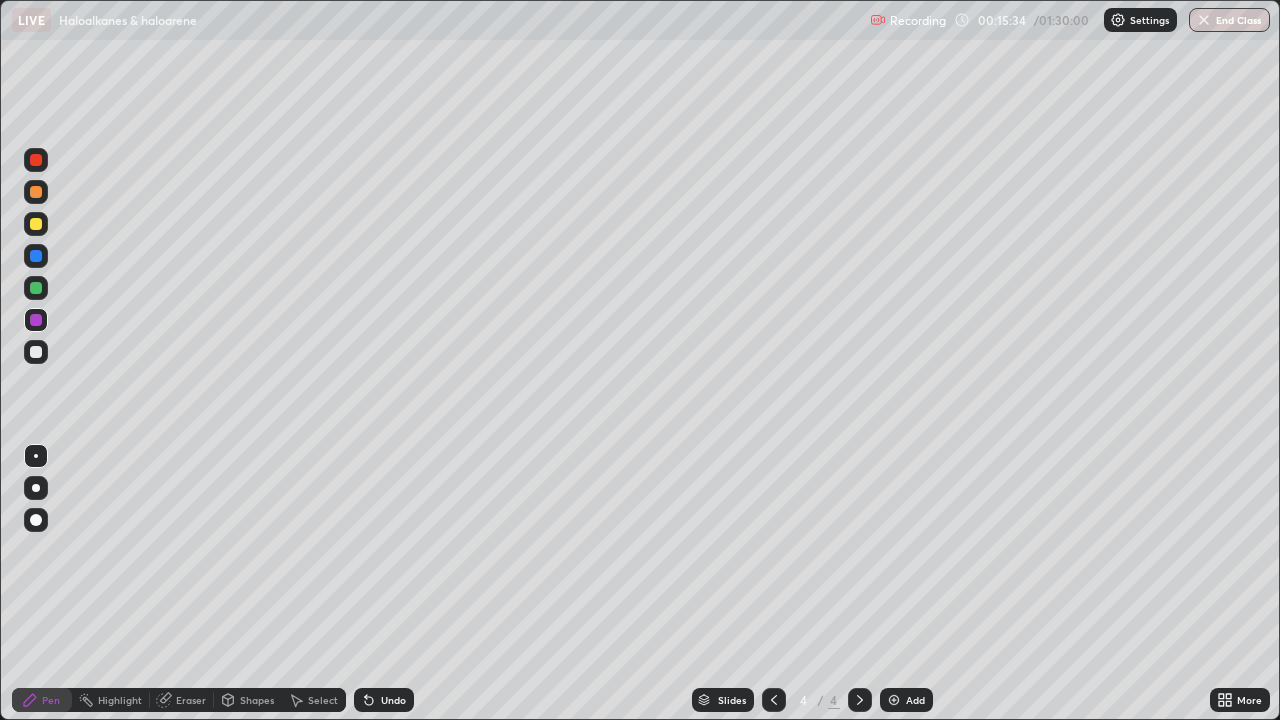 click on "Undo" at bounding box center [393, 700] 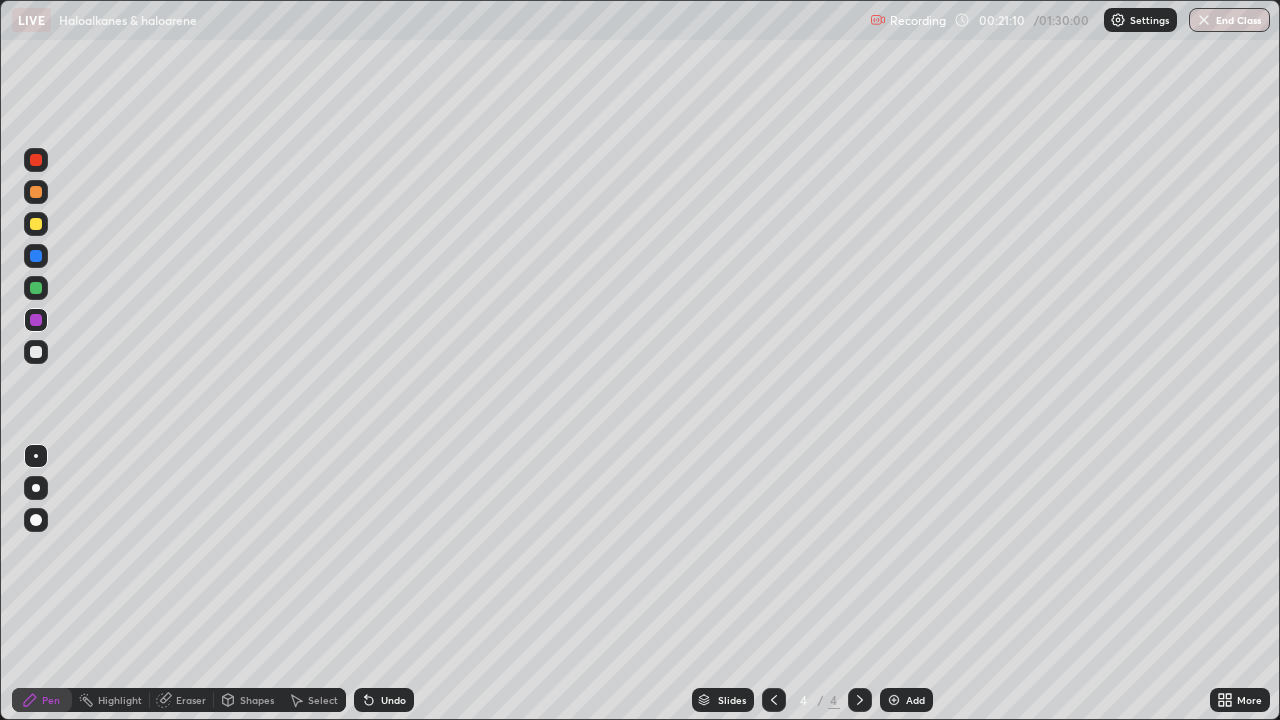 click at bounding box center (894, 700) 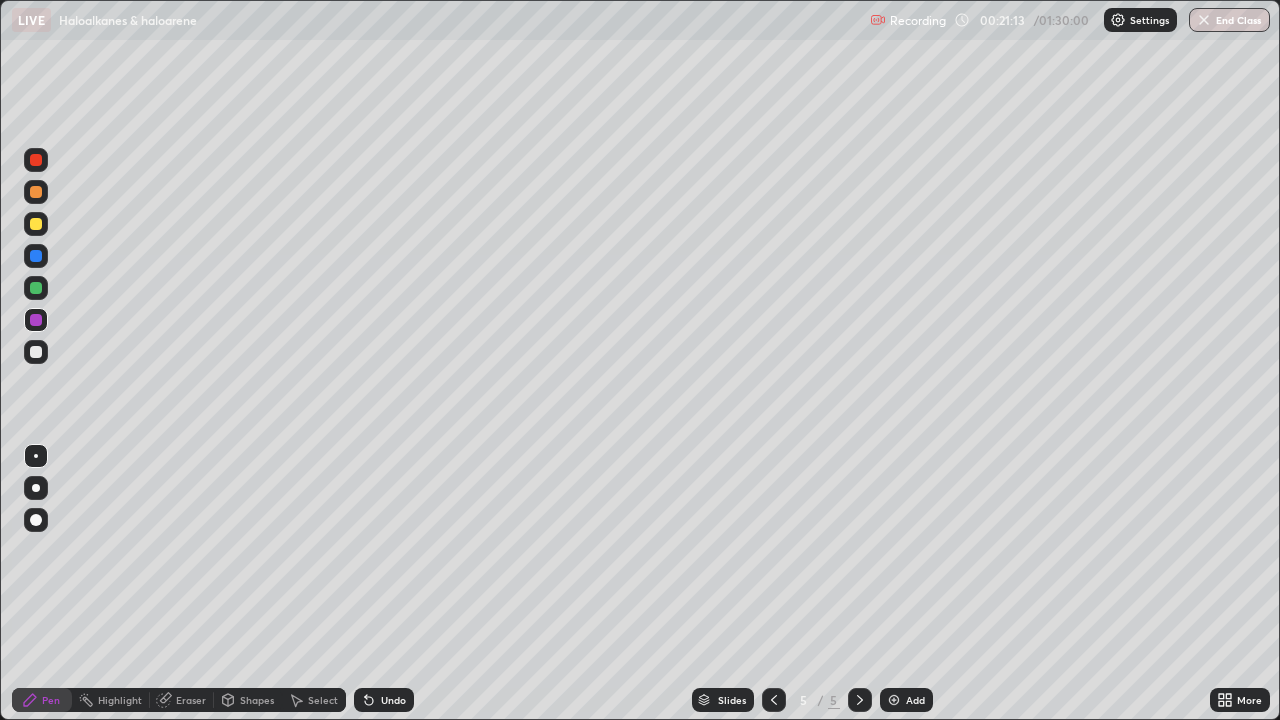 click at bounding box center [36, 352] 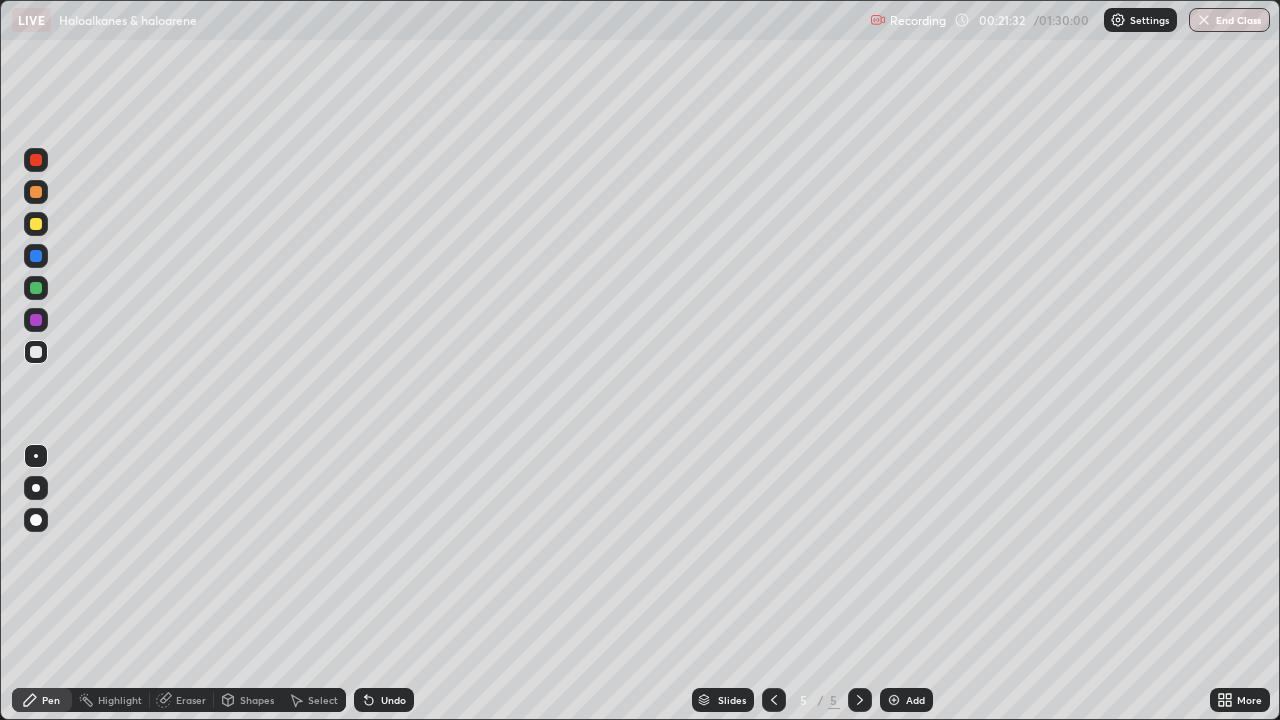 click 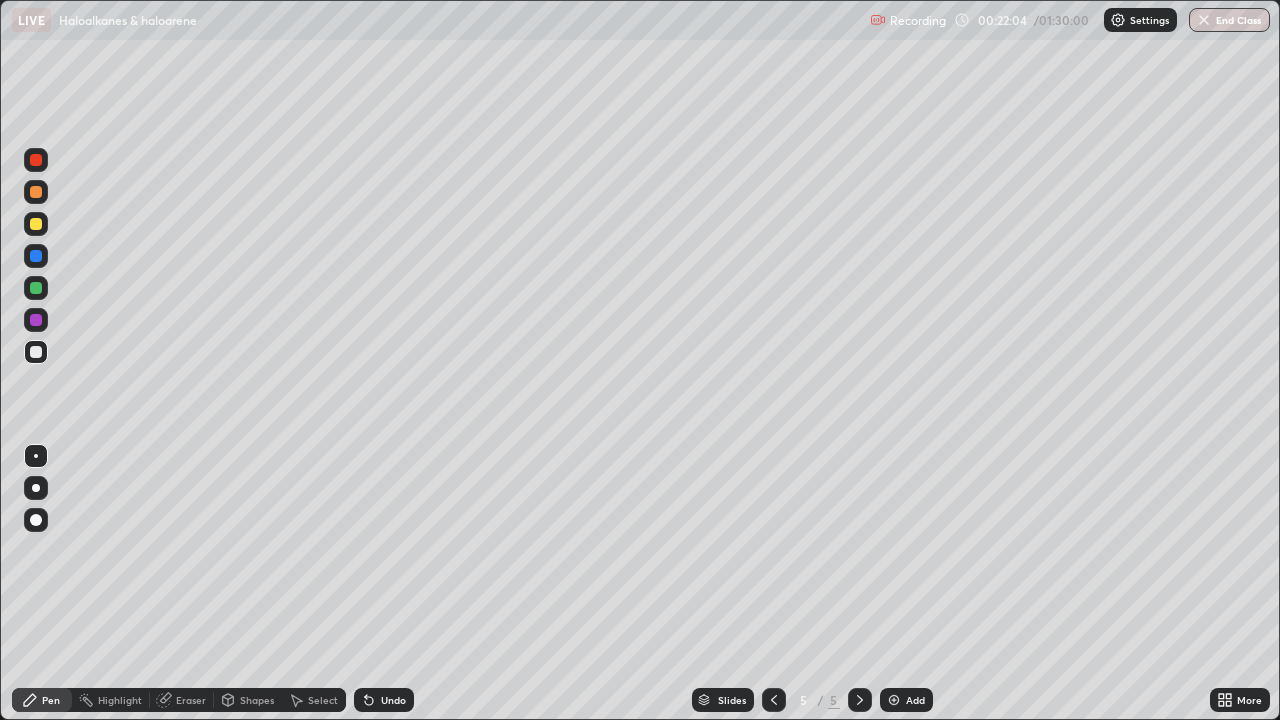 click at bounding box center (36, 320) 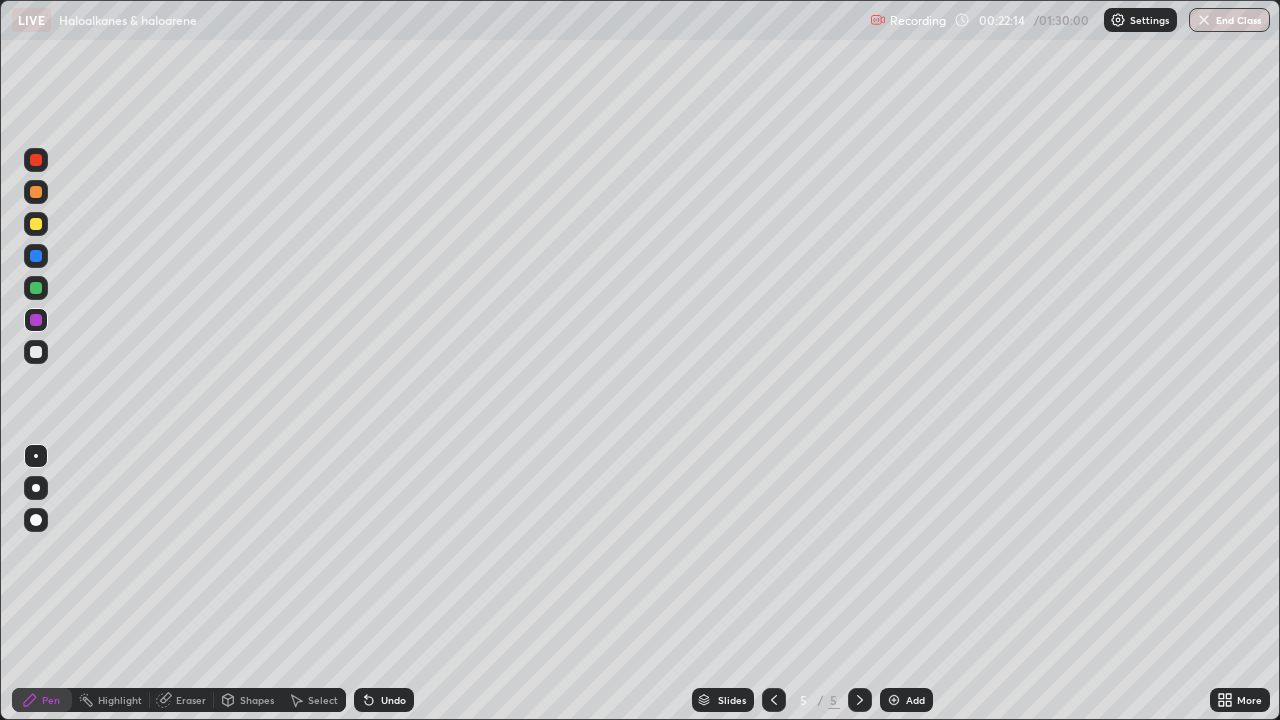click on "Undo" at bounding box center [384, 700] 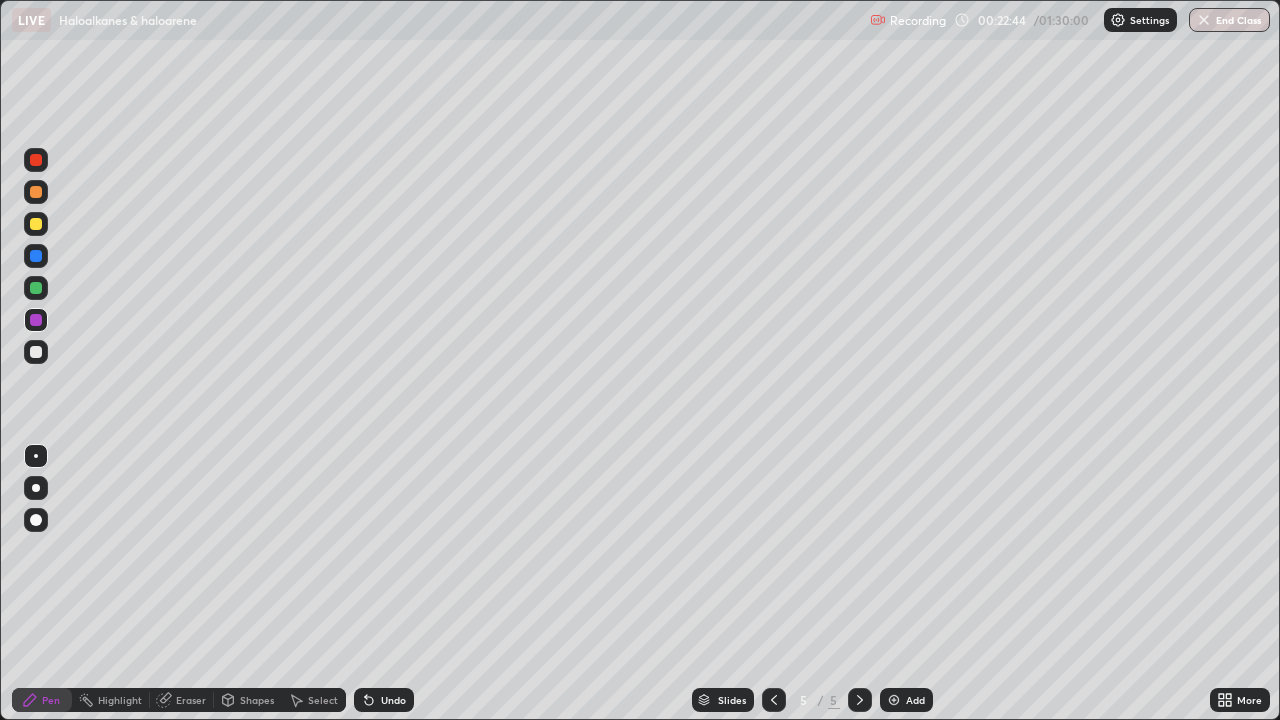 click 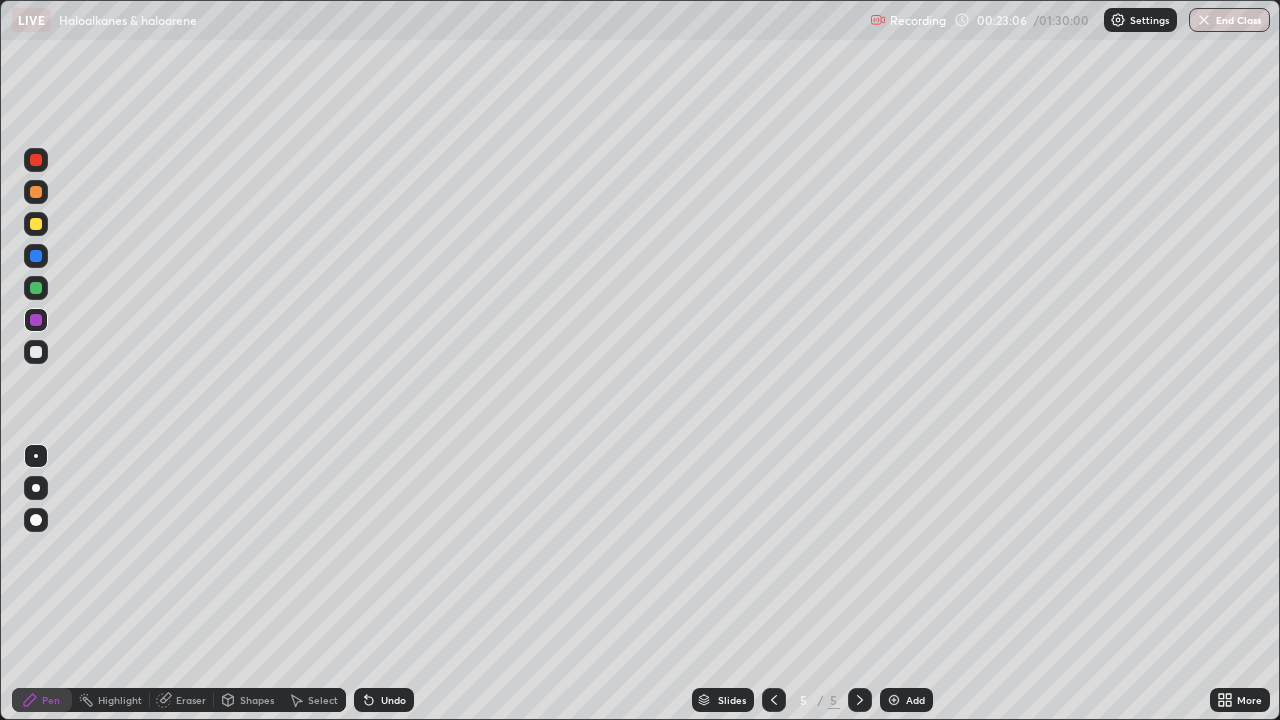 click at bounding box center [36, 224] 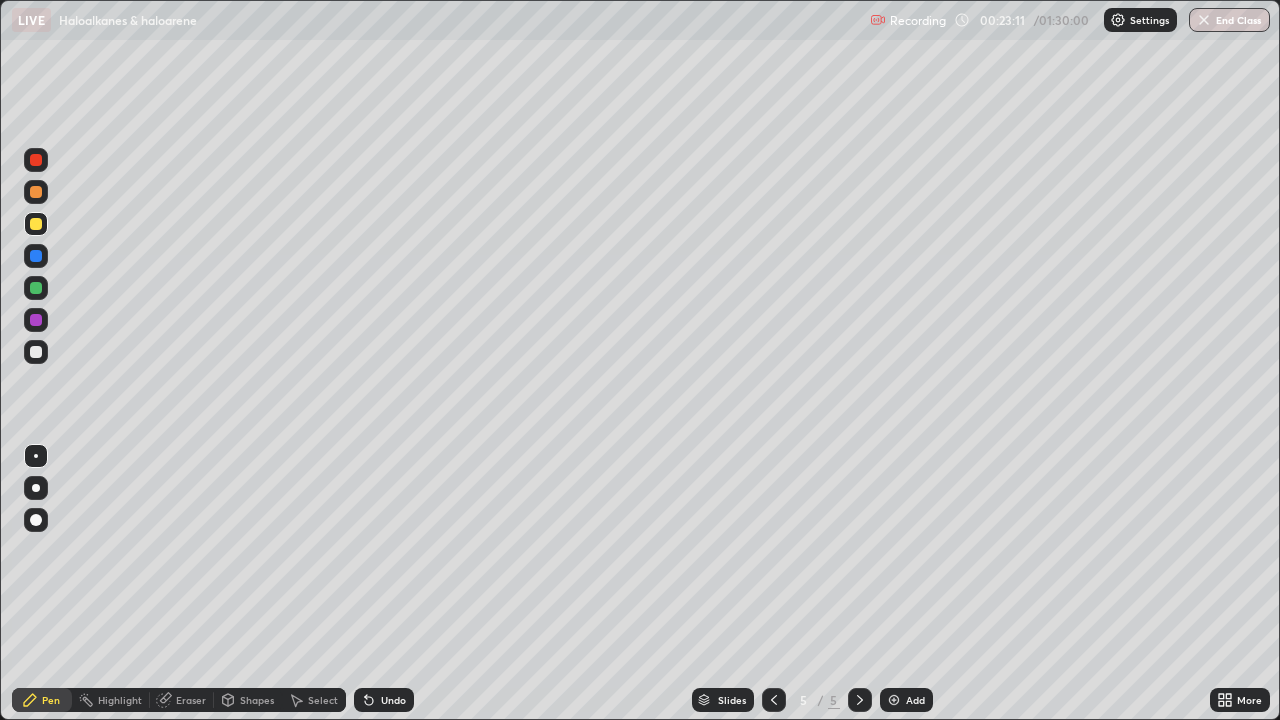click 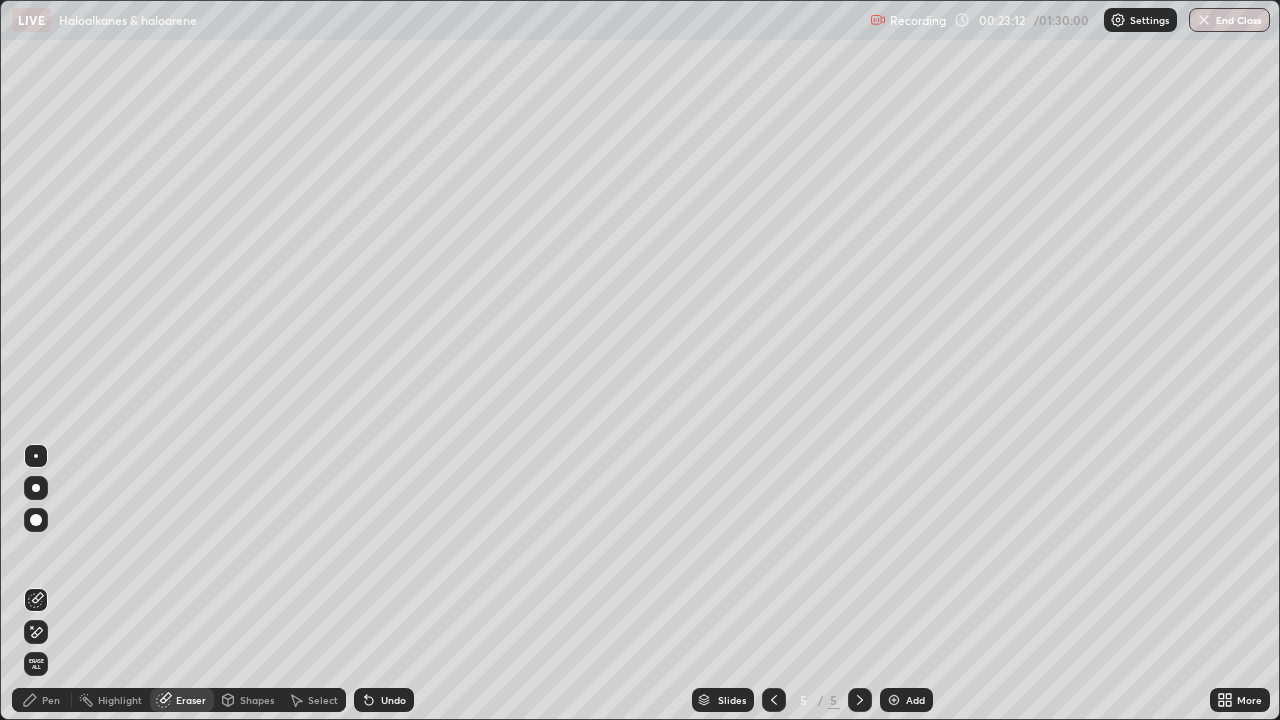 click on "Pen" at bounding box center (51, 700) 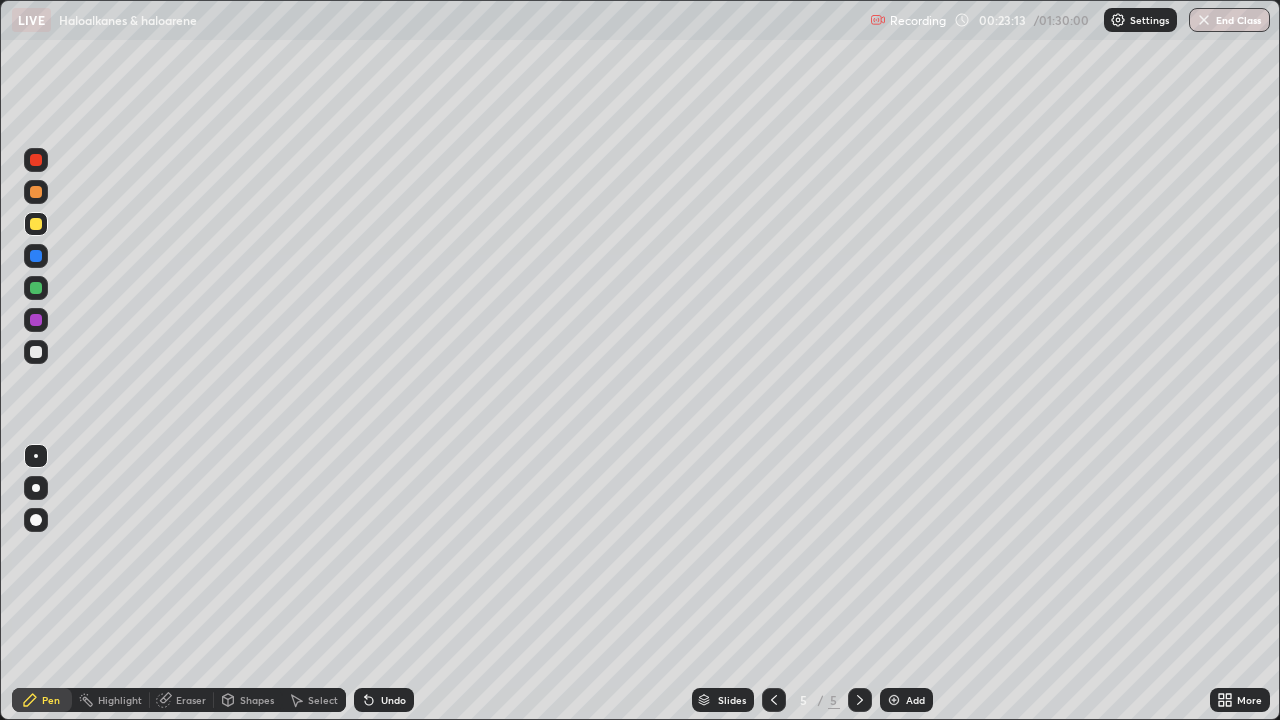 click at bounding box center (36, 320) 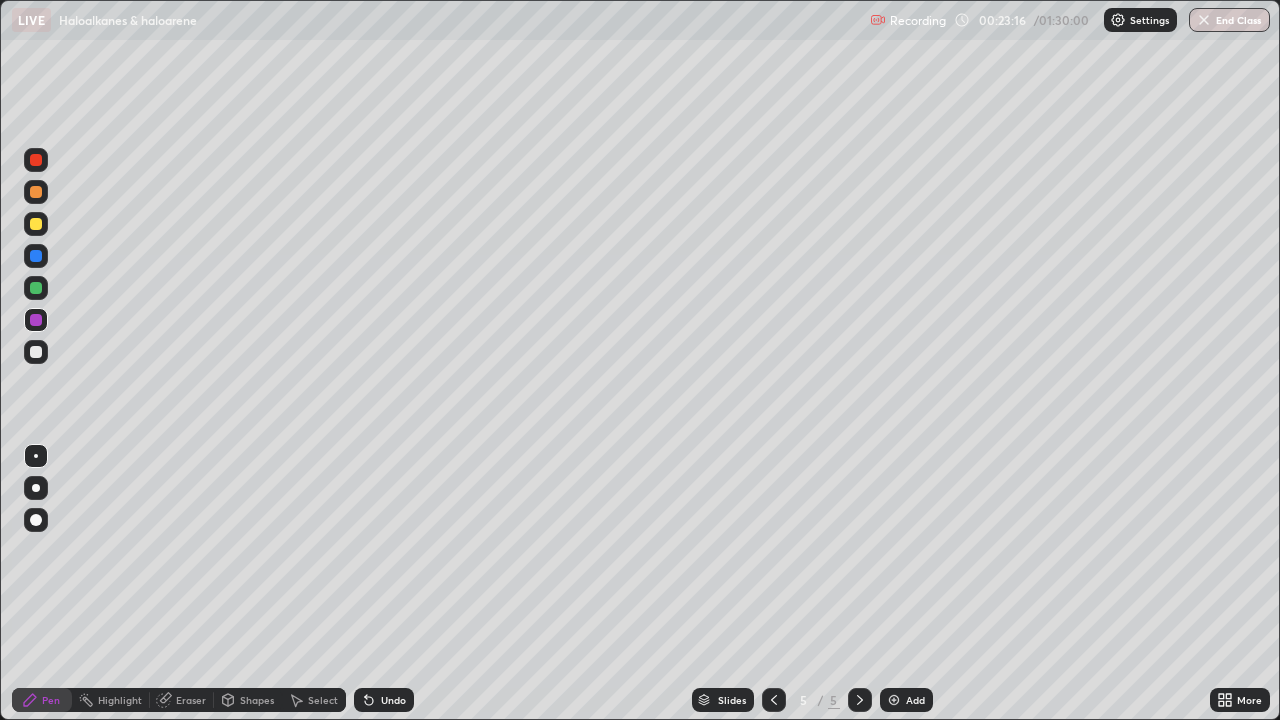 click at bounding box center (36, 224) 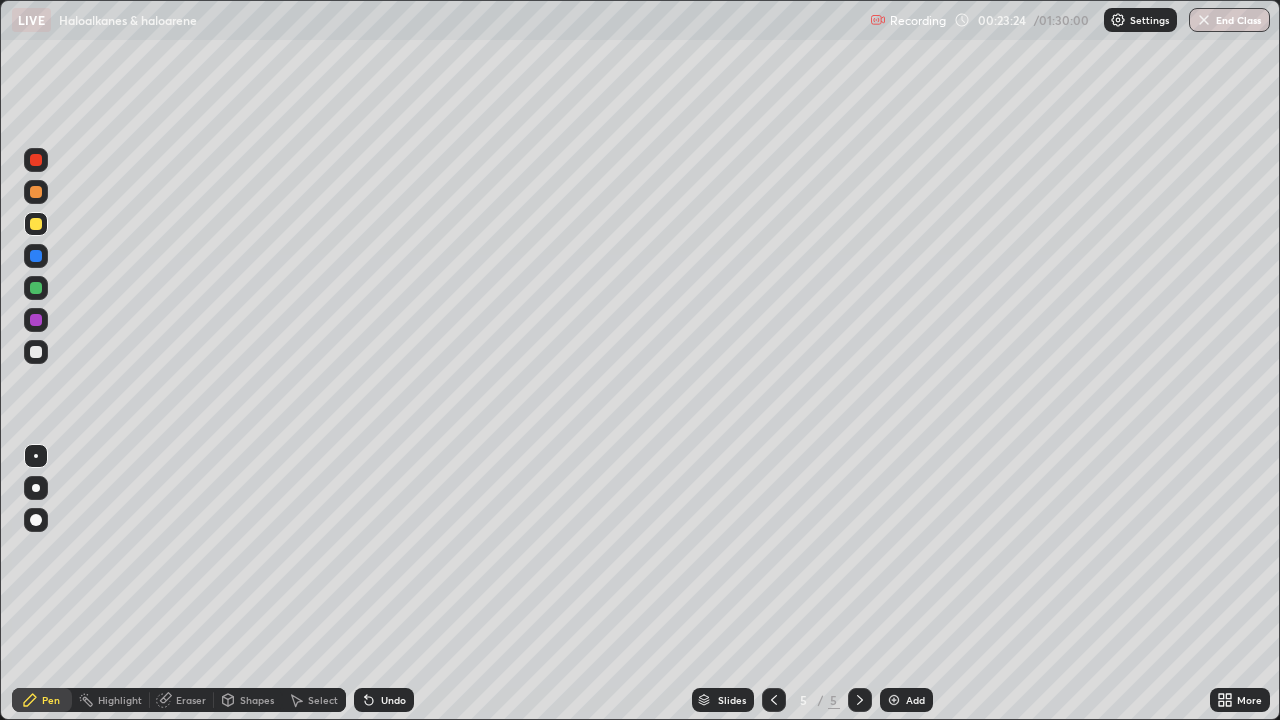 click at bounding box center (36, 352) 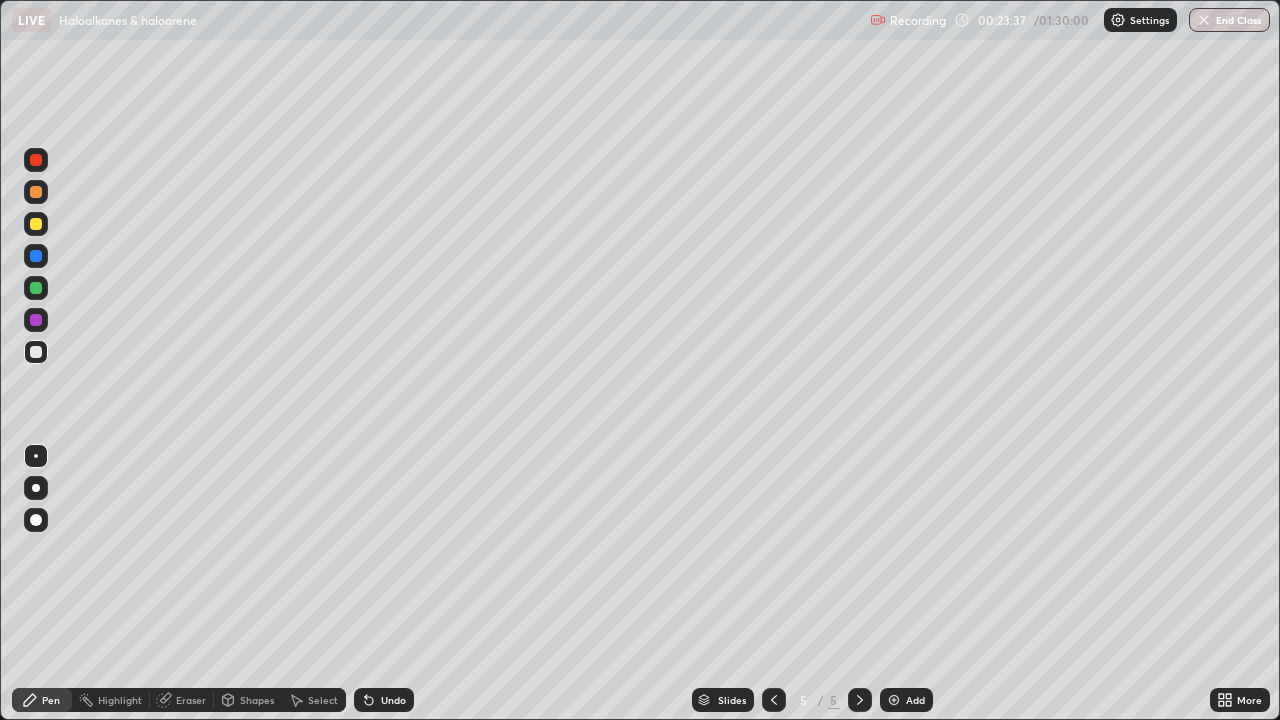 click at bounding box center (36, 256) 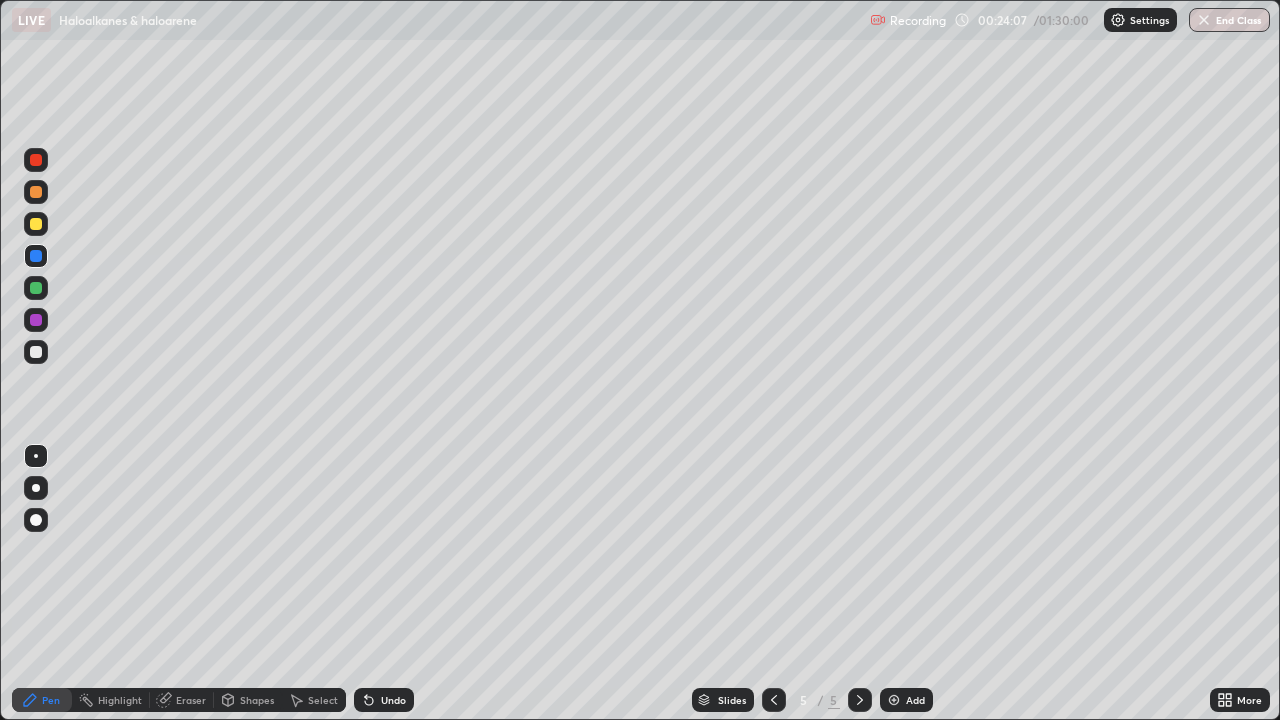 click at bounding box center (36, 352) 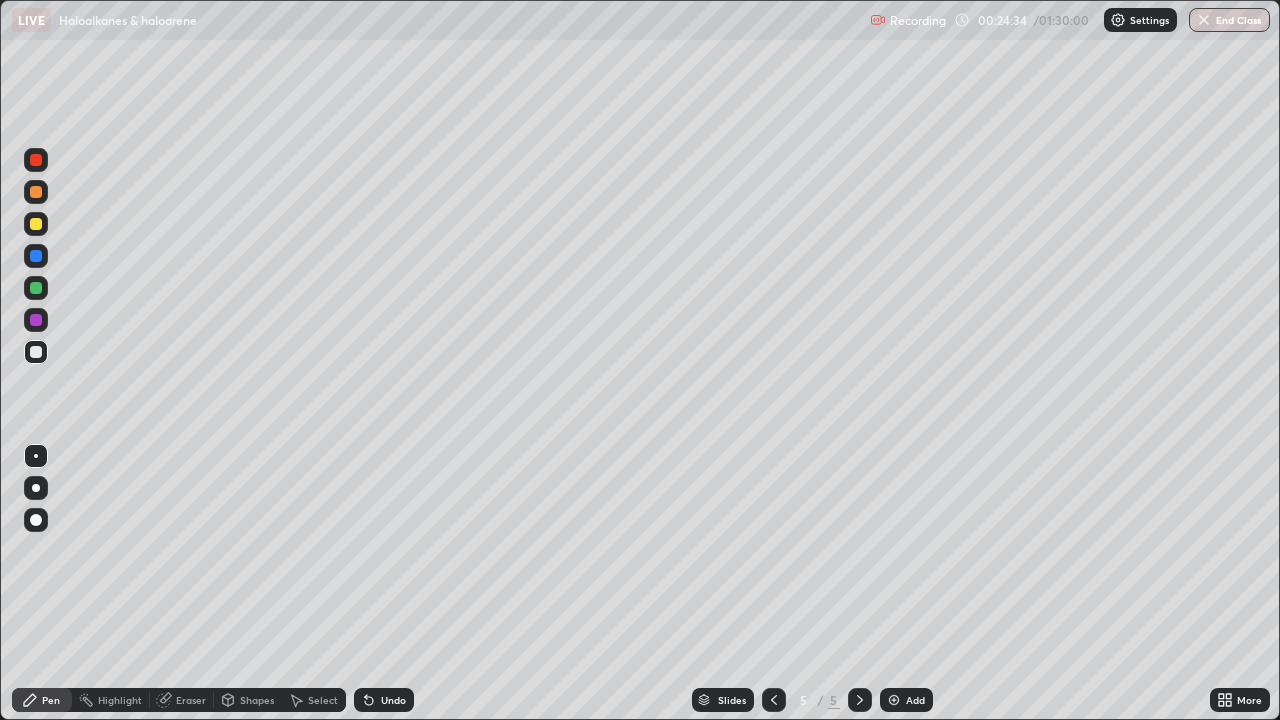 click at bounding box center (894, 700) 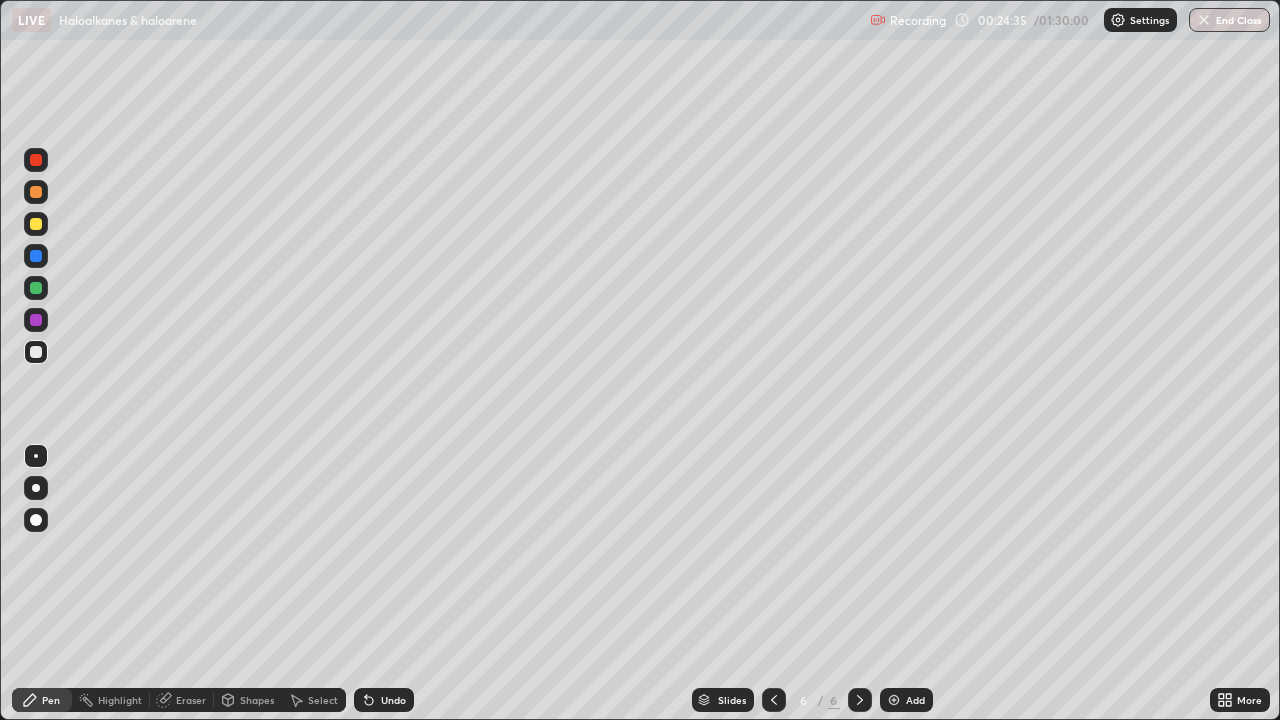 click at bounding box center [36, 320] 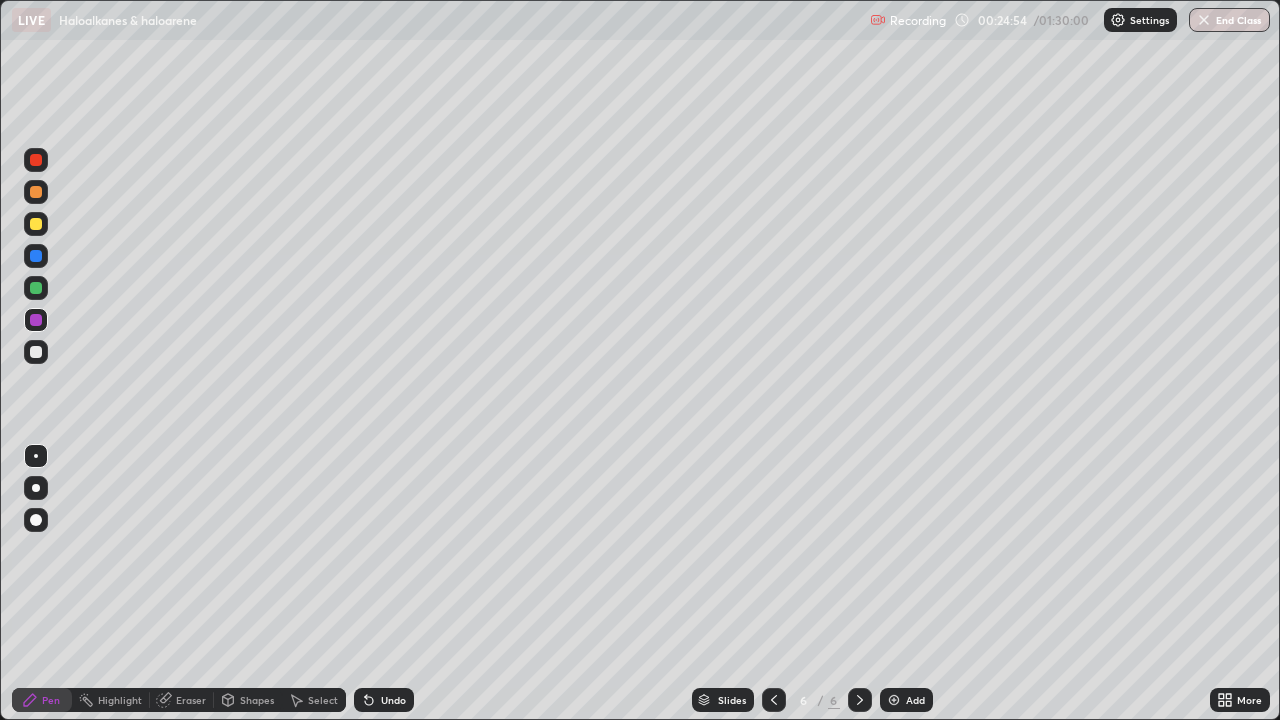 click 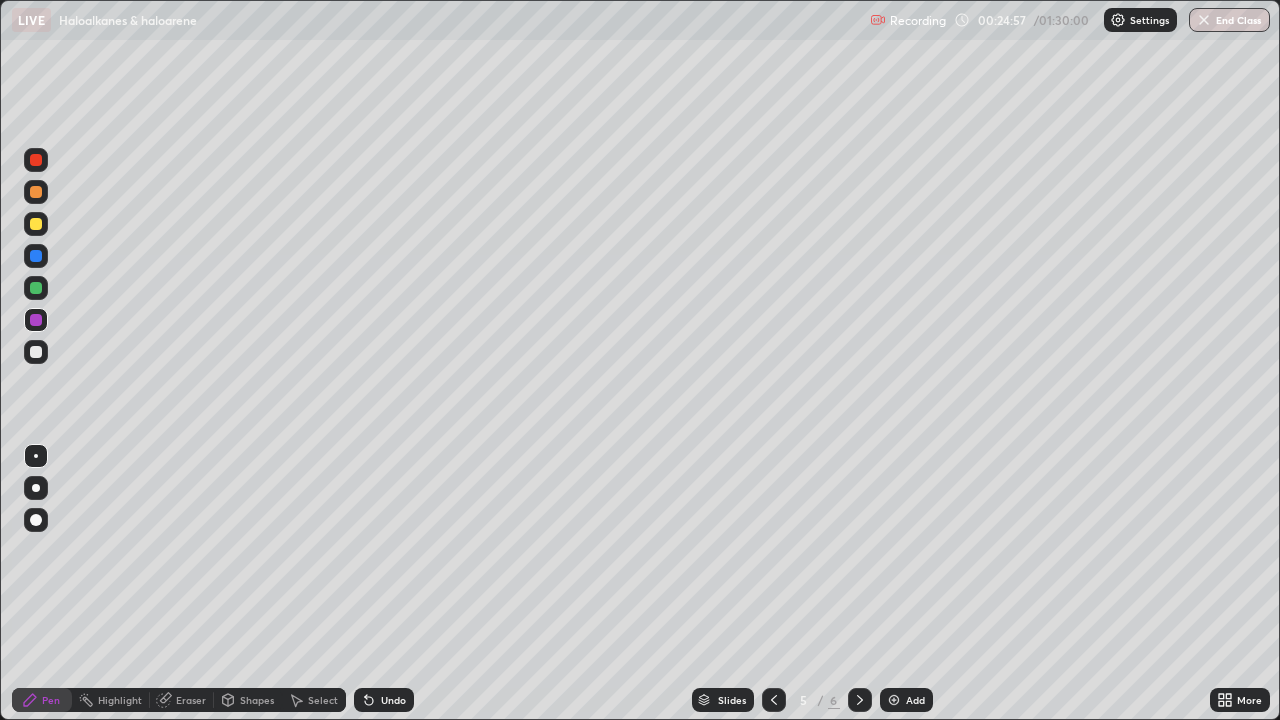 click 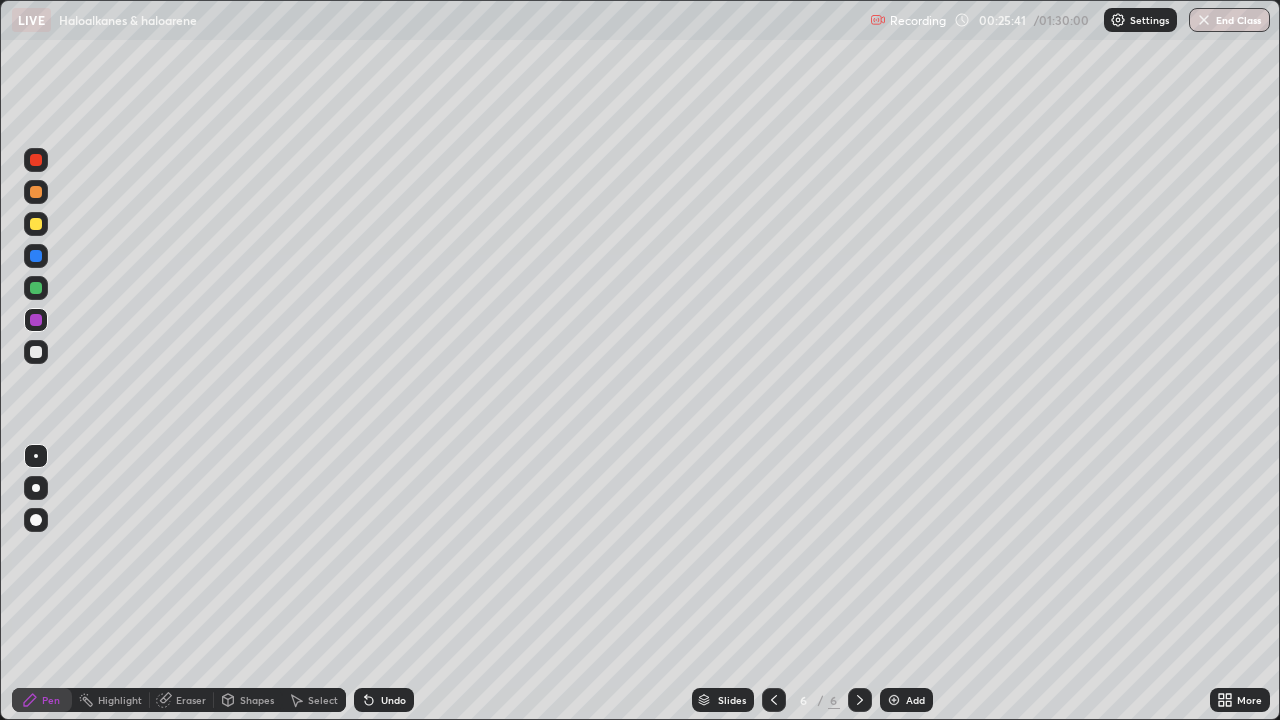 click at bounding box center [36, 352] 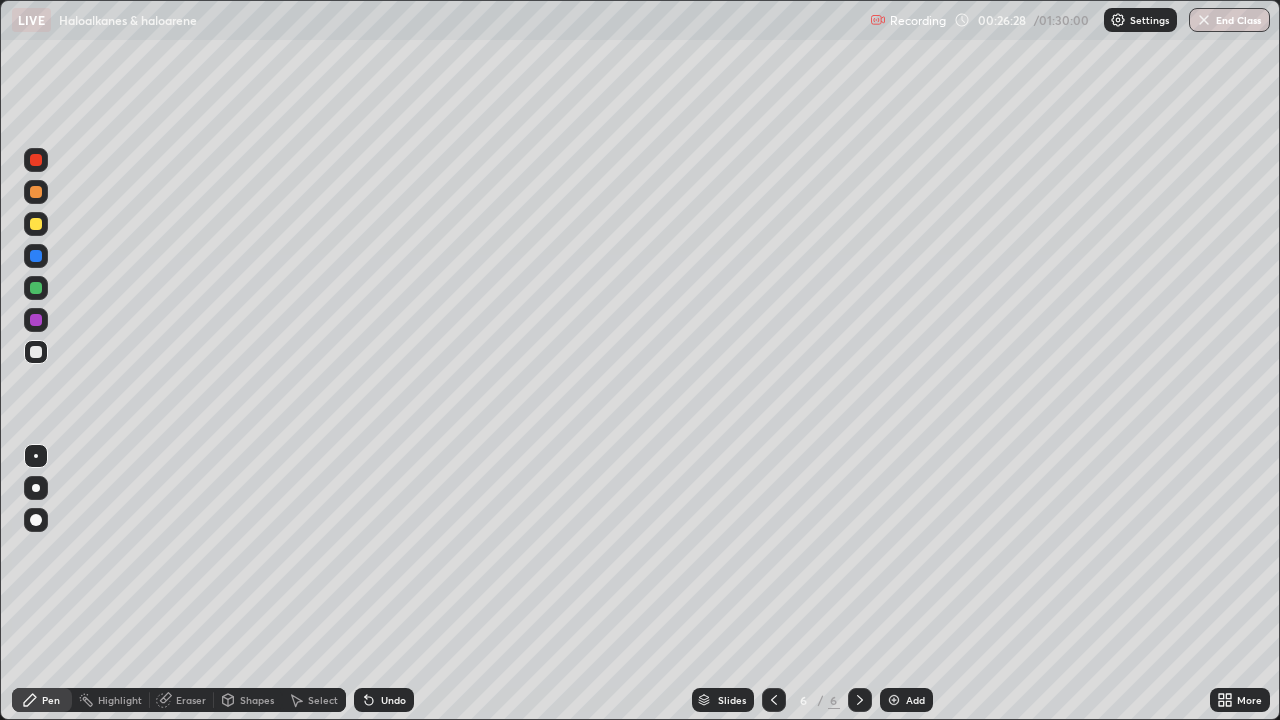 click at bounding box center [36, 320] 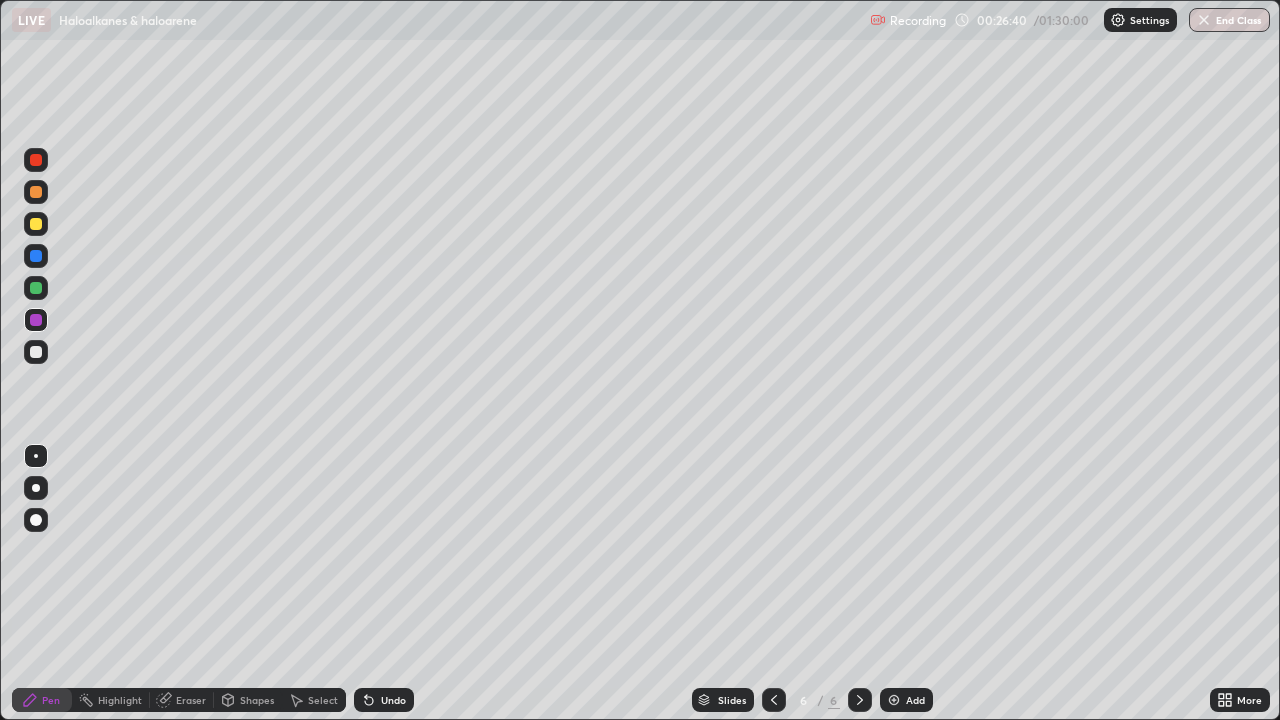 click 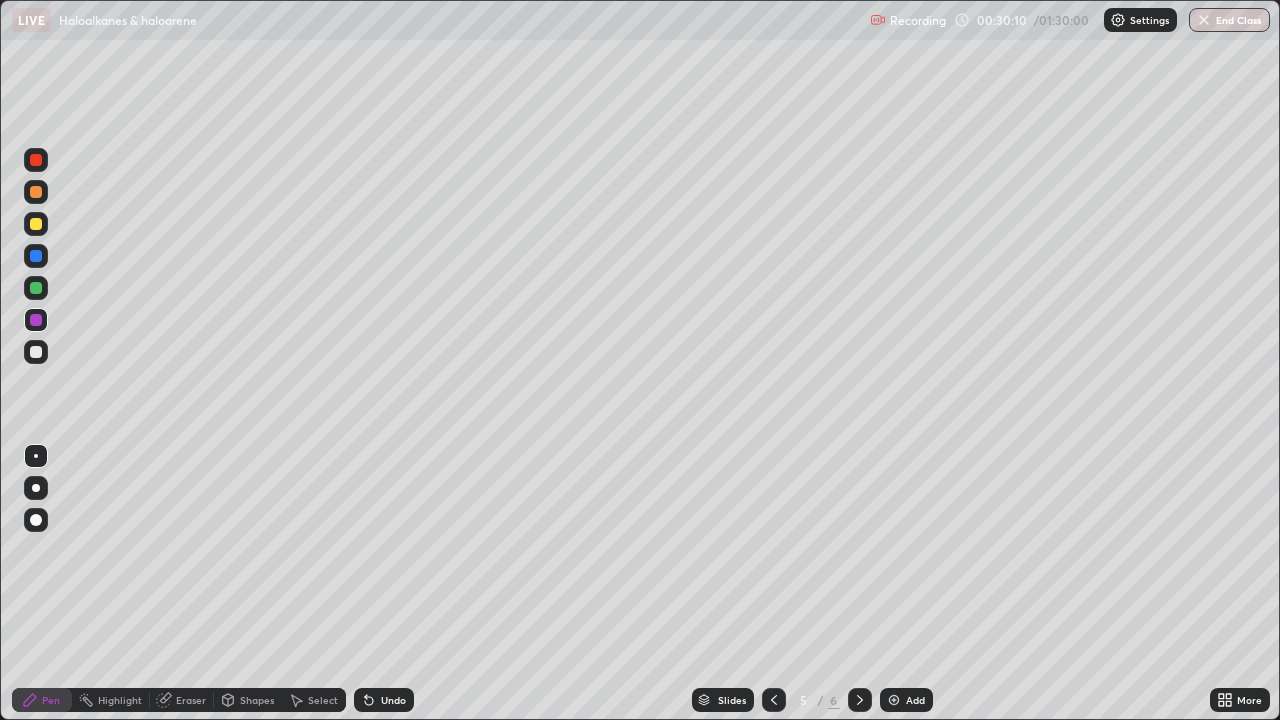 click 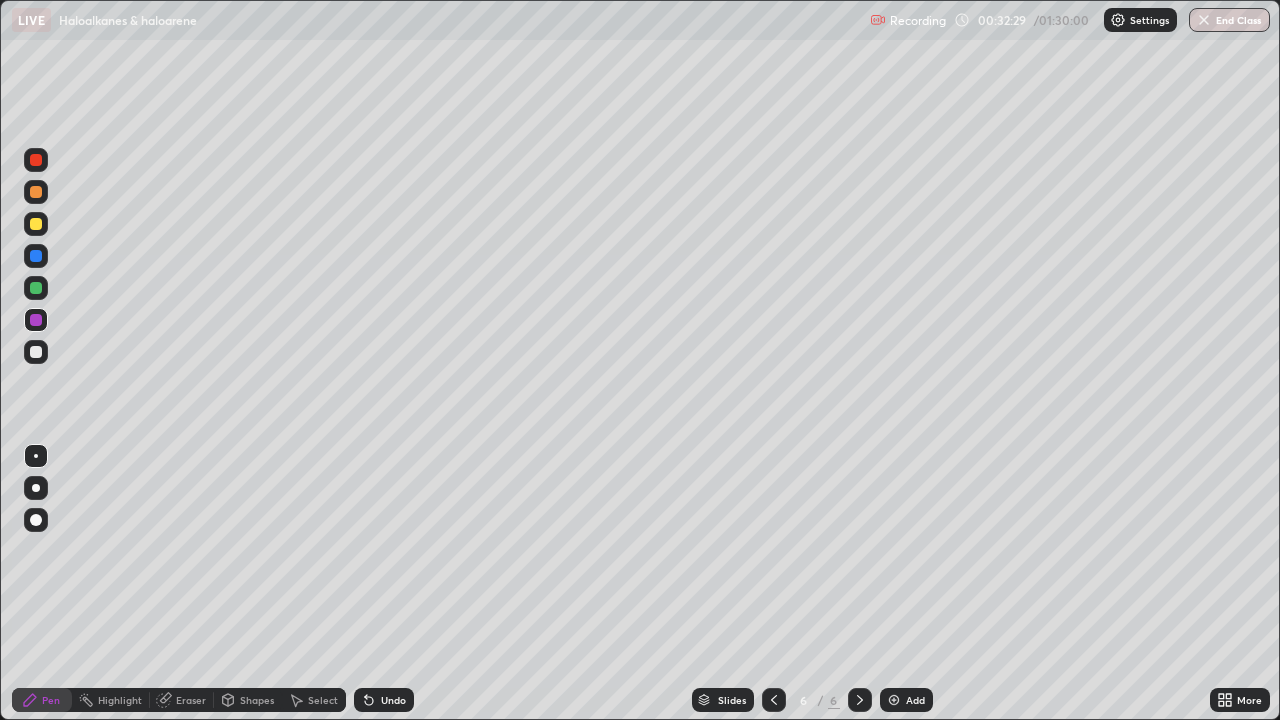 click on "Eraser" at bounding box center [182, 700] 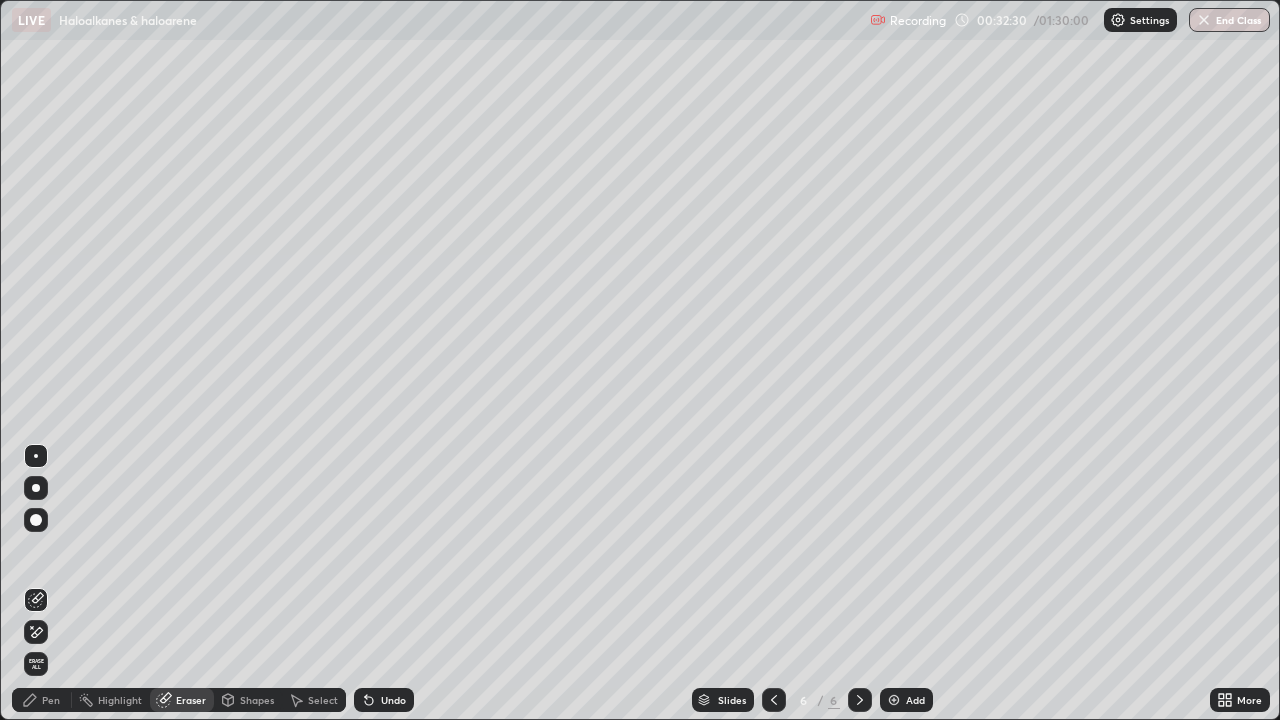 click on "Pen" at bounding box center (42, 700) 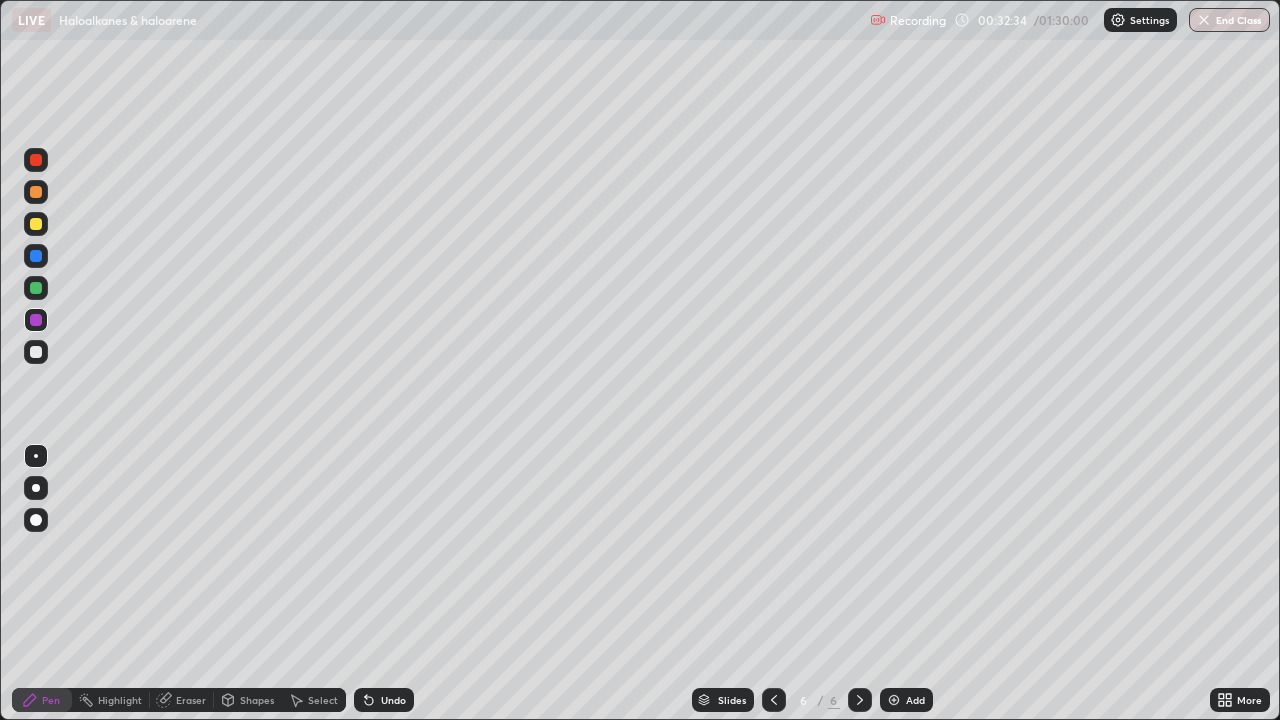 click on "Add" at bounding box center [906, 700] 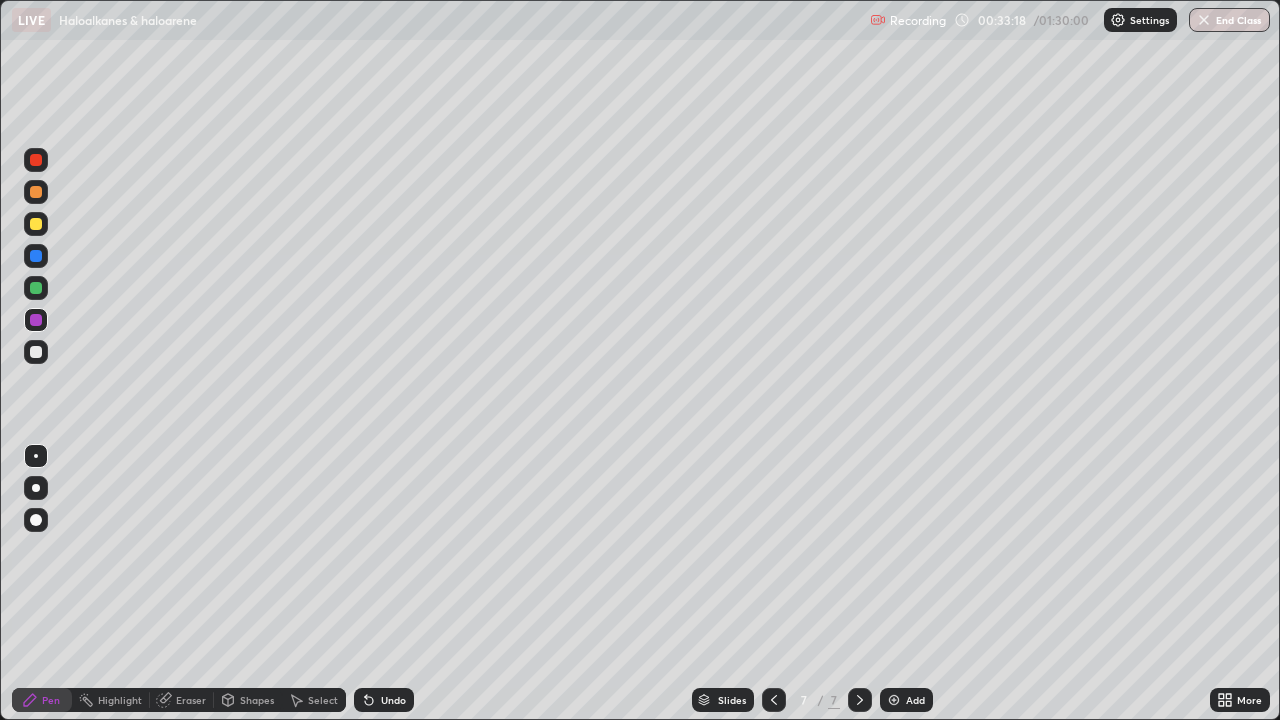 click 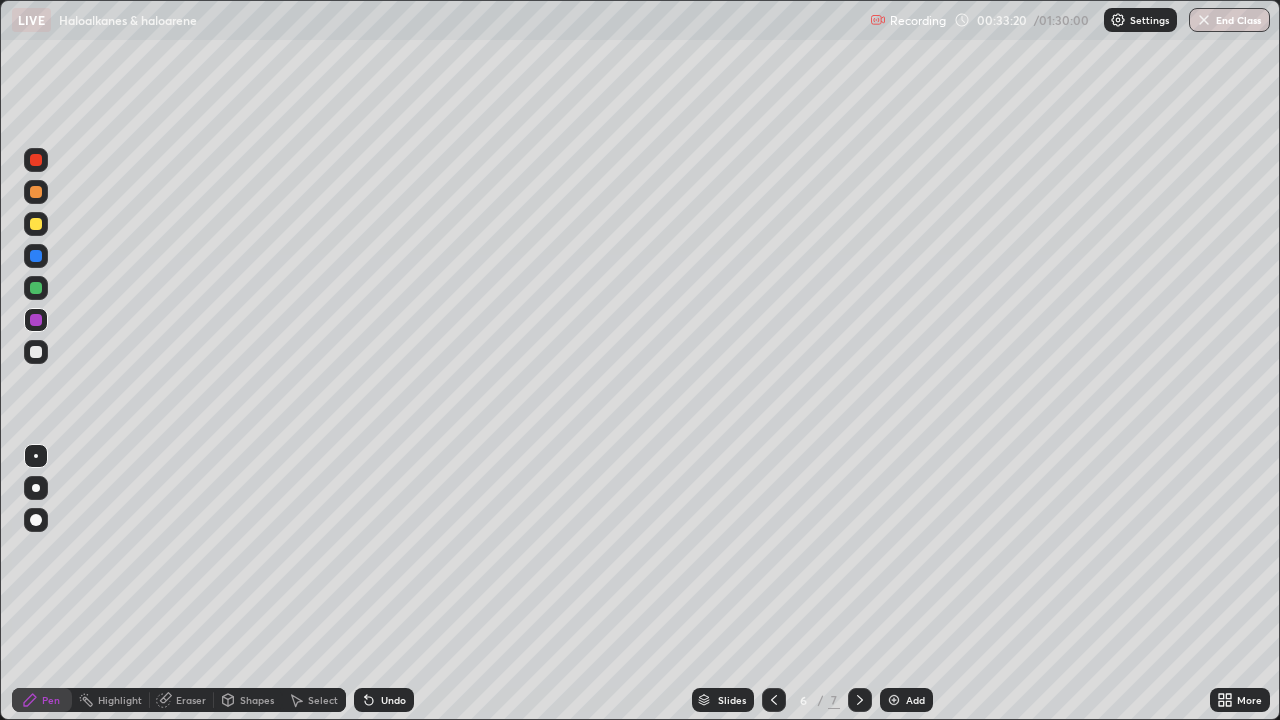 click 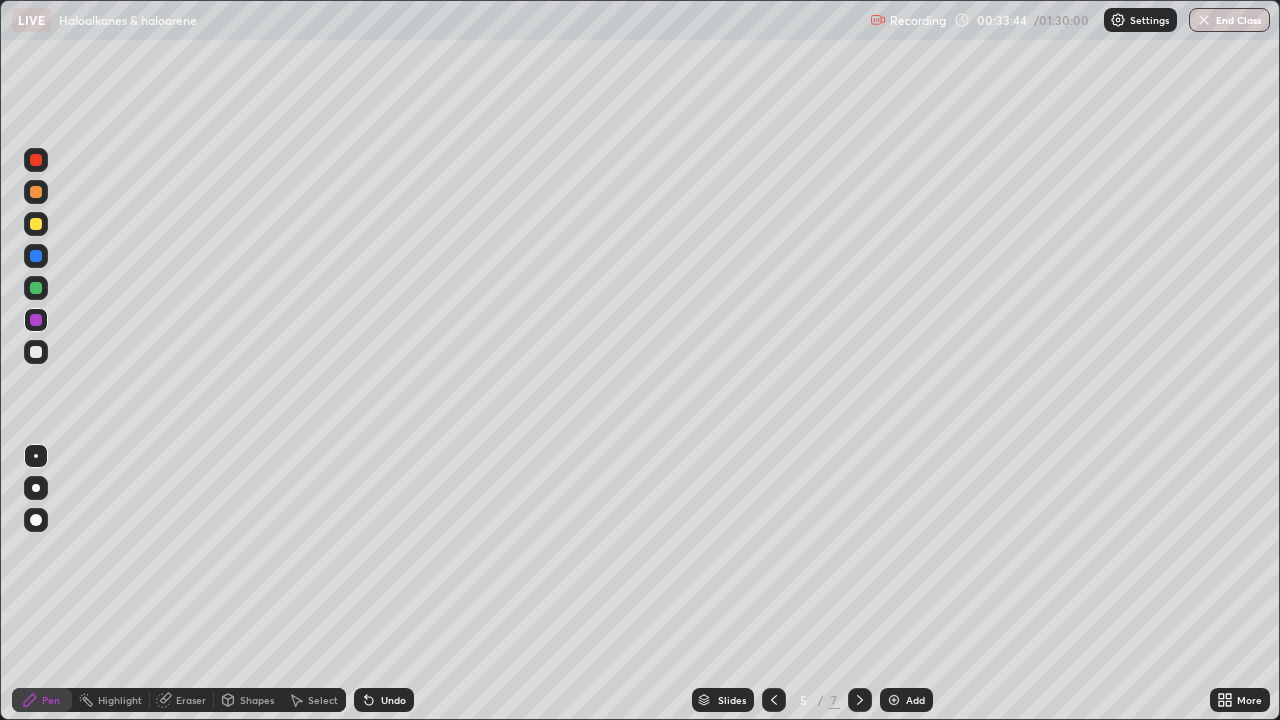 click on "Eraser" at bounding box center (191, 700) 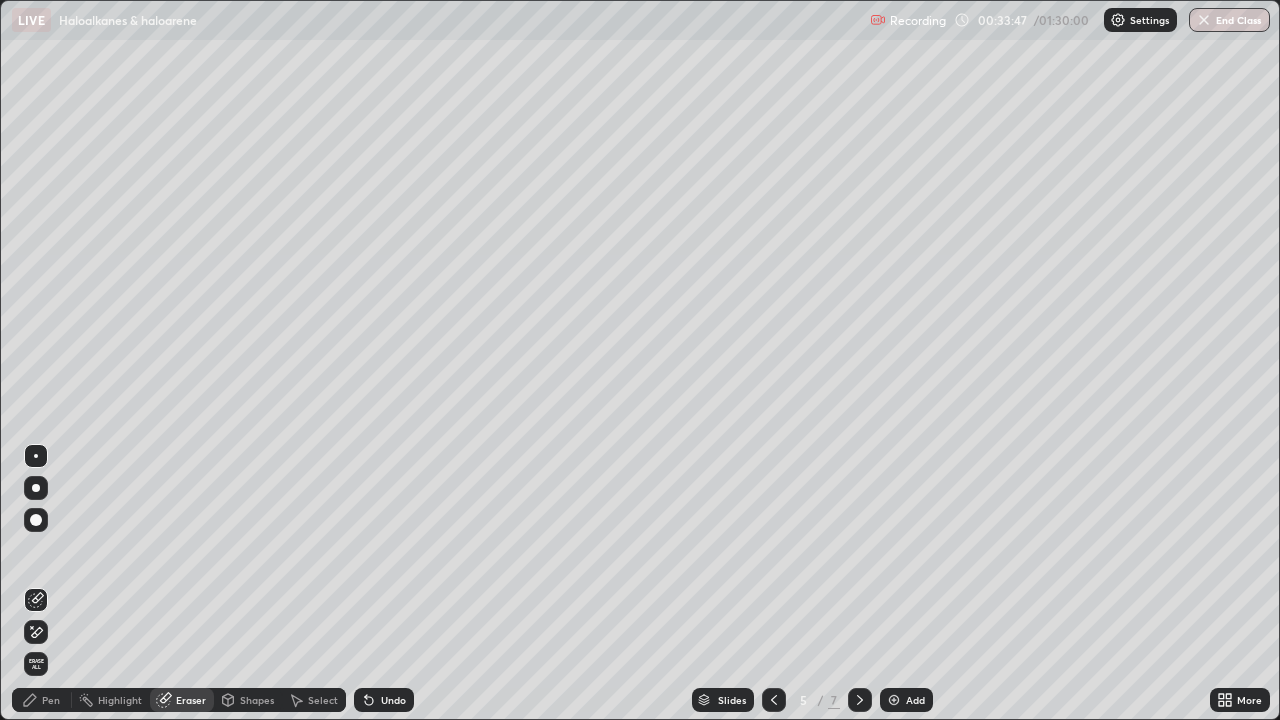 click 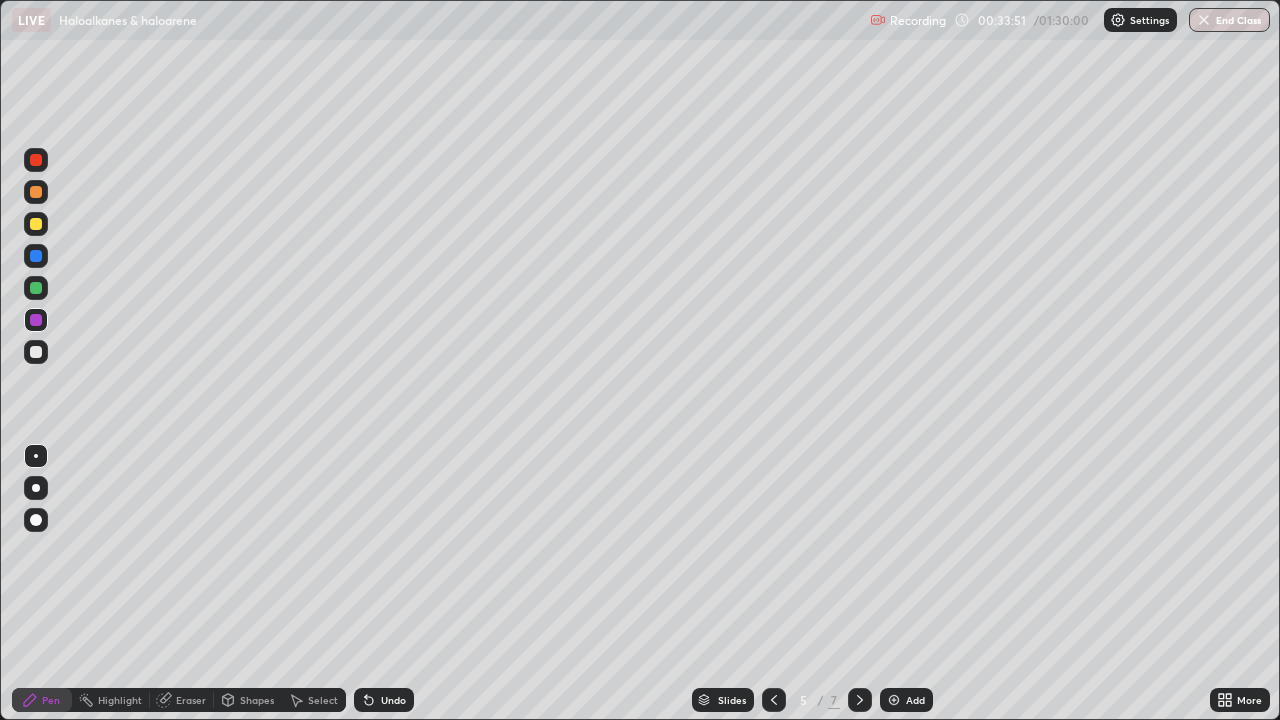 click on "Eraser" at bounding box center [191, 700] 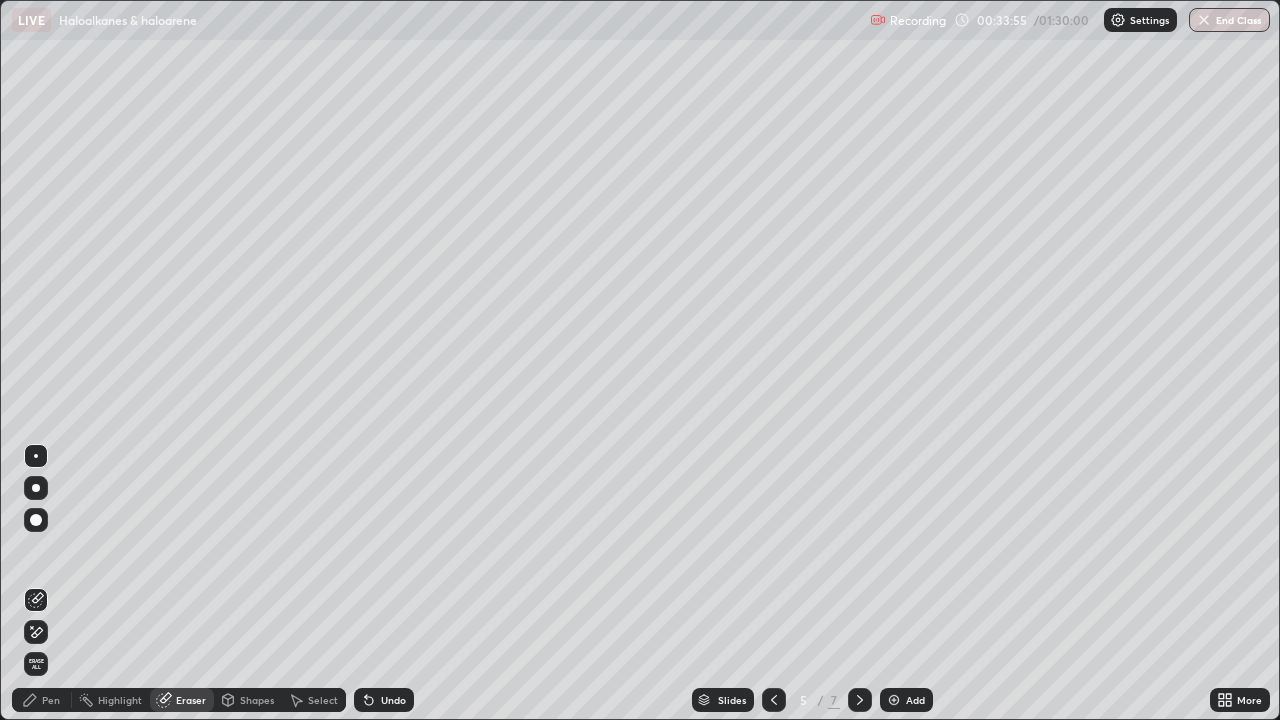 click on "Pen" at bounding box center (51, 700) 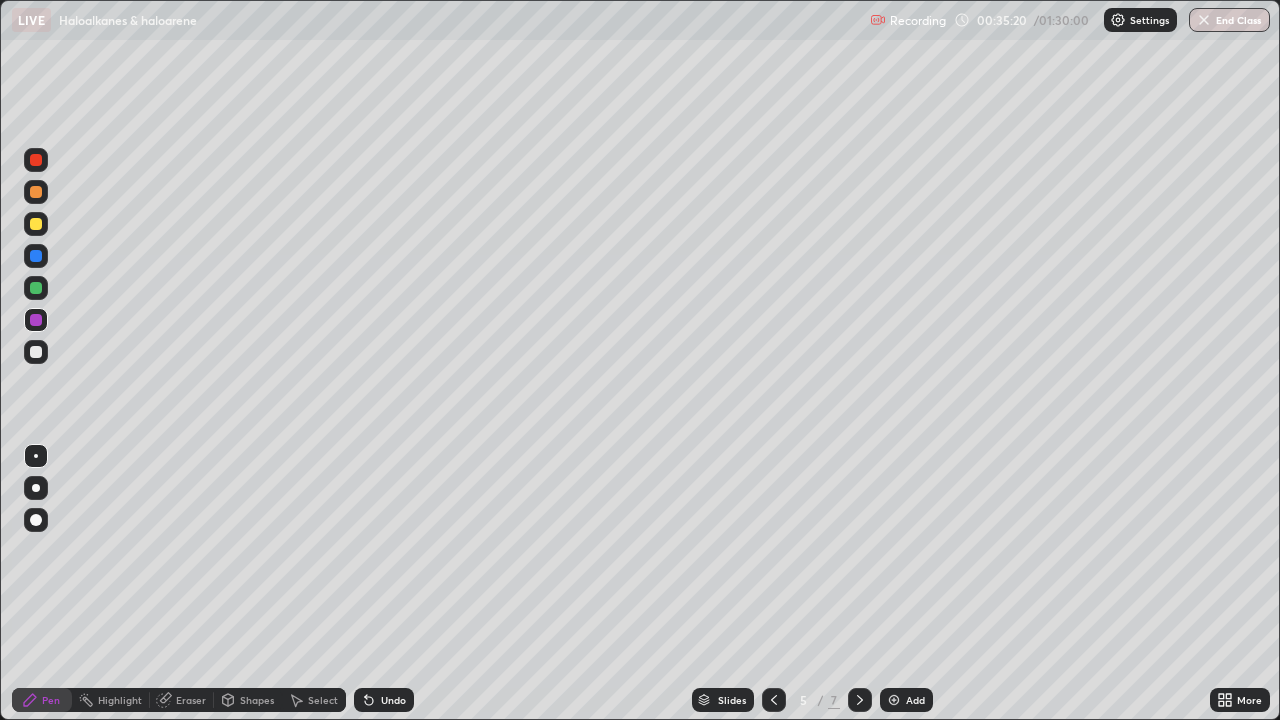 click at bounding box center (860, 700) 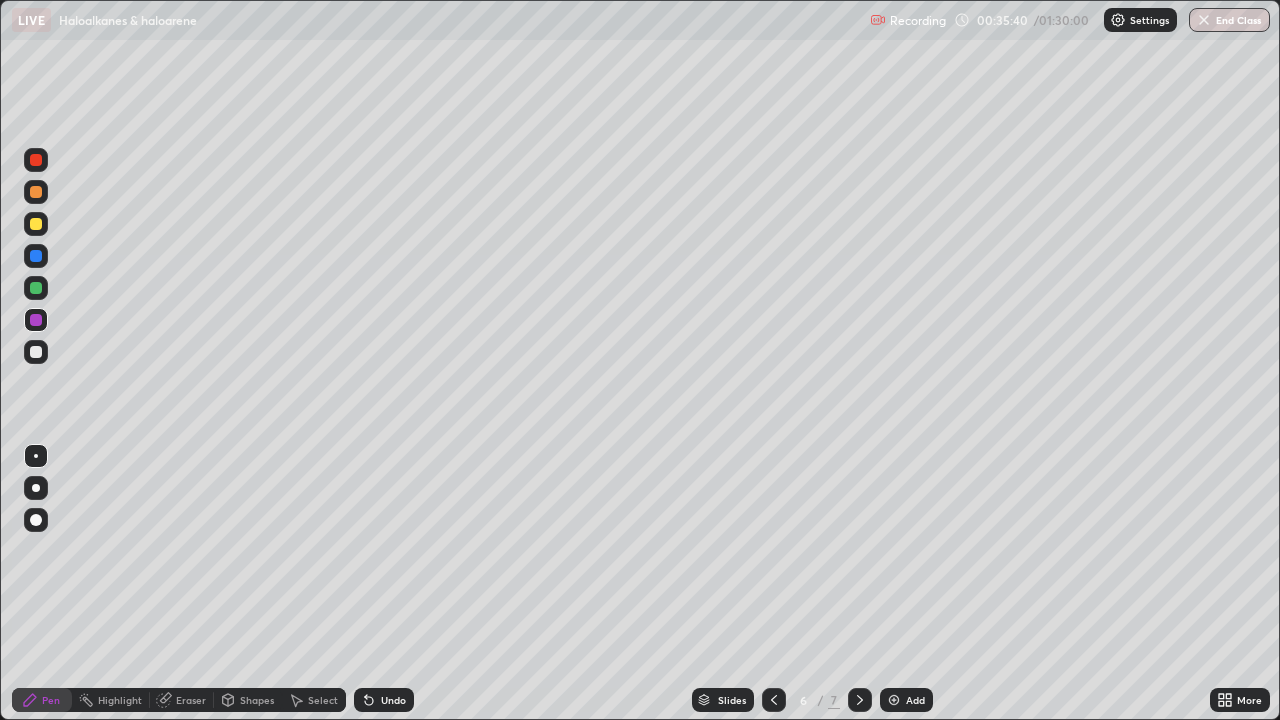 click 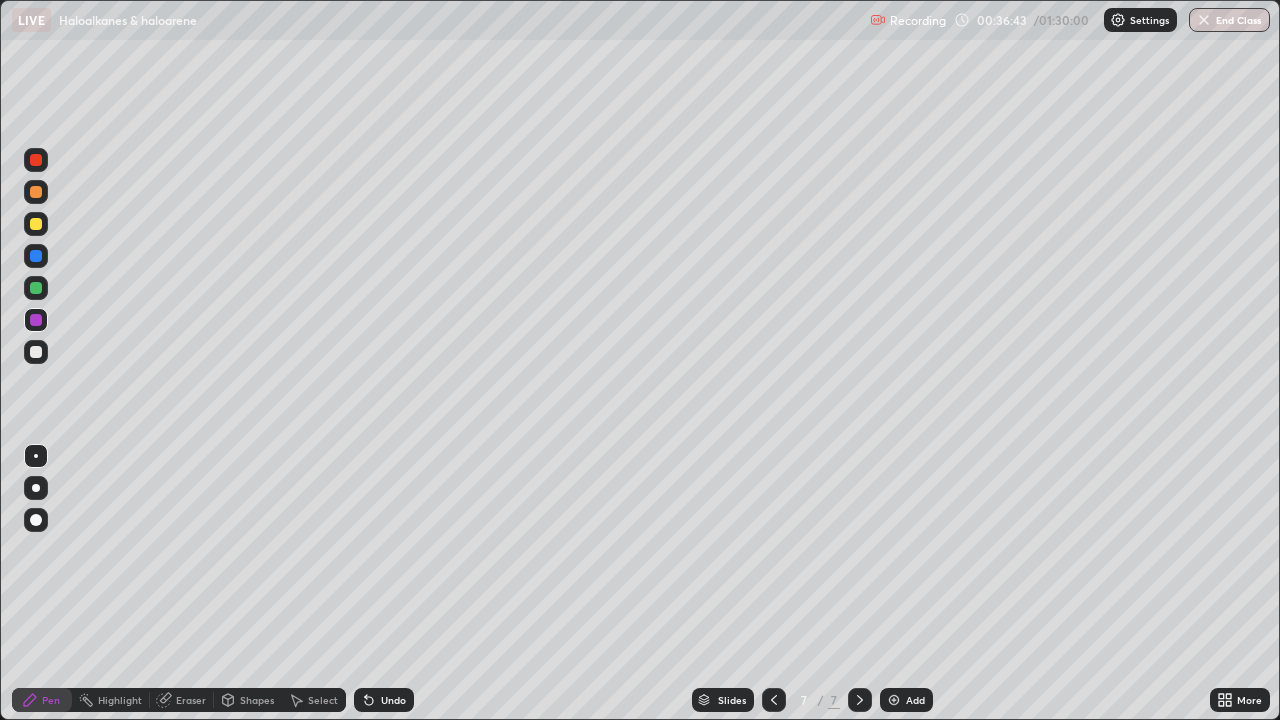 click on "Undo" at bounding box center [393, 700] 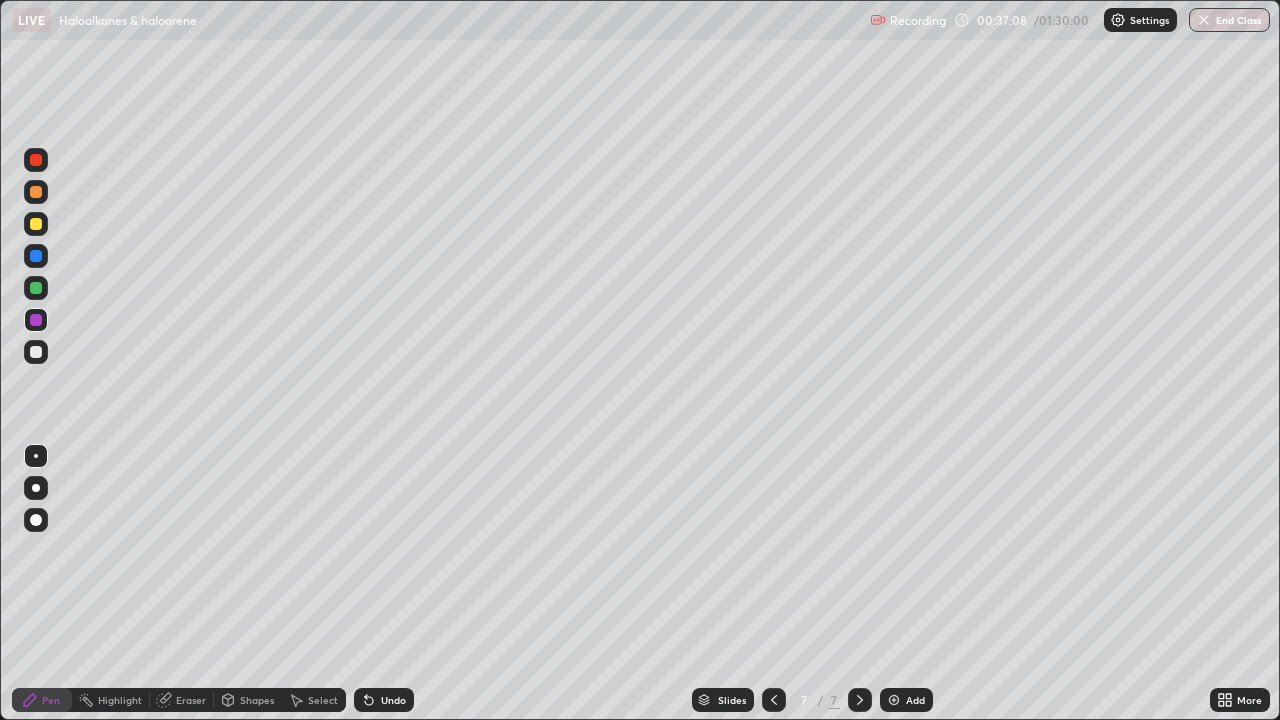 click 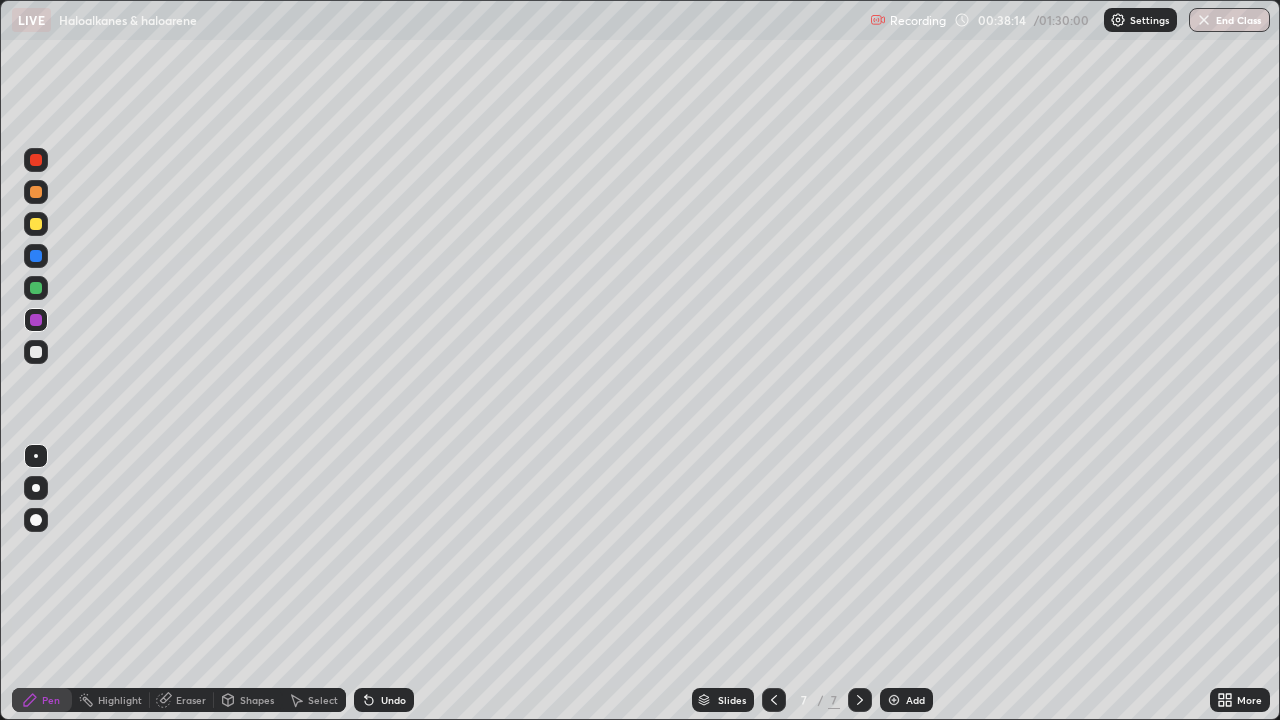 click at bounding box center (36, 288) 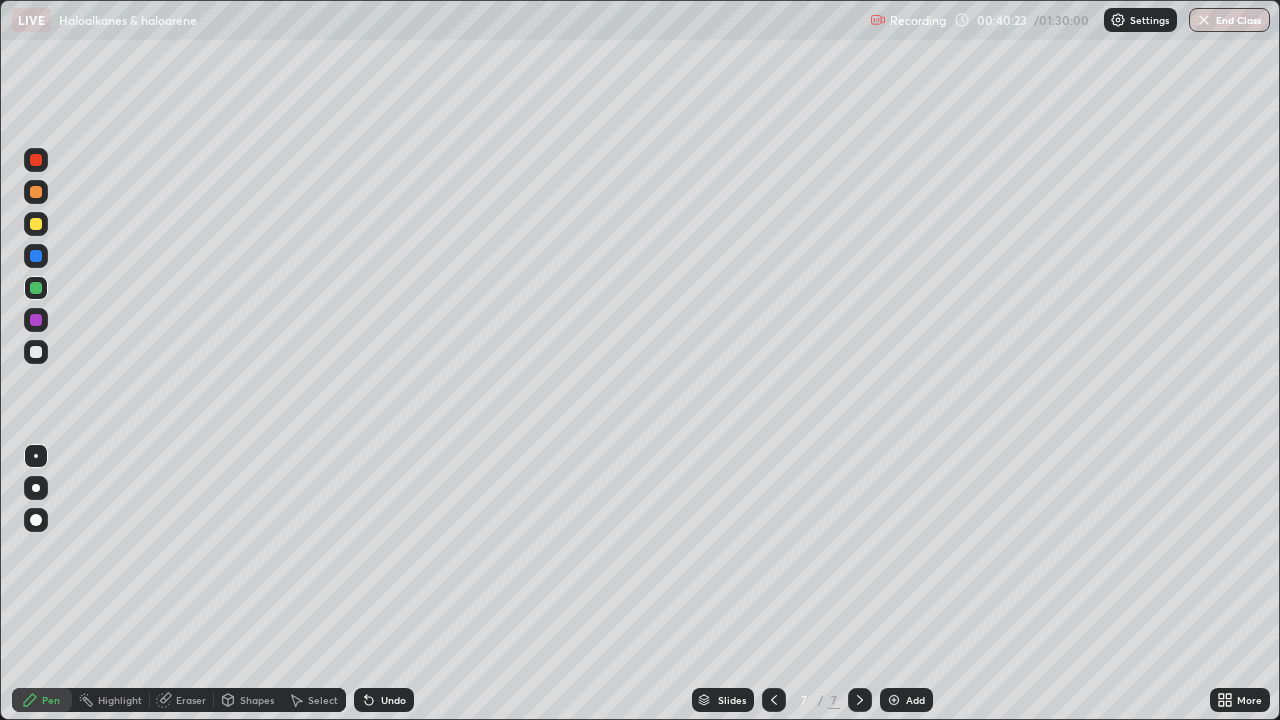 click on "Add" at bounding box center (906, 700) 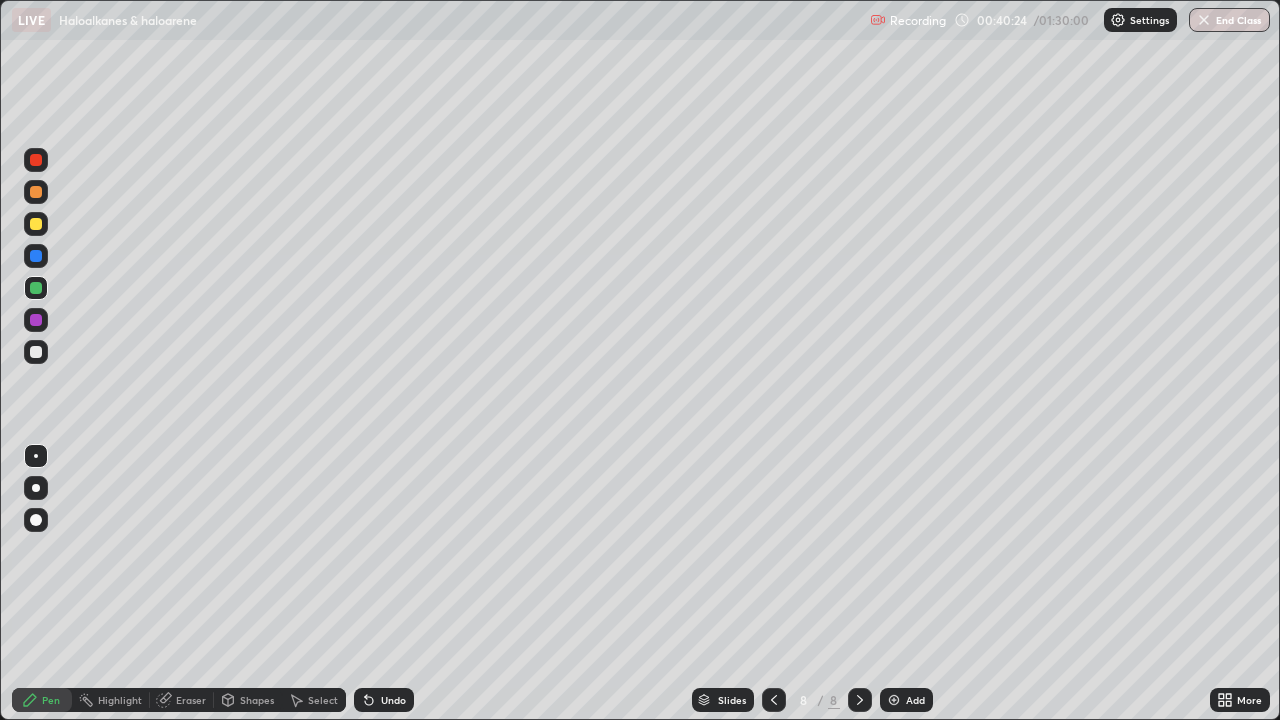 click at bounding box center (36, 352) 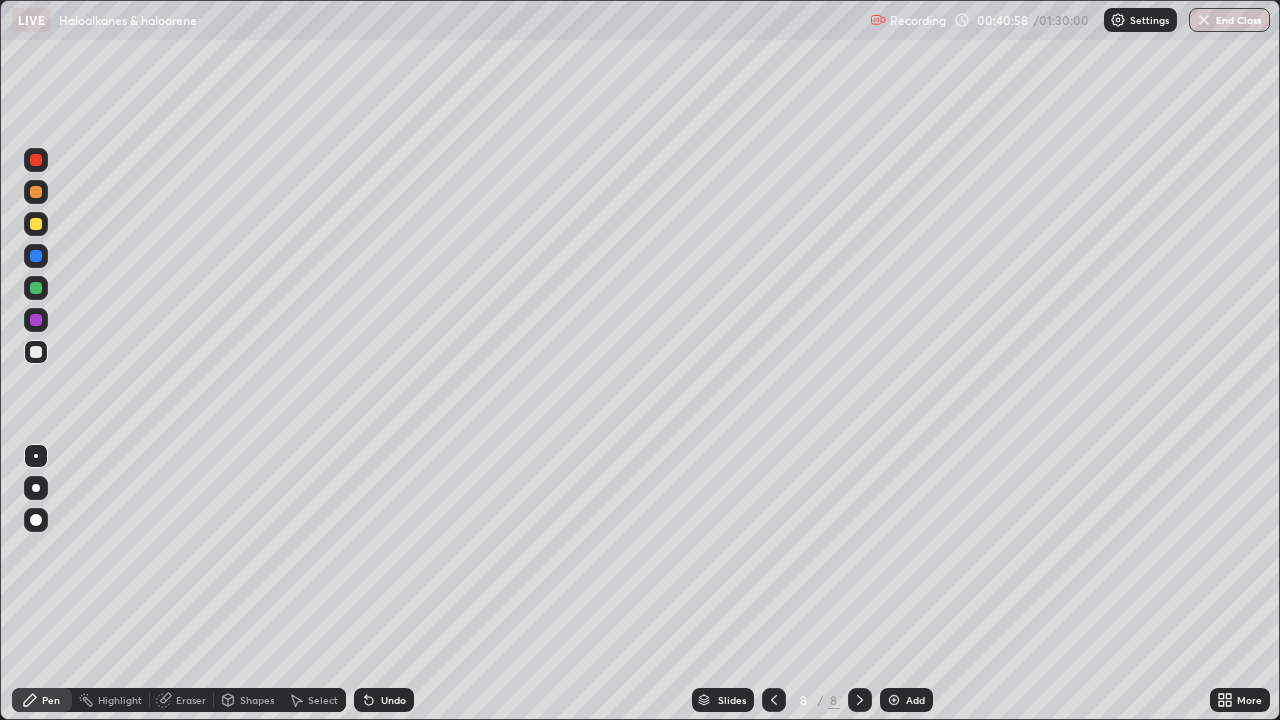 click on "Eraser" at bounding box center [182, 700] 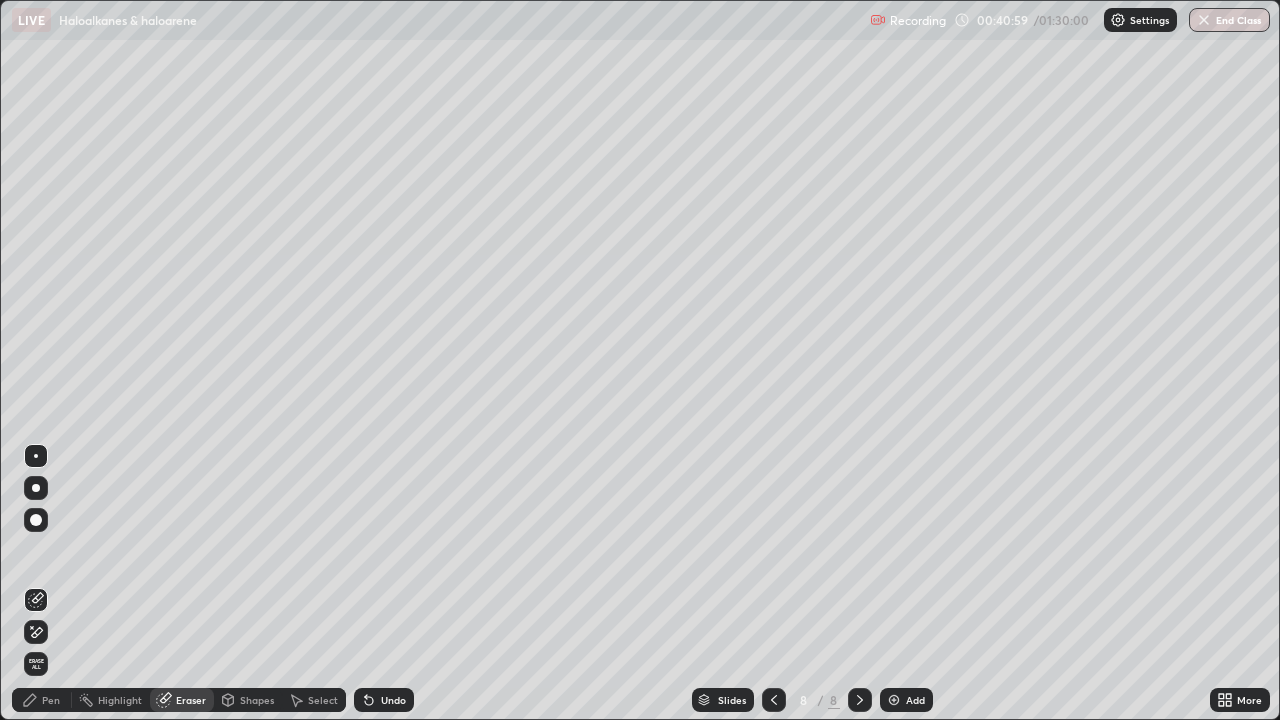 click on "Pen" at bounding box center [51, 700] 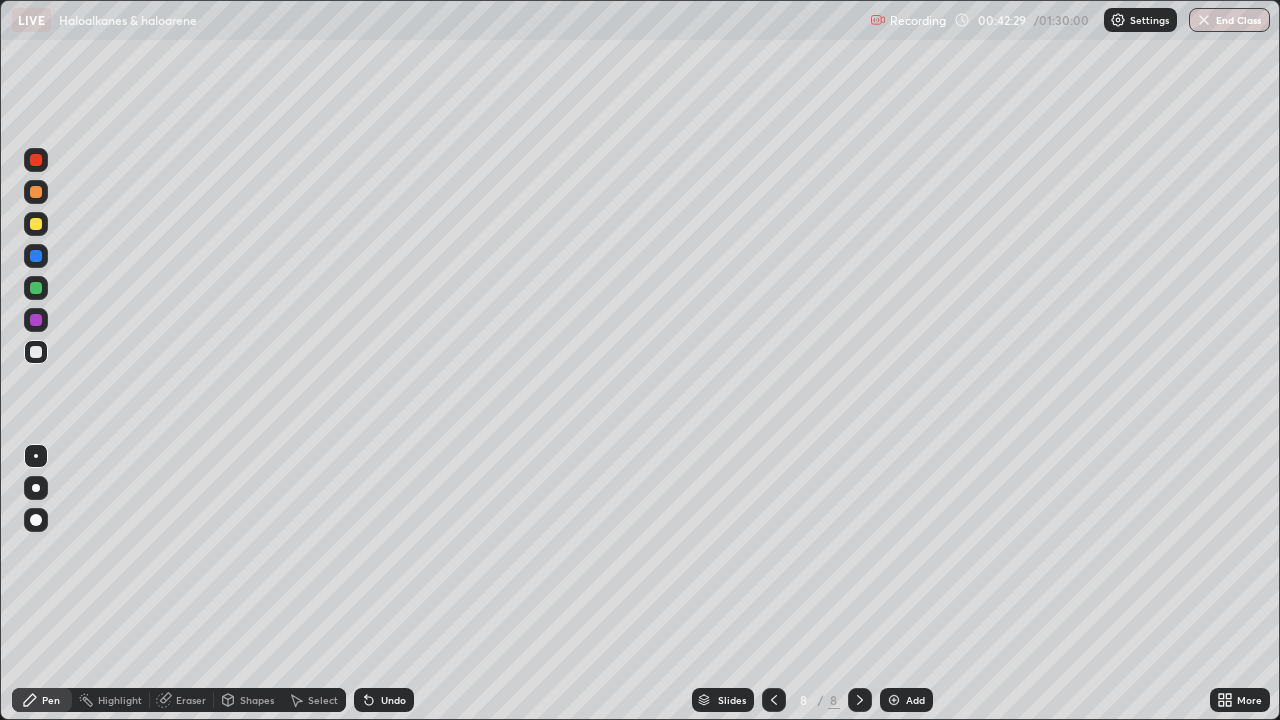 click at bounding box center [36, 320] 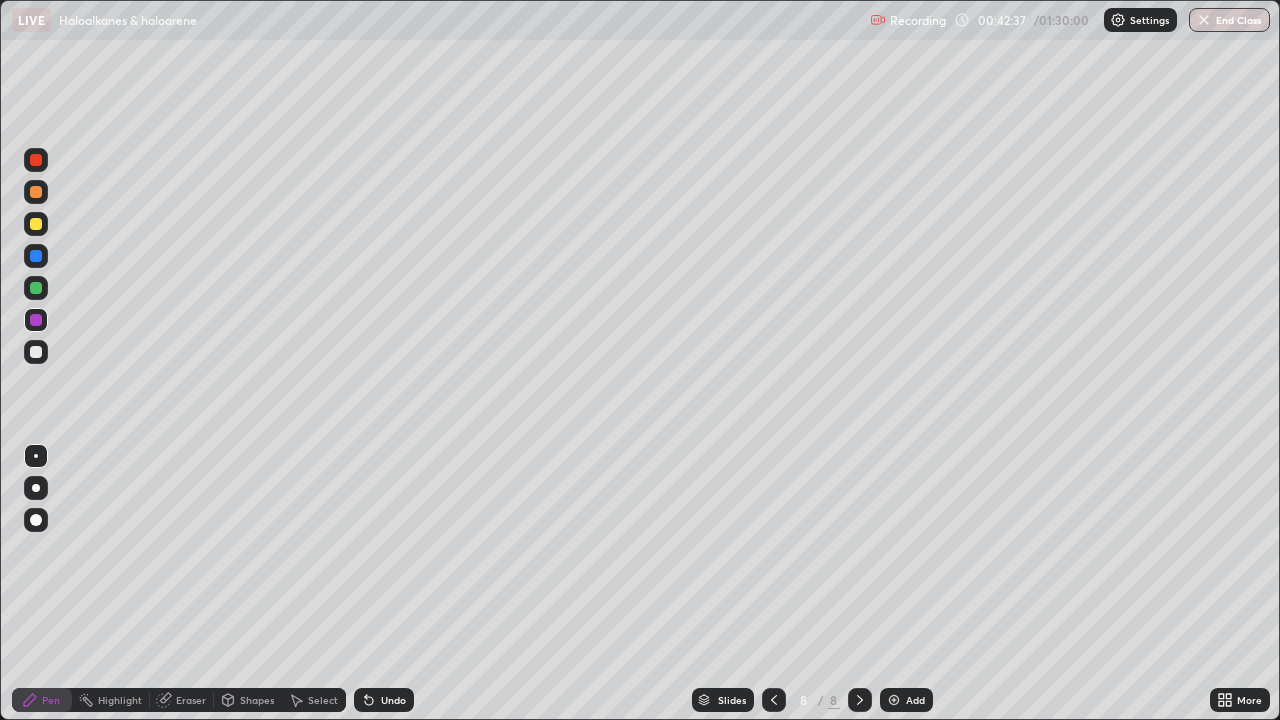 click at bounding box center (894, 700) 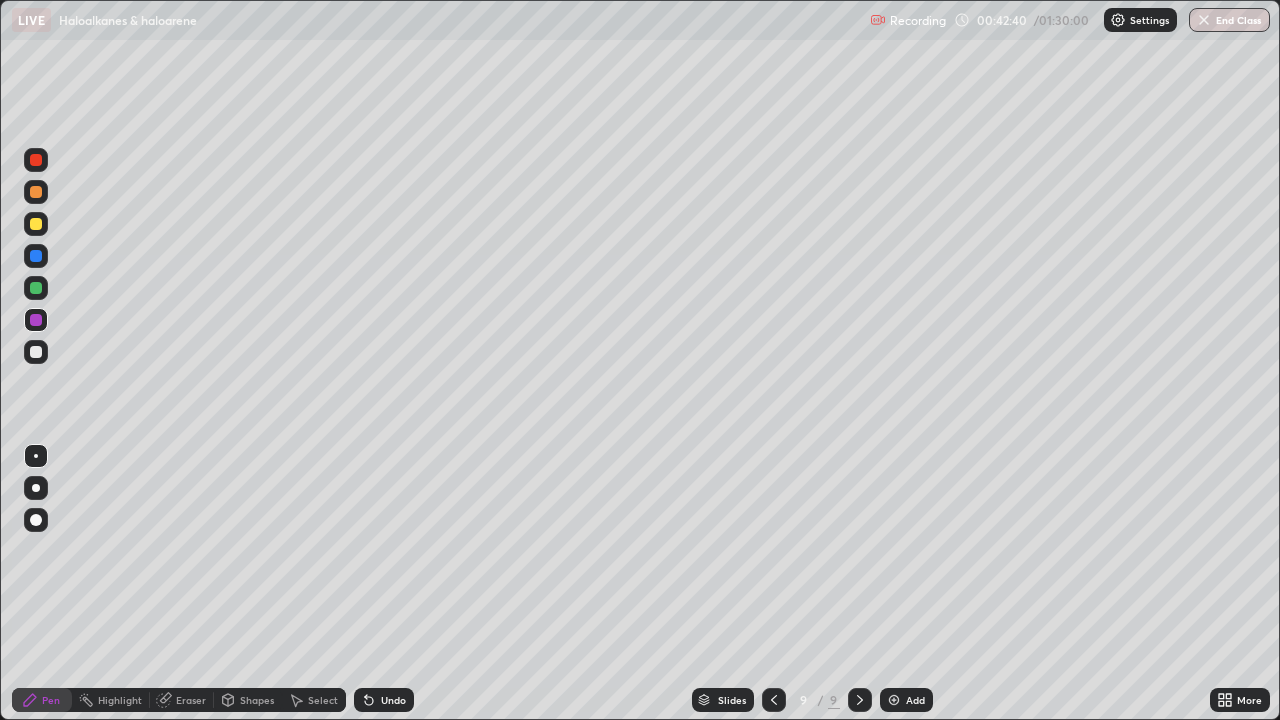 click at bounding box center (36, 352) 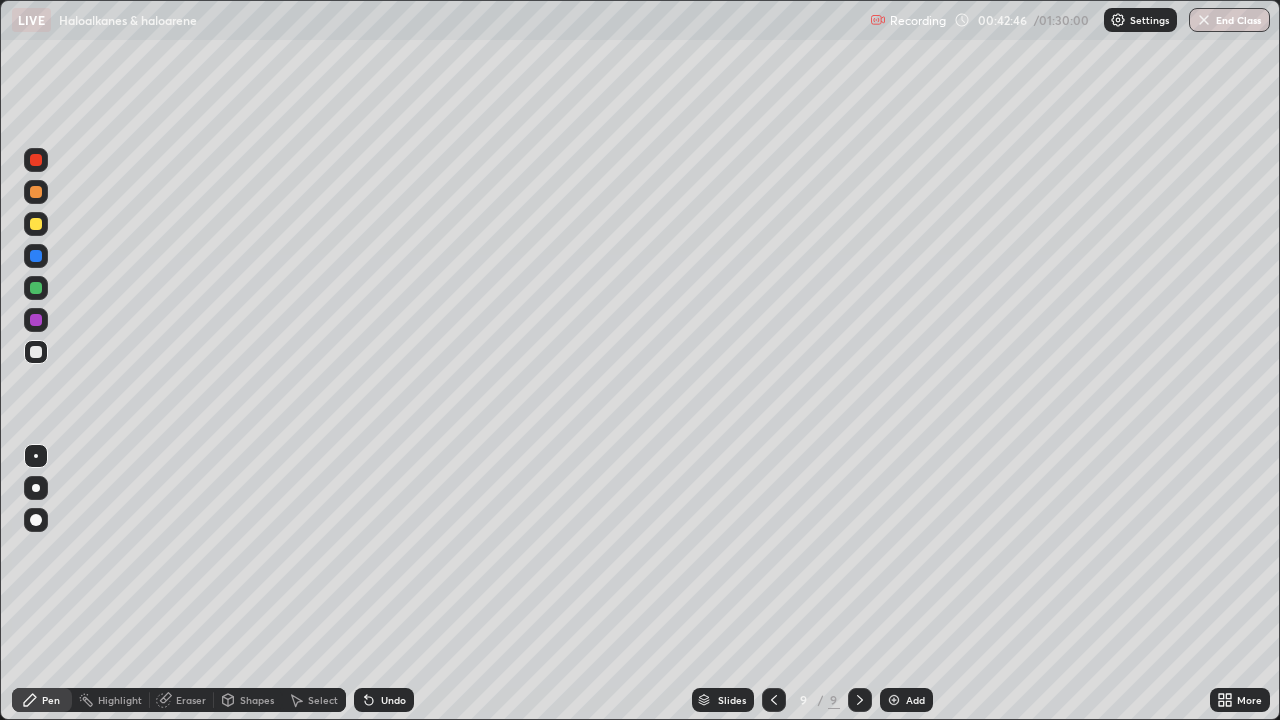 click on "Undo" at bounding box center [393, 700] 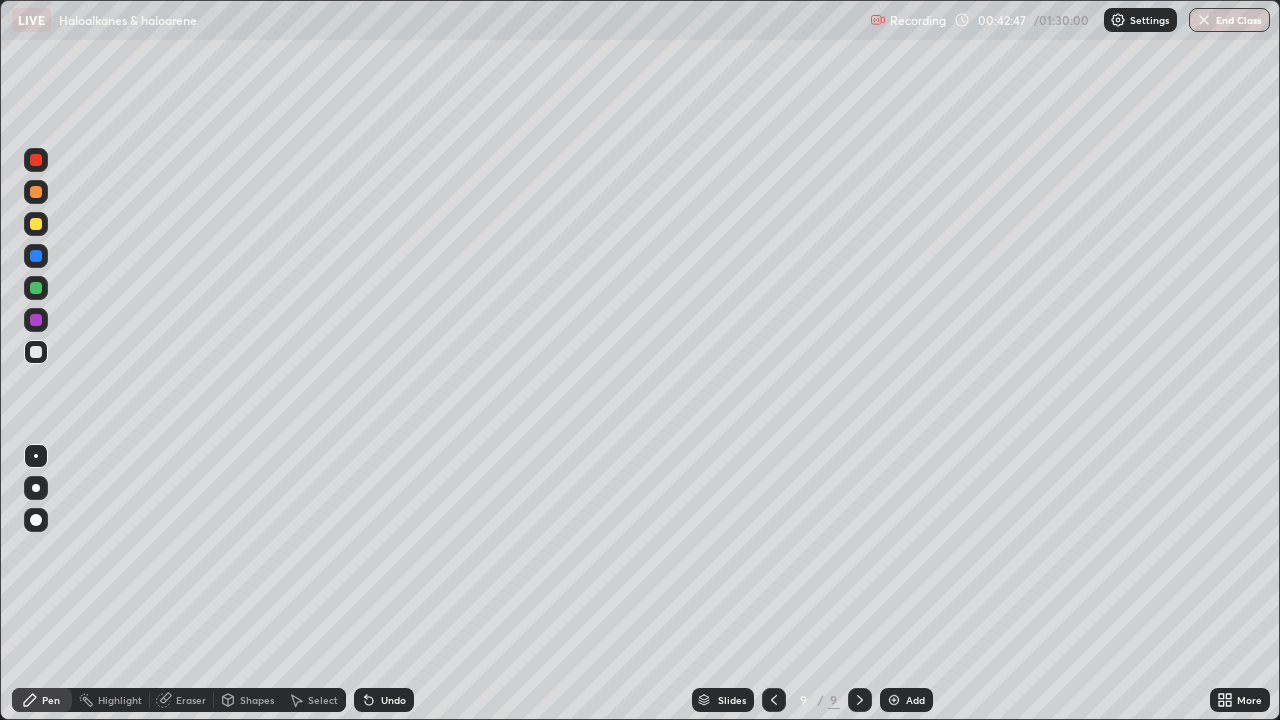 click on "Undo" at bounding box center (384, 700) 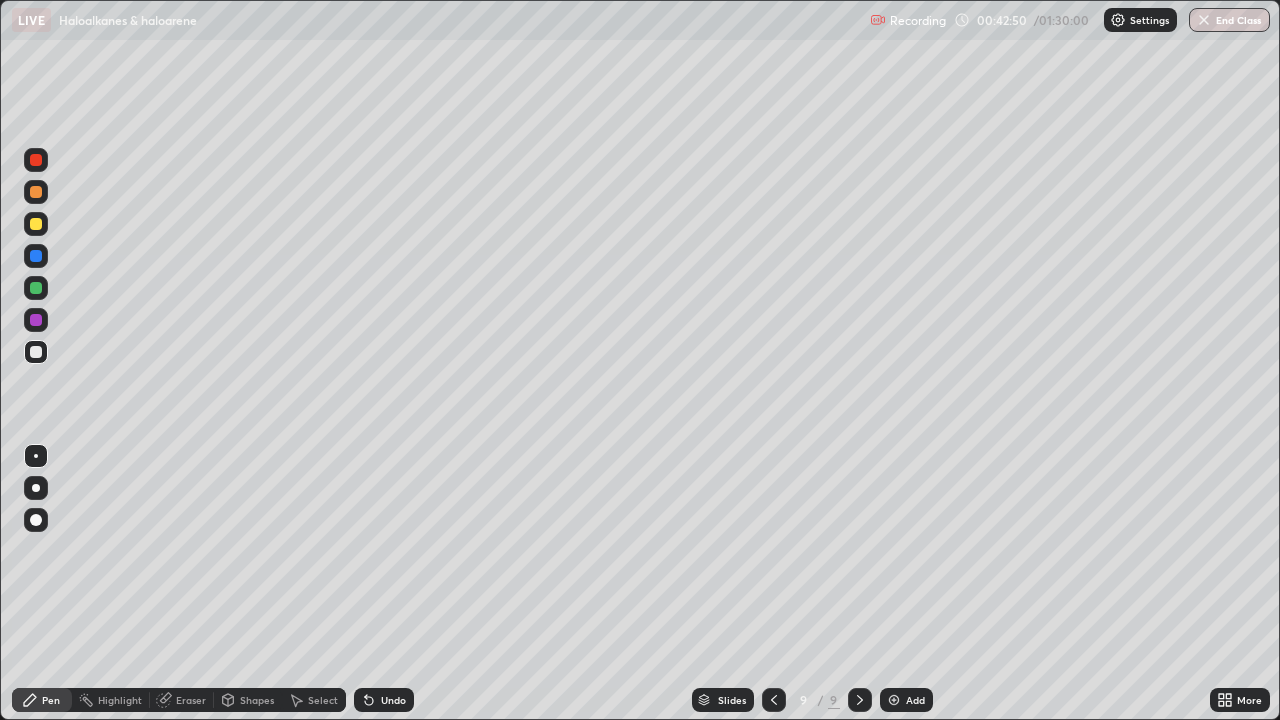 click 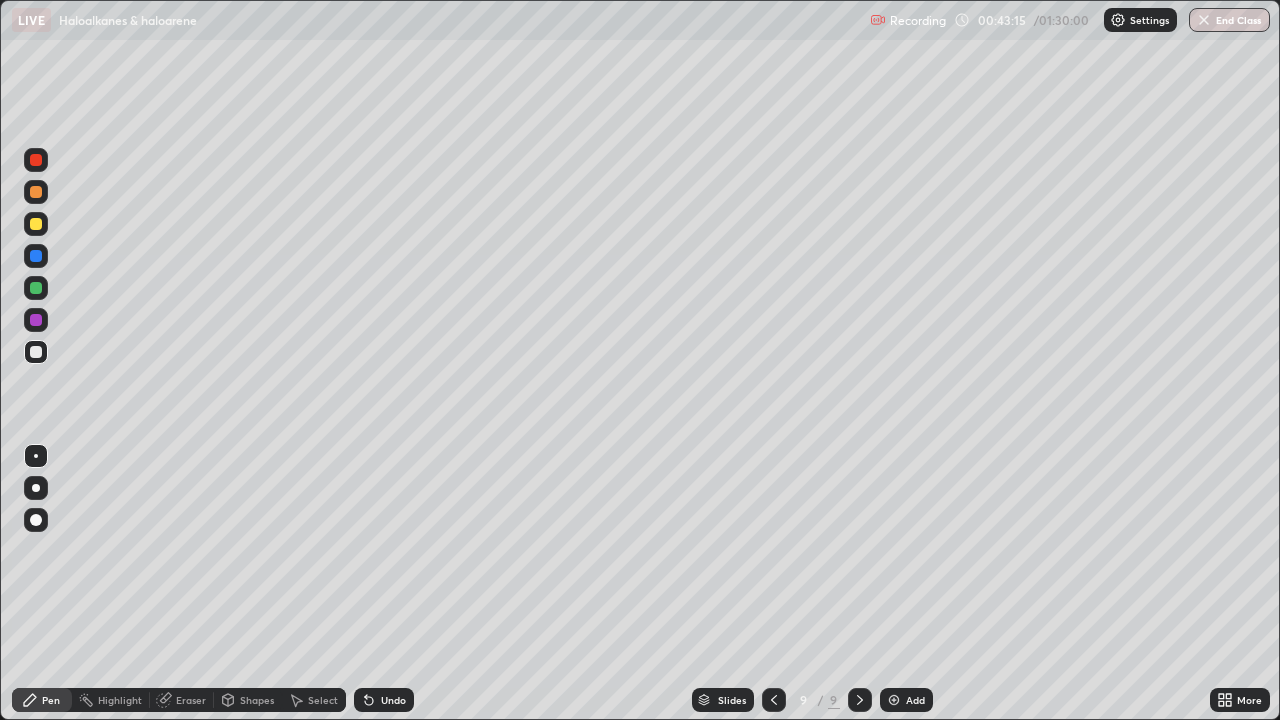 click on "Eraser" at bounding box center [182, 700] 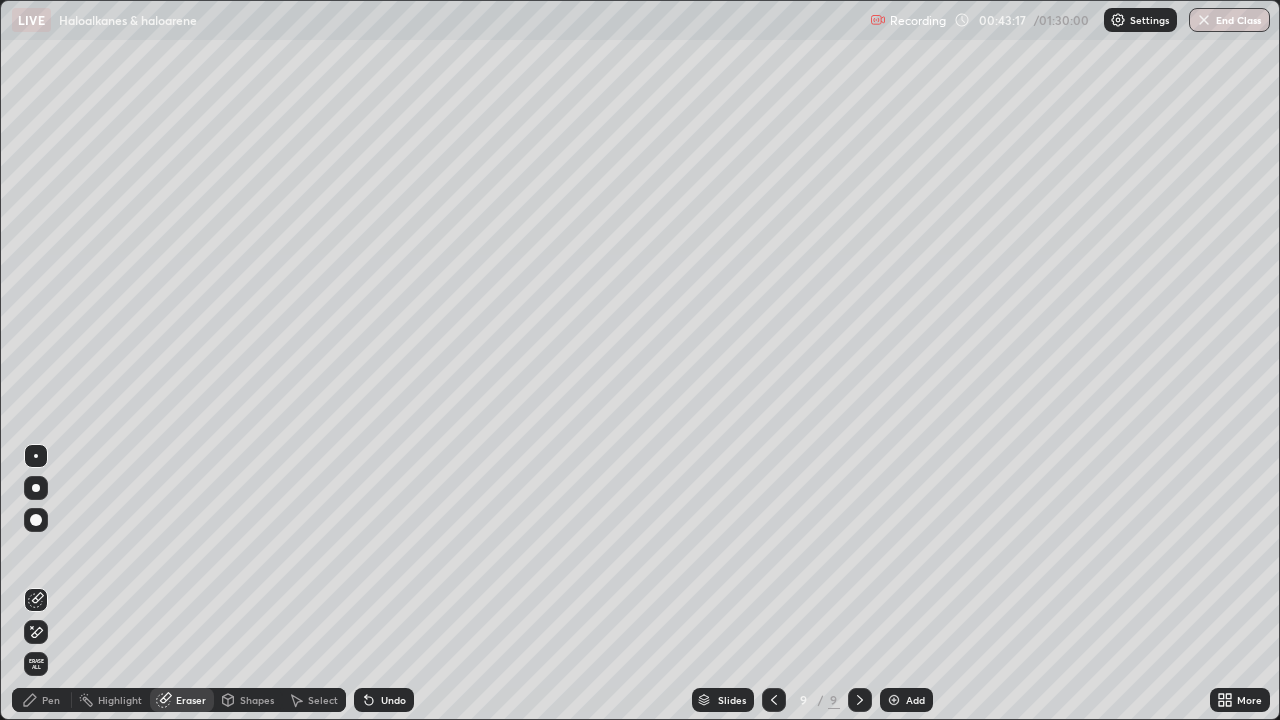 click on "Pen" at bounding box center (51, 700) 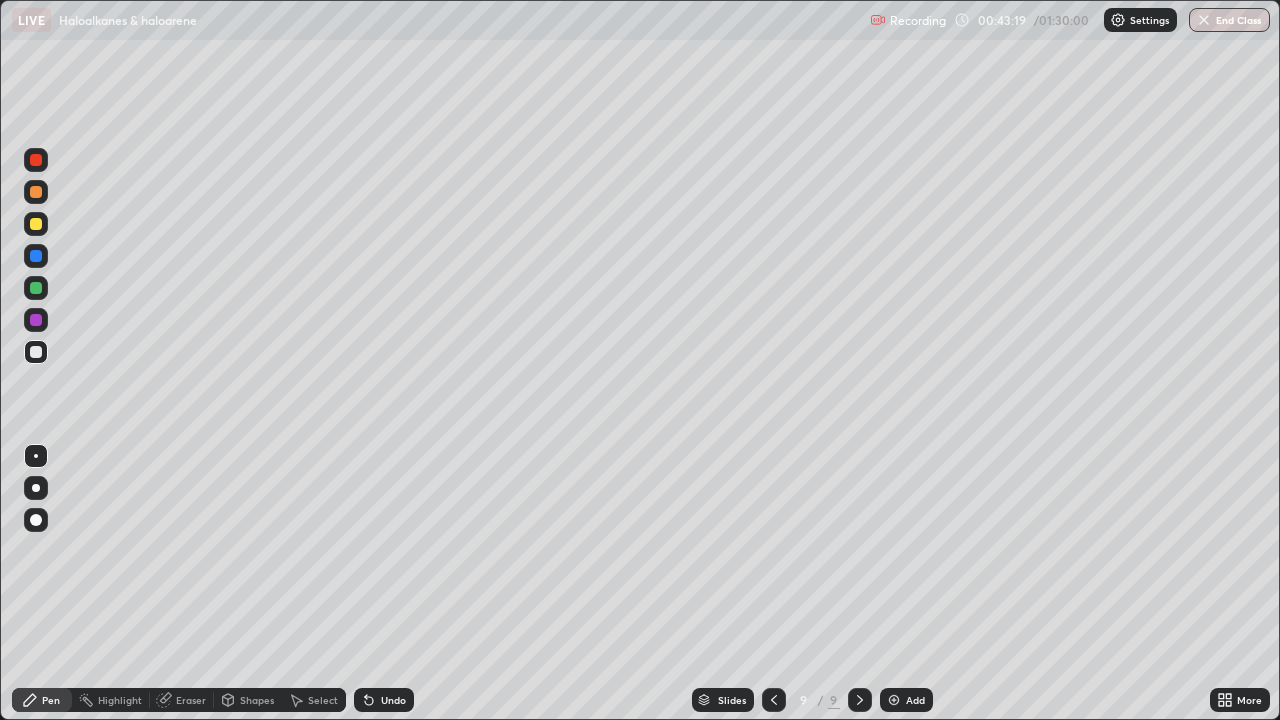 click at bounding box center (36, 320) 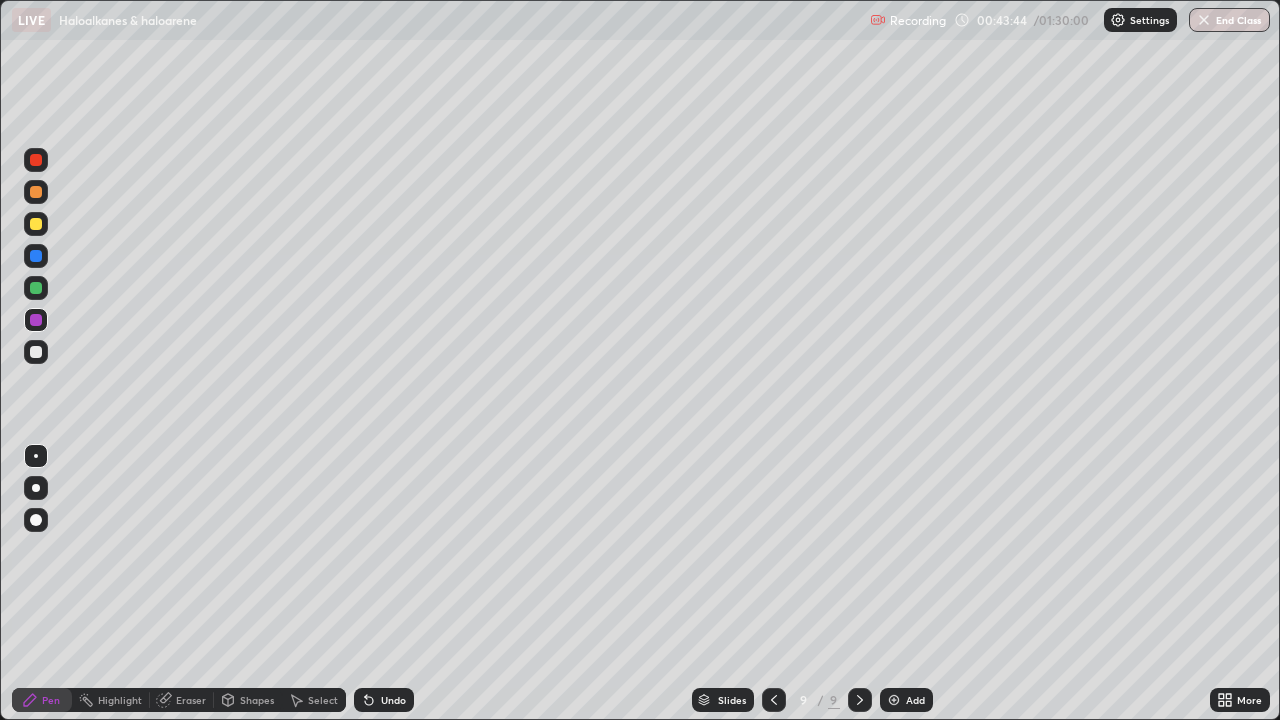 click on "Undo" at bounding box center (384, 700) 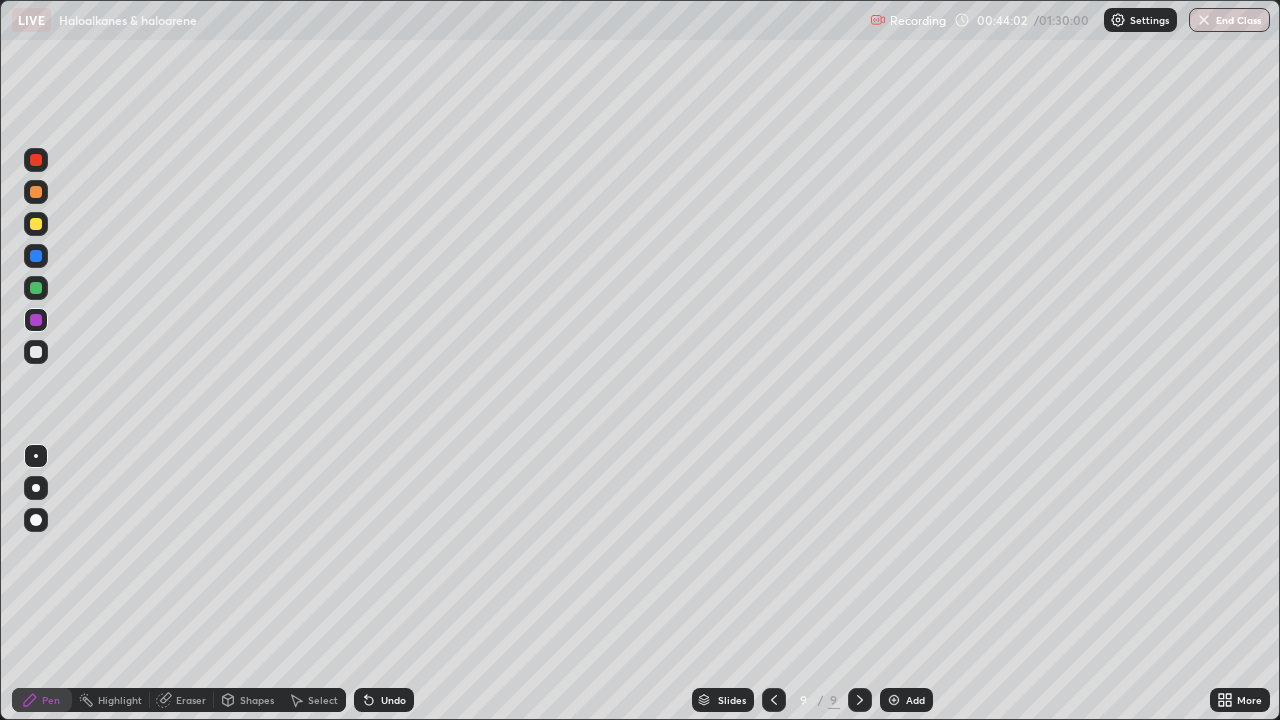 click at bounding box center [36, 352] 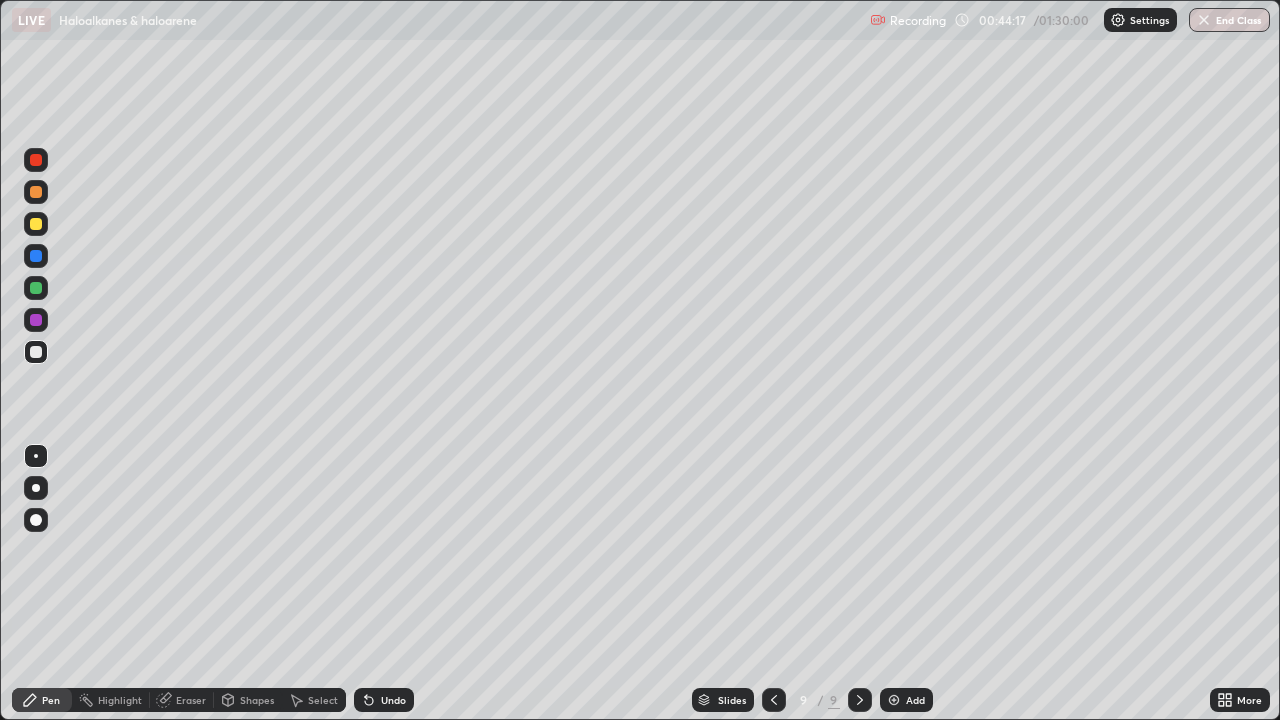 click 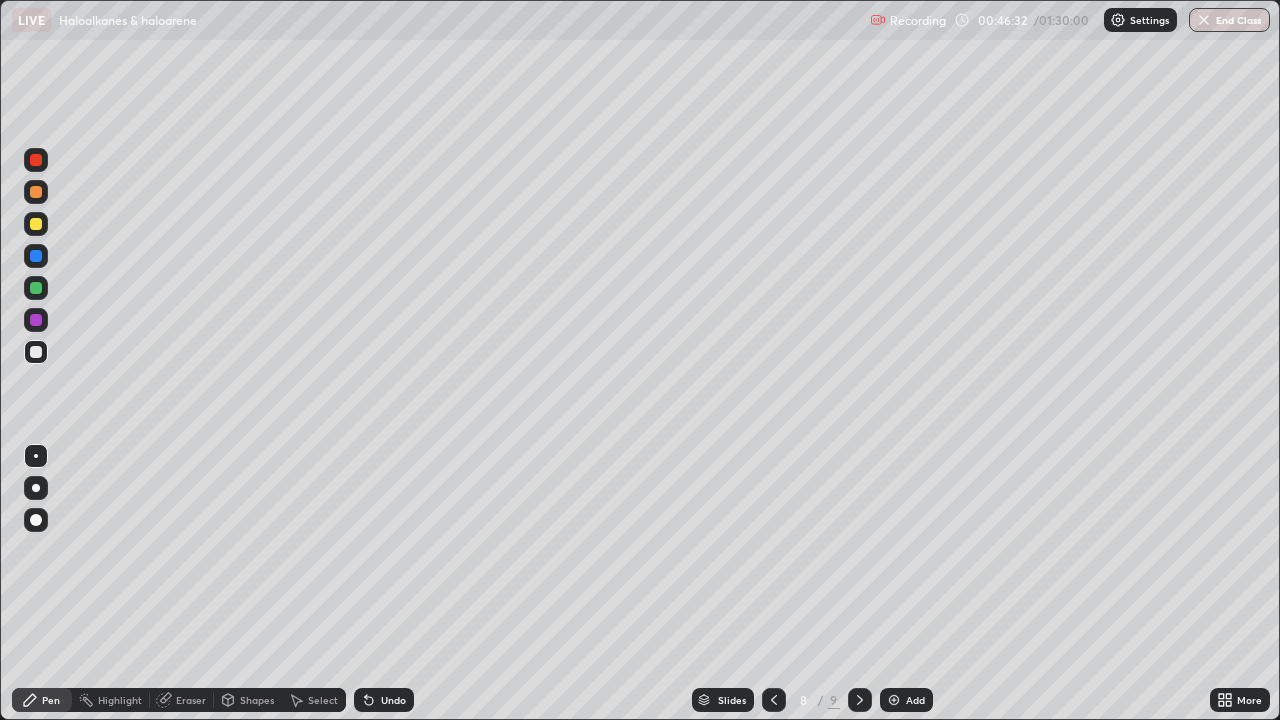 click at bounding box center [860, 700] 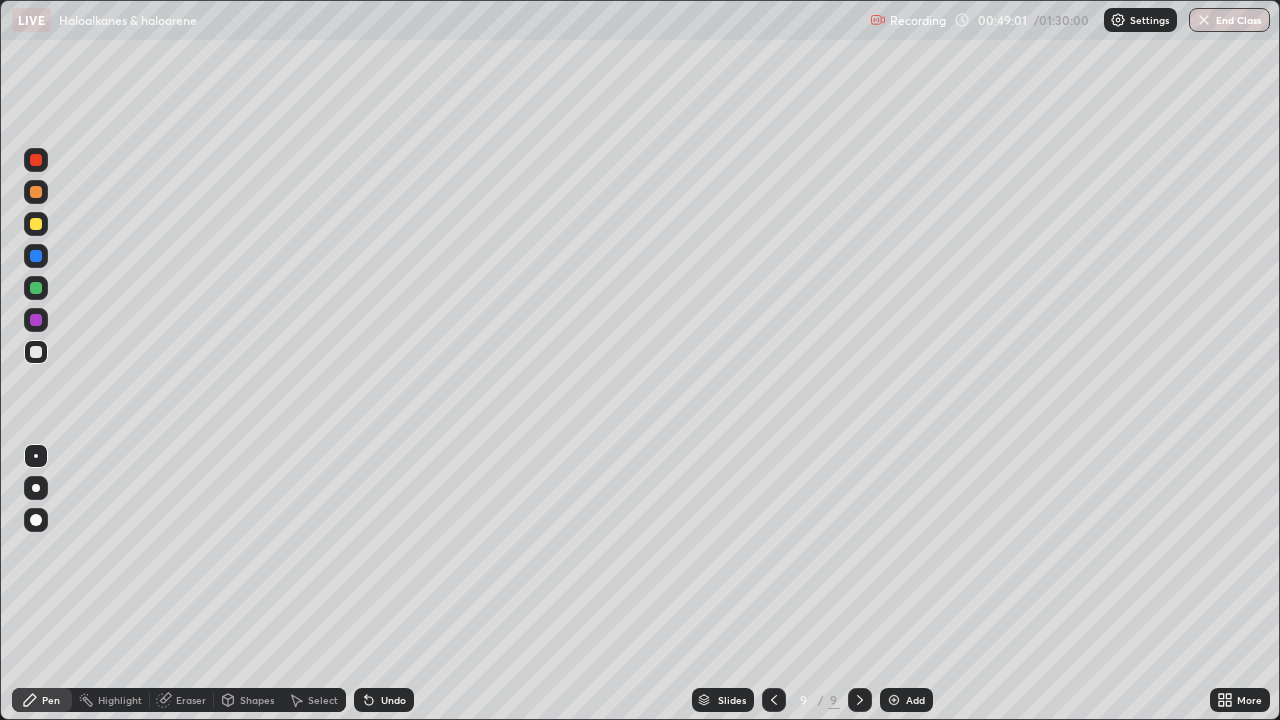 click on "Add" at bounding box center [906, 700] 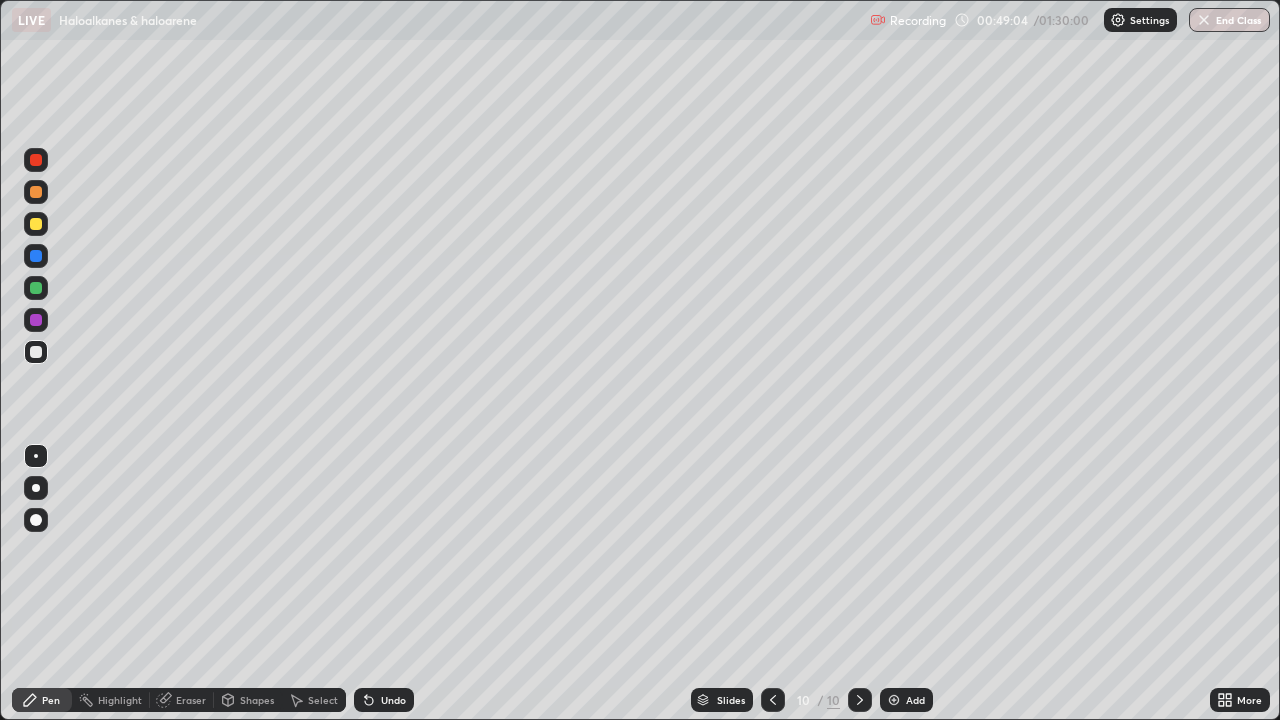 click at bounding box center (36, 320) 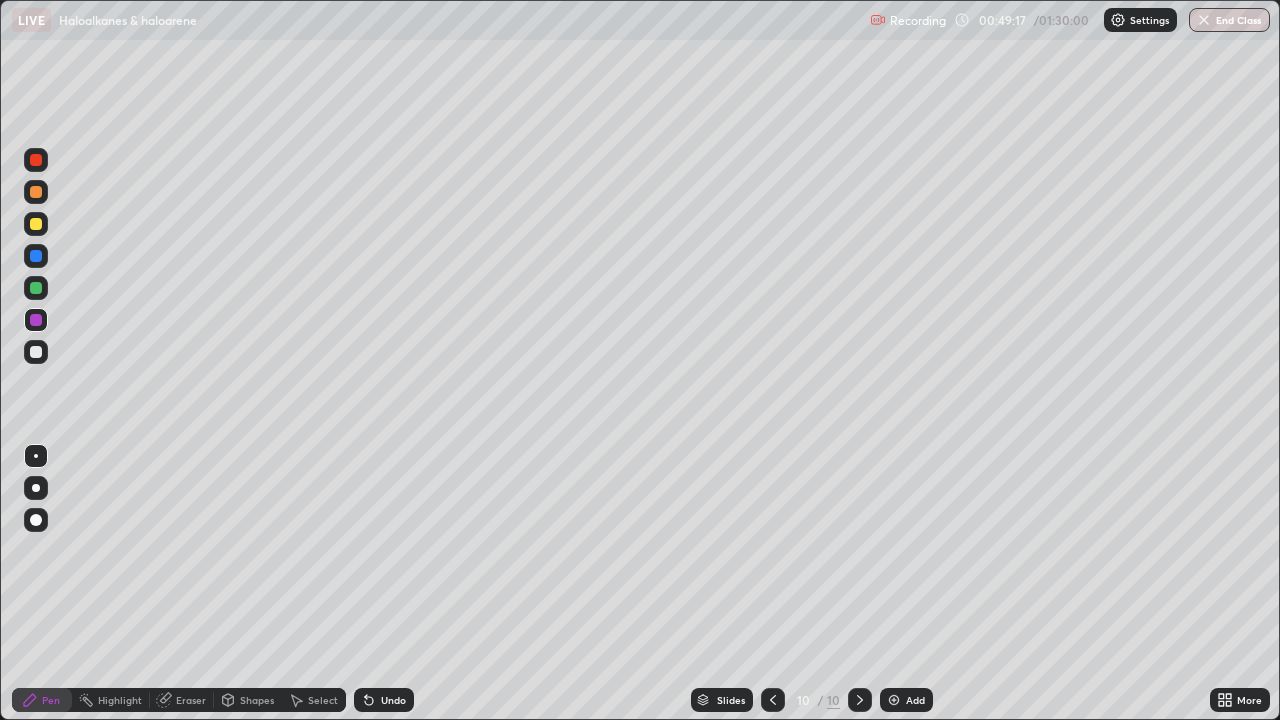 click at bounding box center (36, 352) 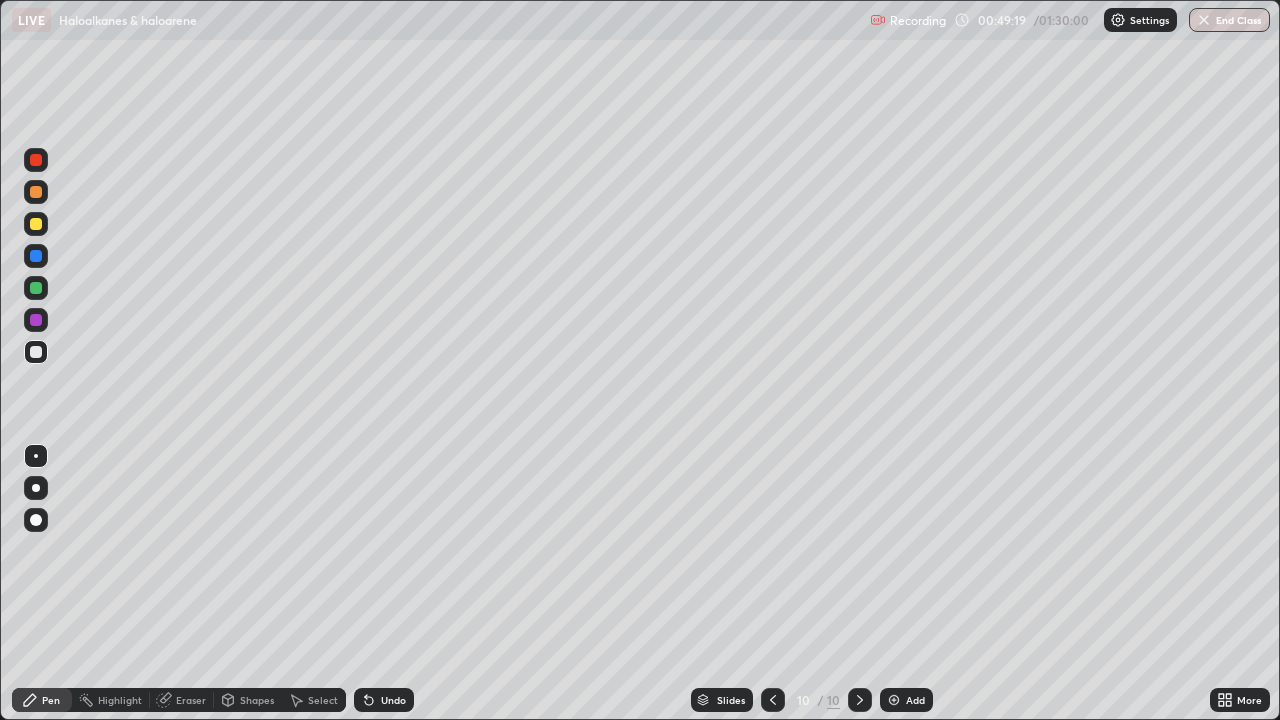 click on "Eraser" at bounding box center [191, 700] 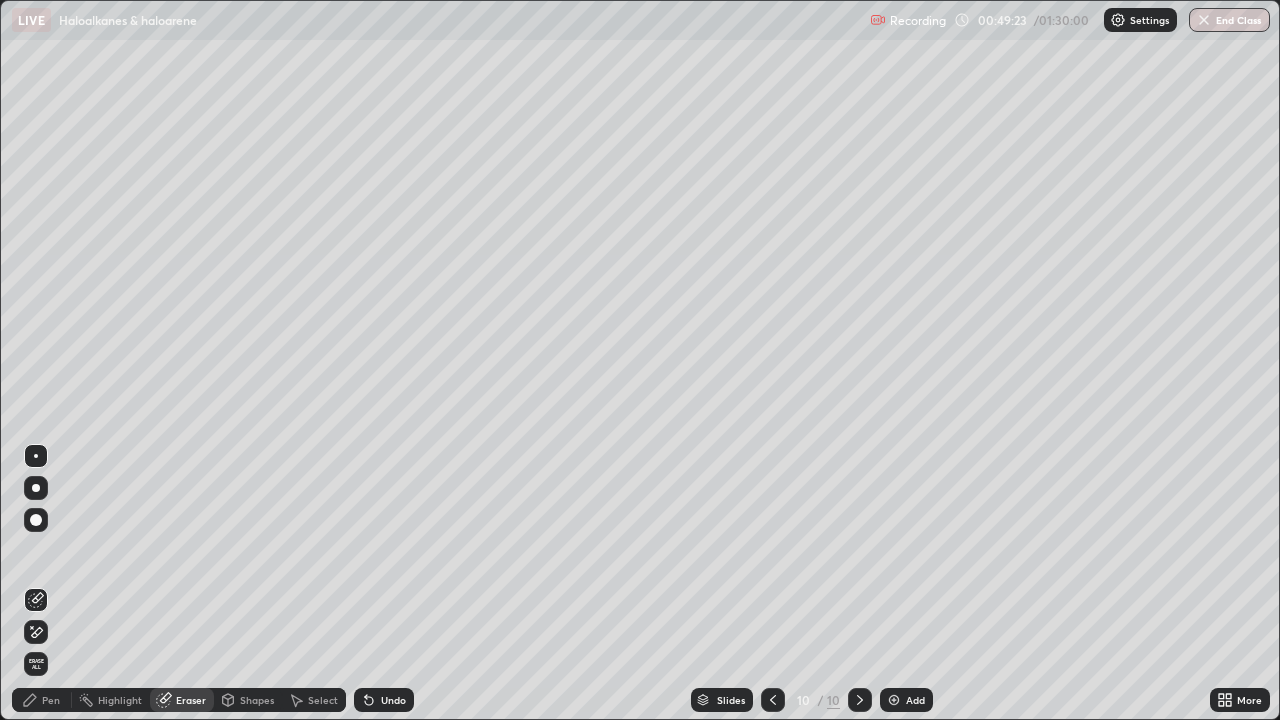 click on "Pen" at bounding box center (42, 700) 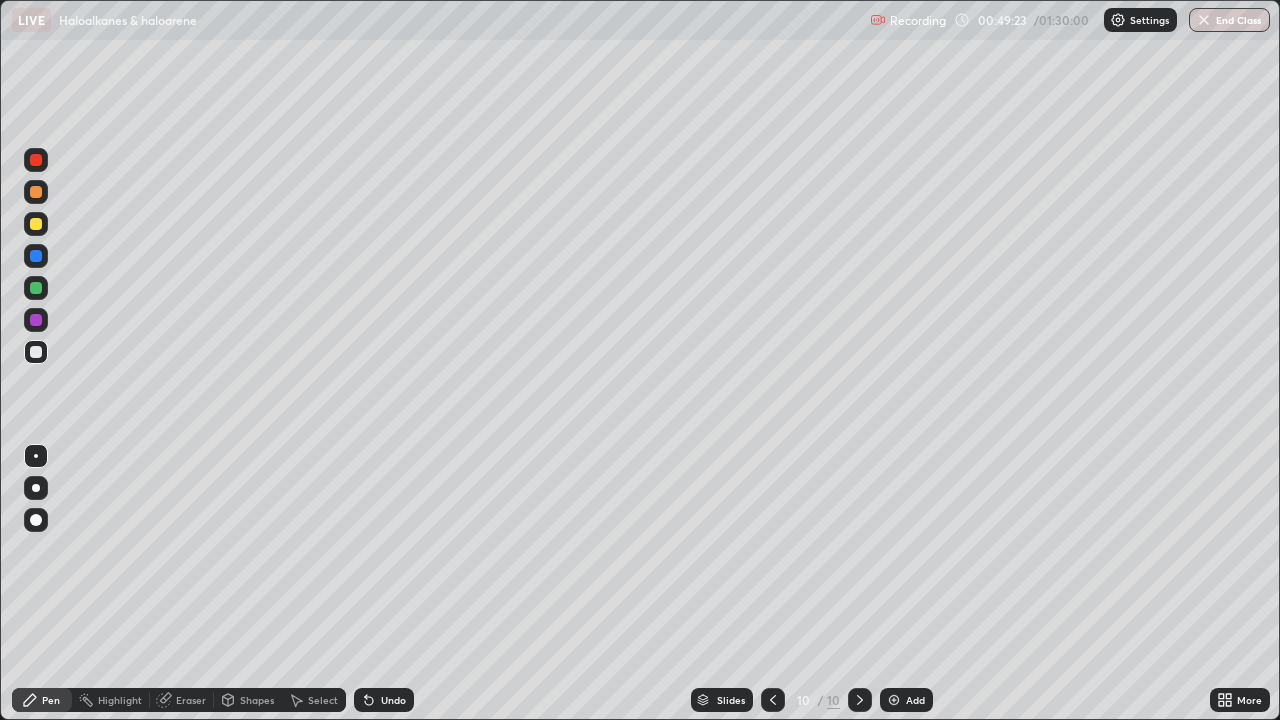 click at bounding box center (36, 352) 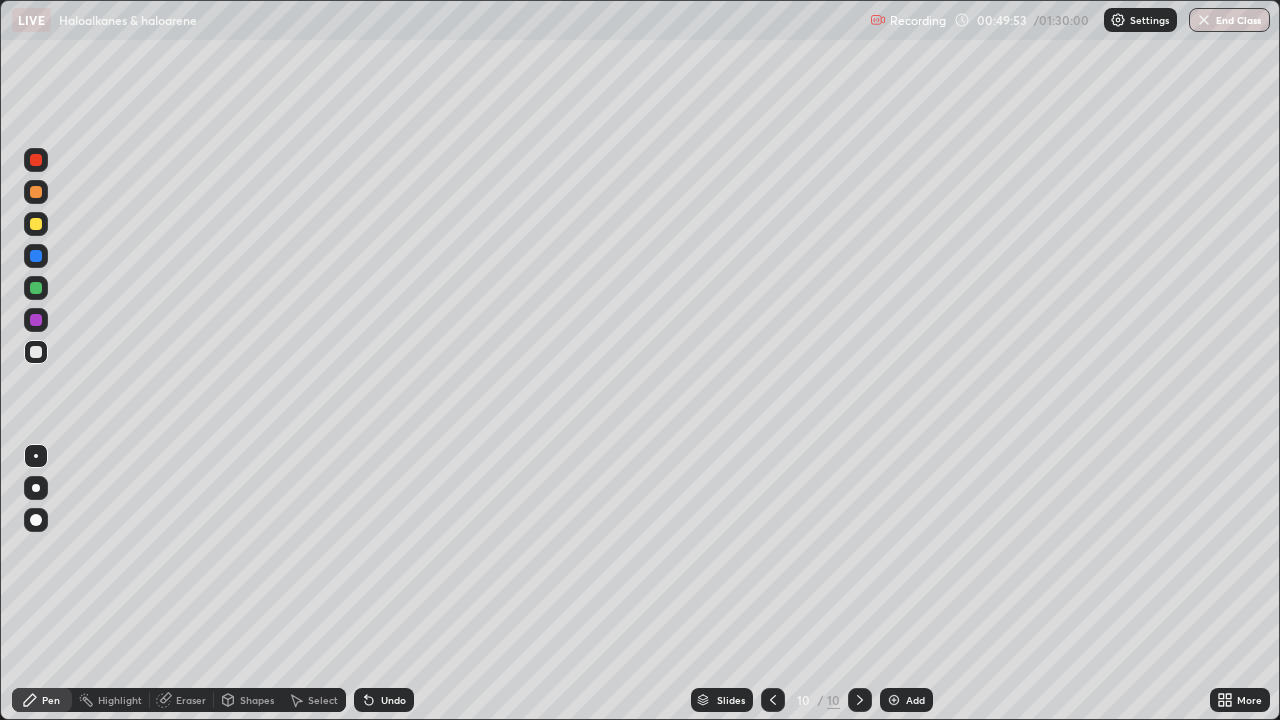 click 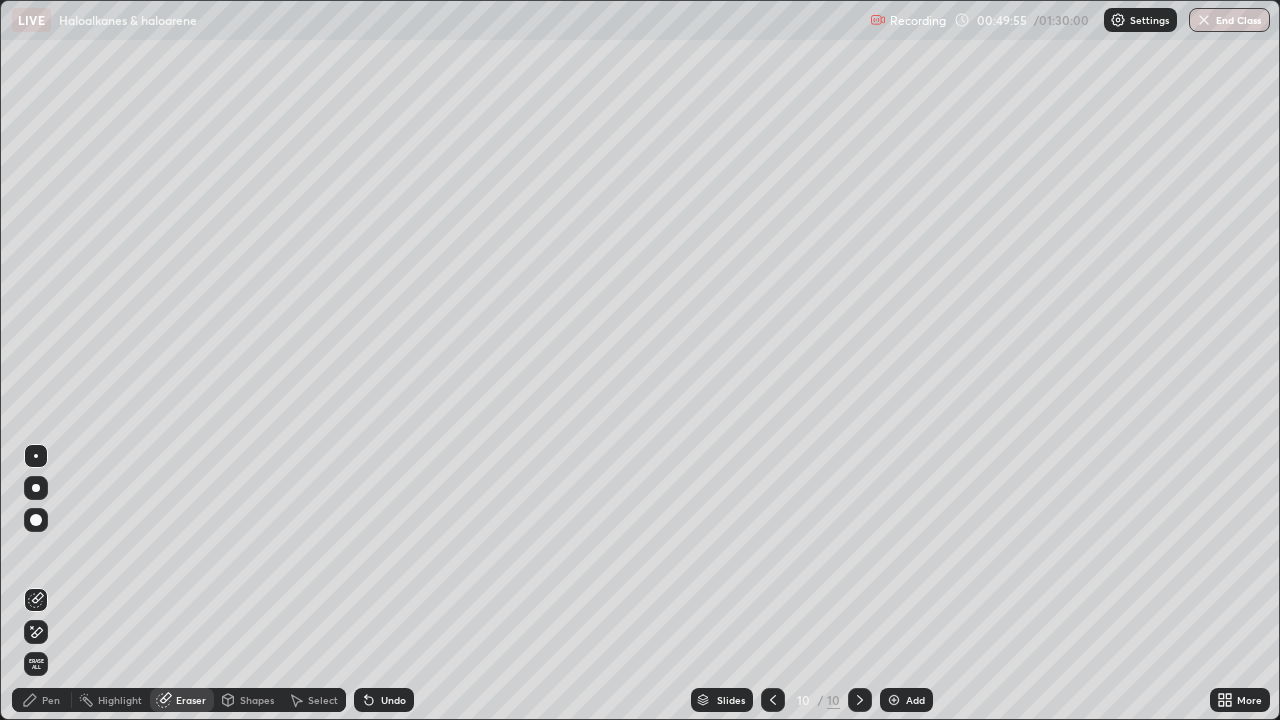 click on "Pen" at bounding box center (51, 700) 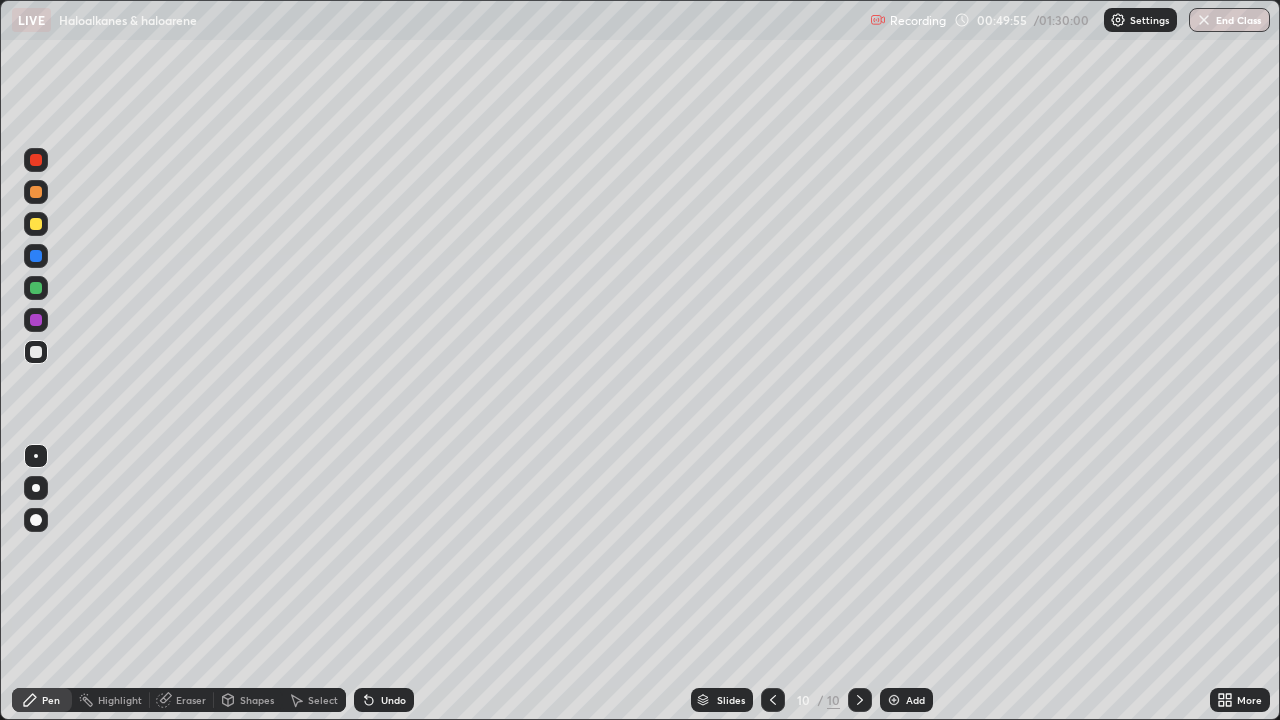 click at bounding box center (36, 352) 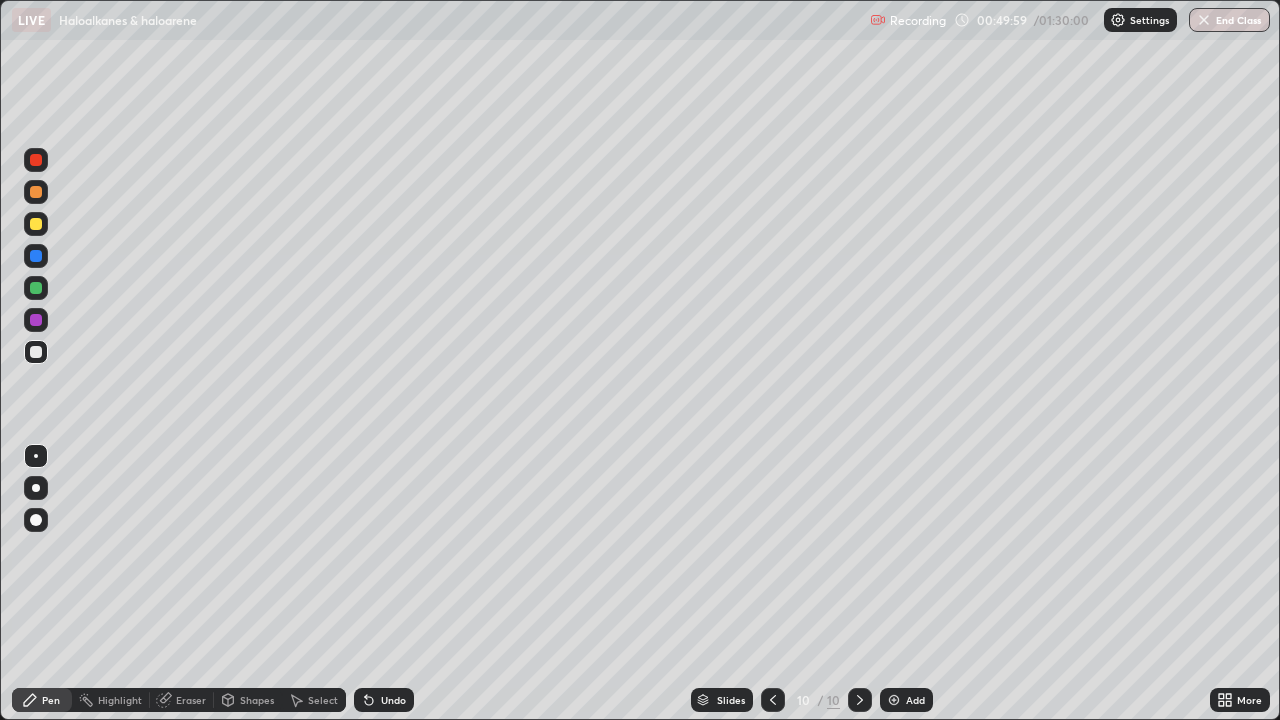 click at bounding box center [36, 256] 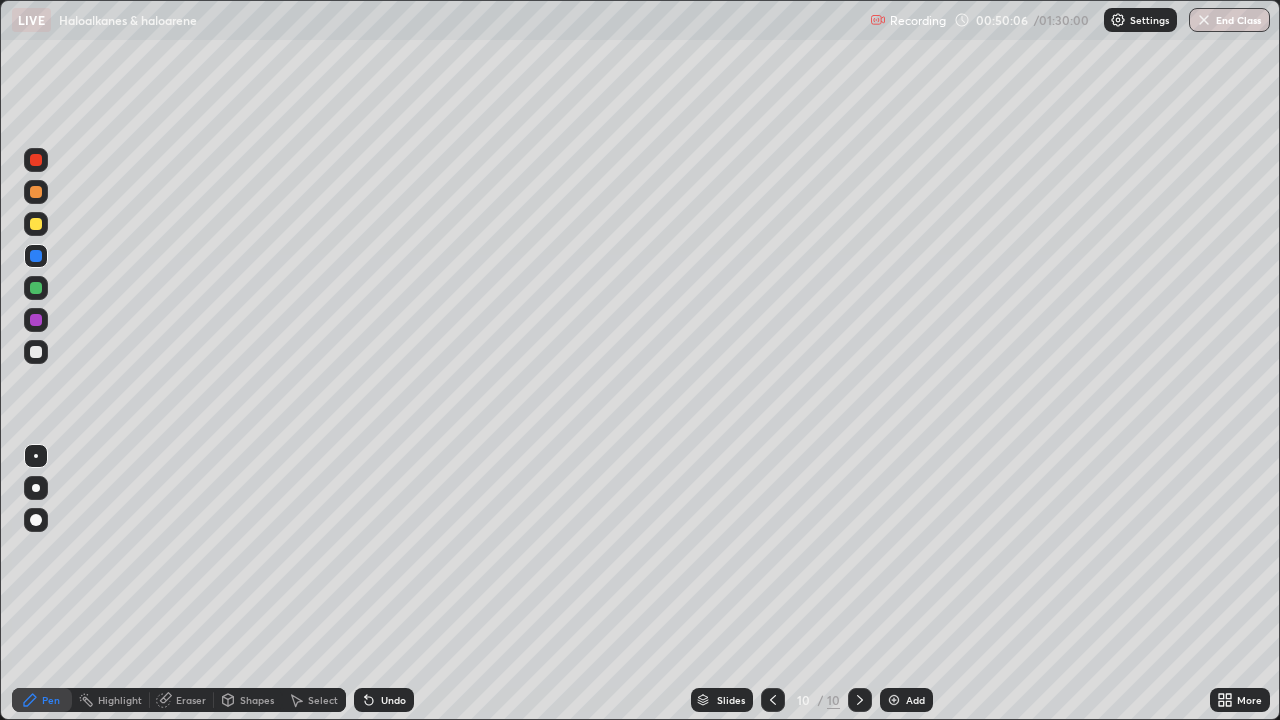 click on "Eraser" at bounding box center [191, 700] 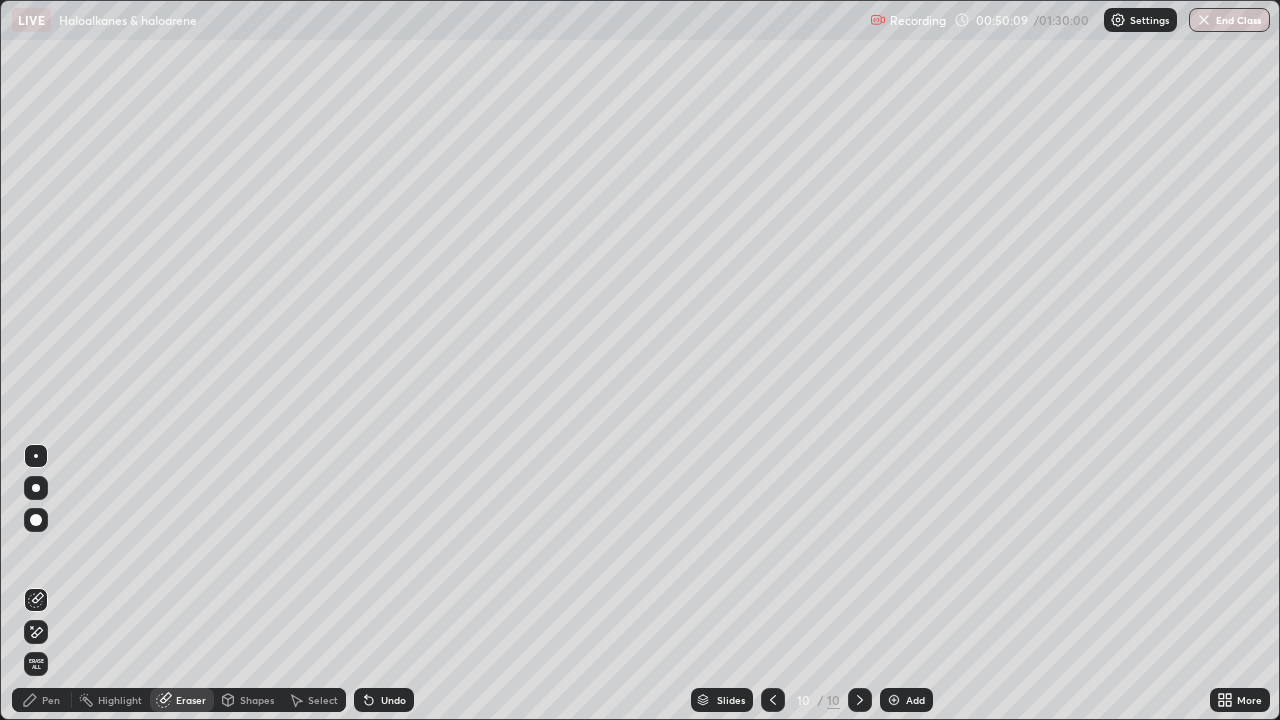 click on "Pen" at bounding box center (42, 700) 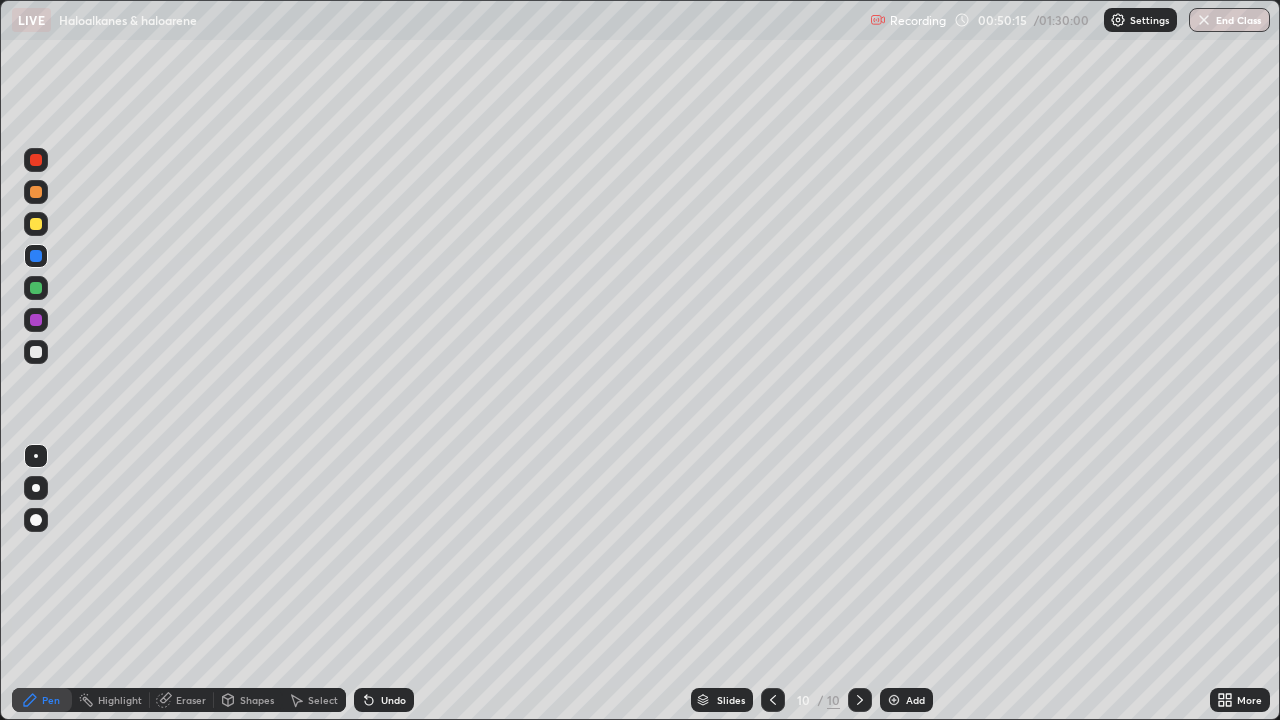 click at bounding box center [36, 352] 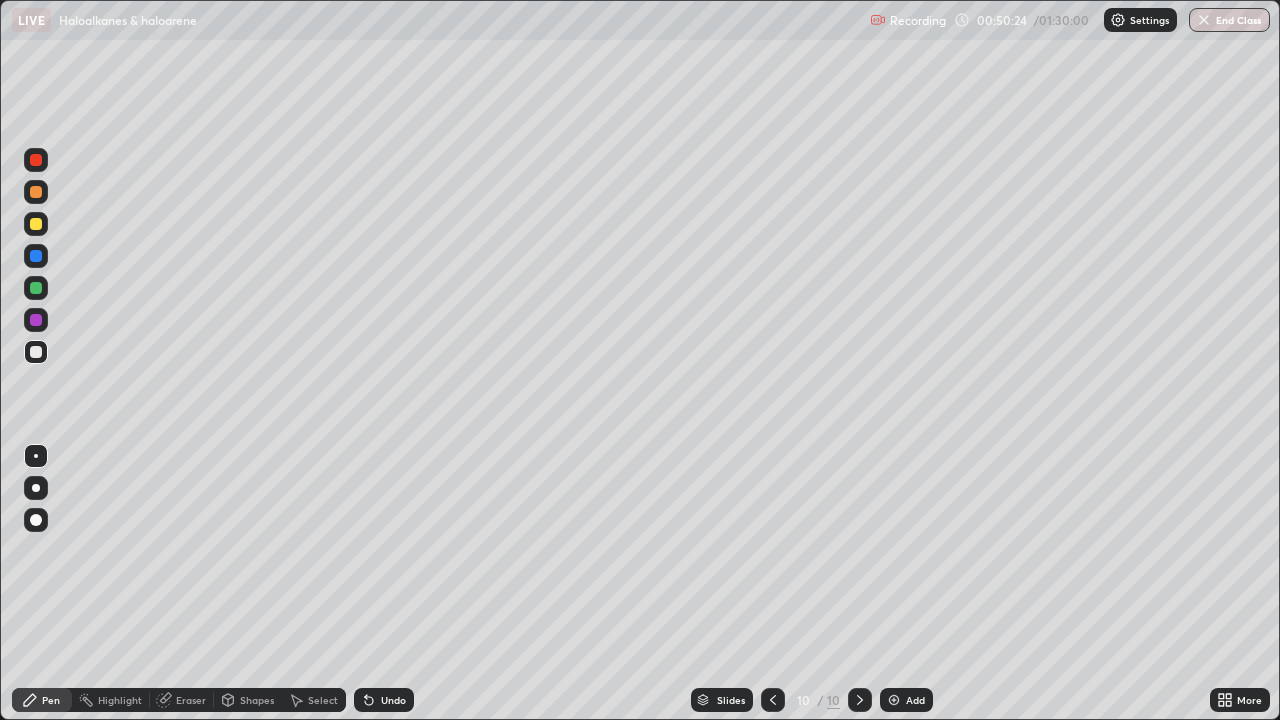 click at bounding box center (36, 256) 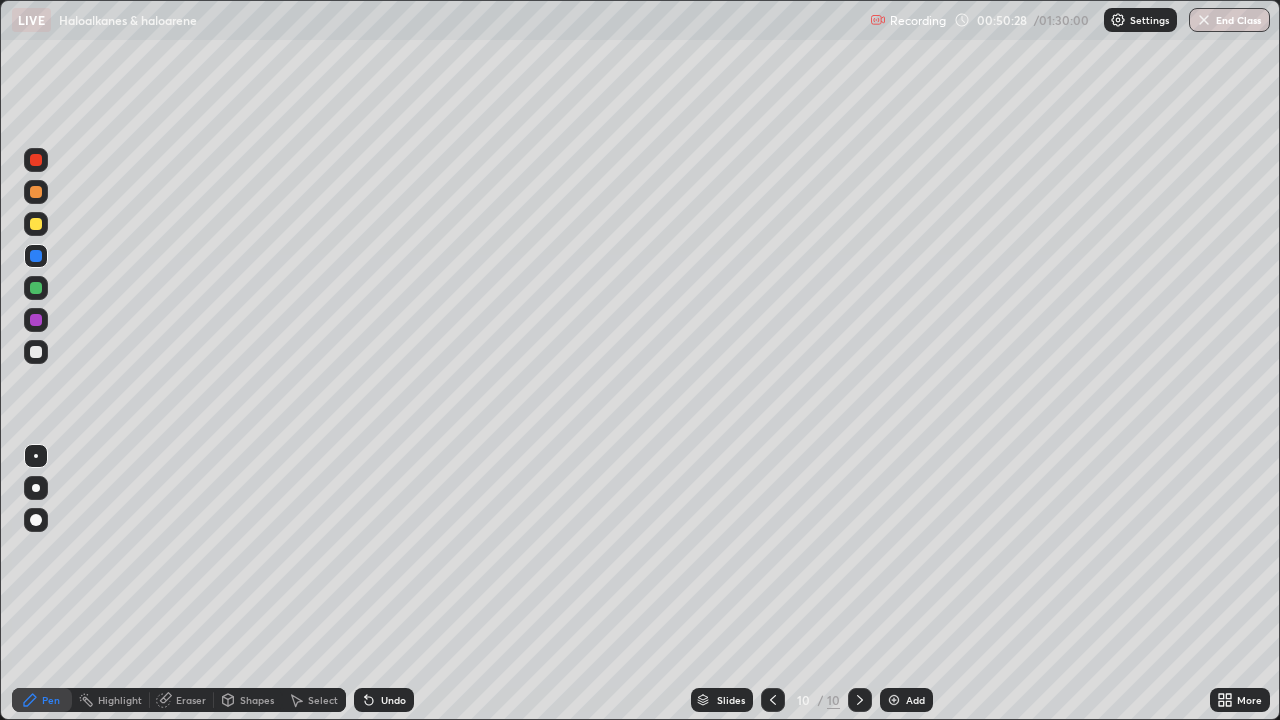 click on "Eraser" at bounding box center (182, 700) 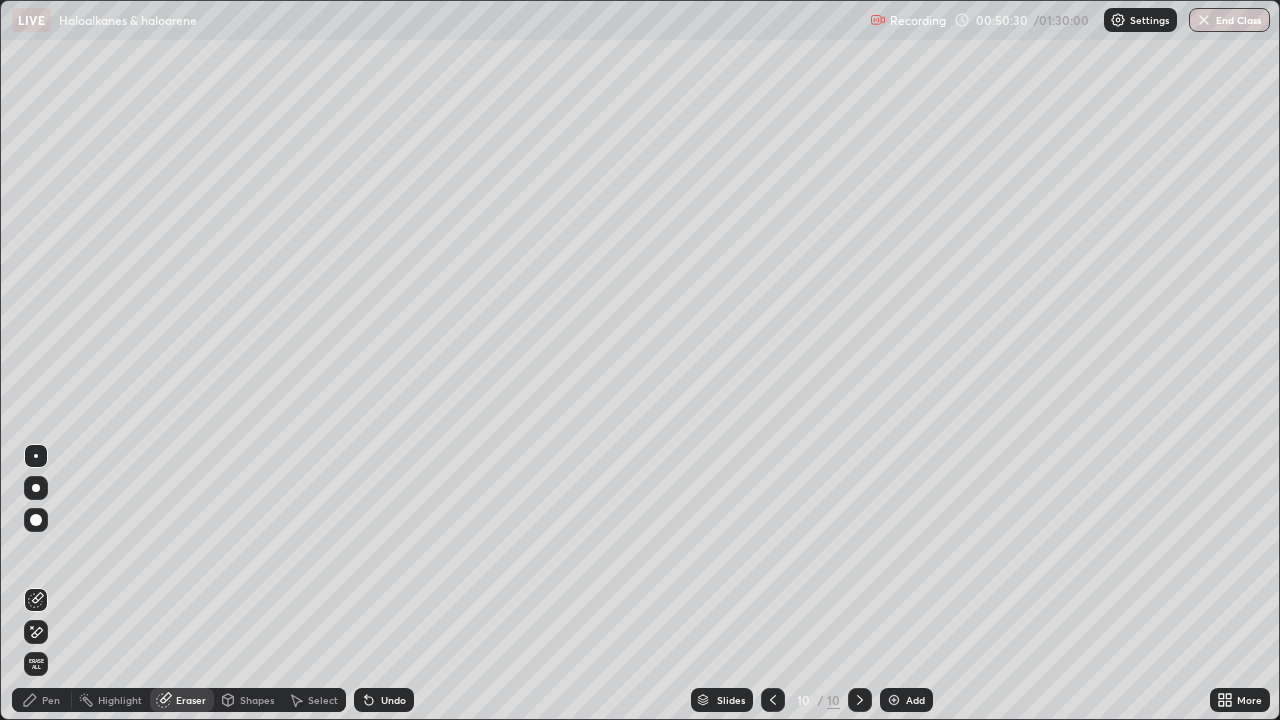 click on "Pen" at bounding box center [51, 700] 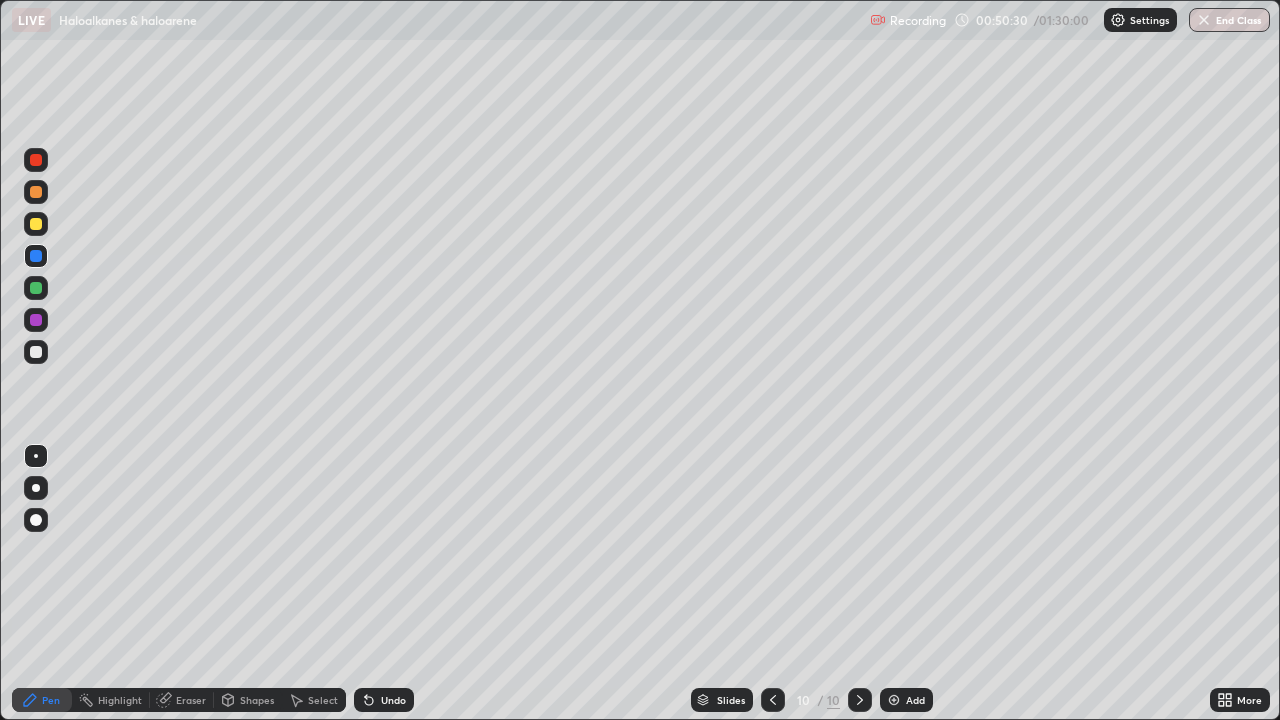 click at bounding box center [36, 352] 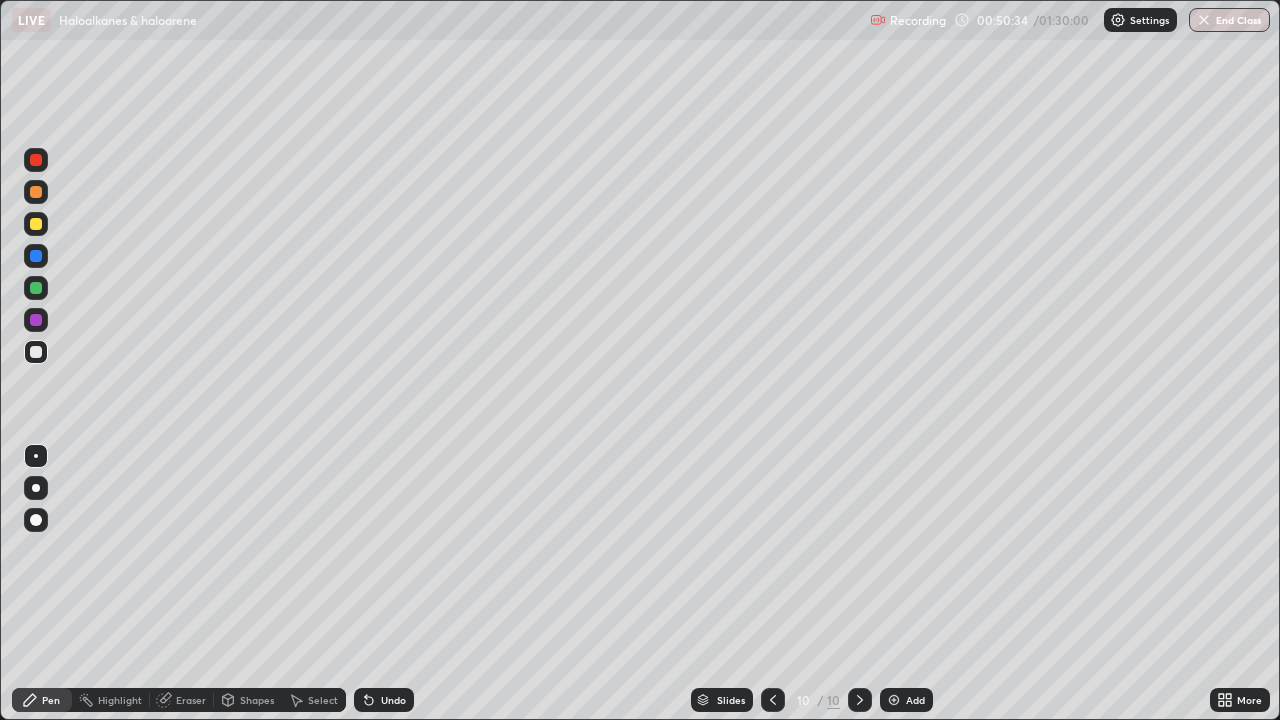 click at bounding box center [36, 352] 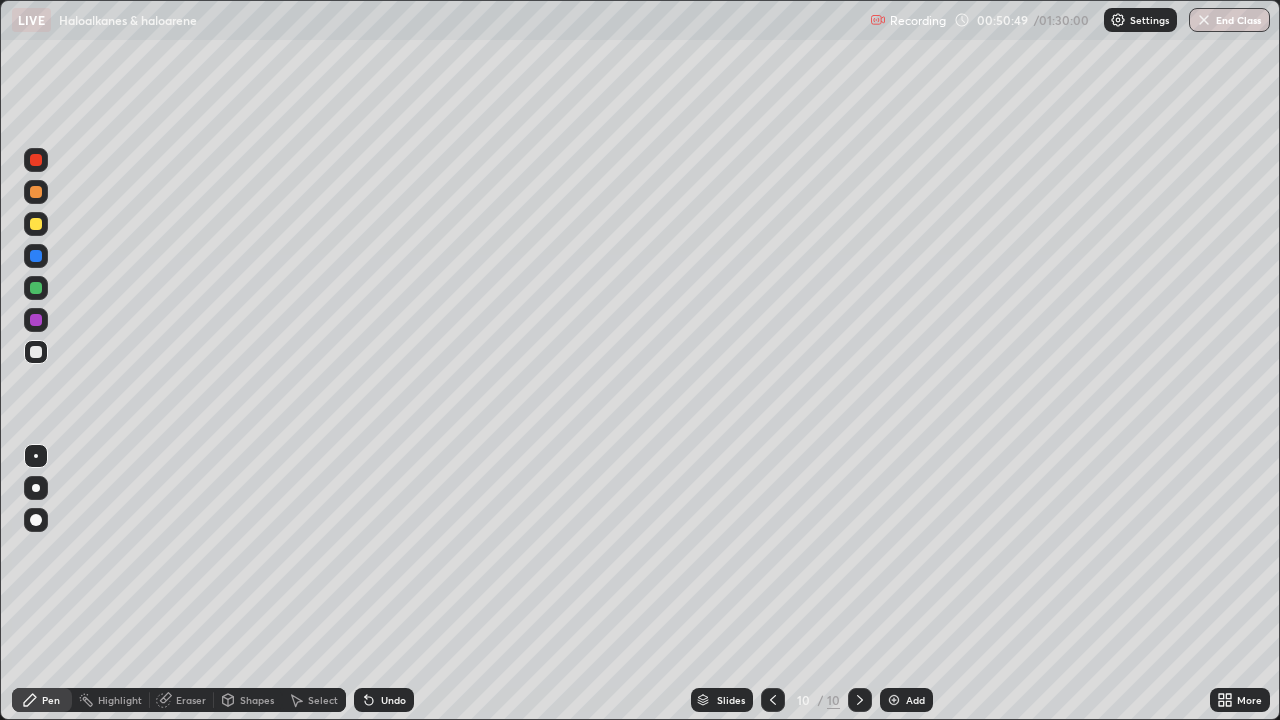 click at bounding box center (36, 256) 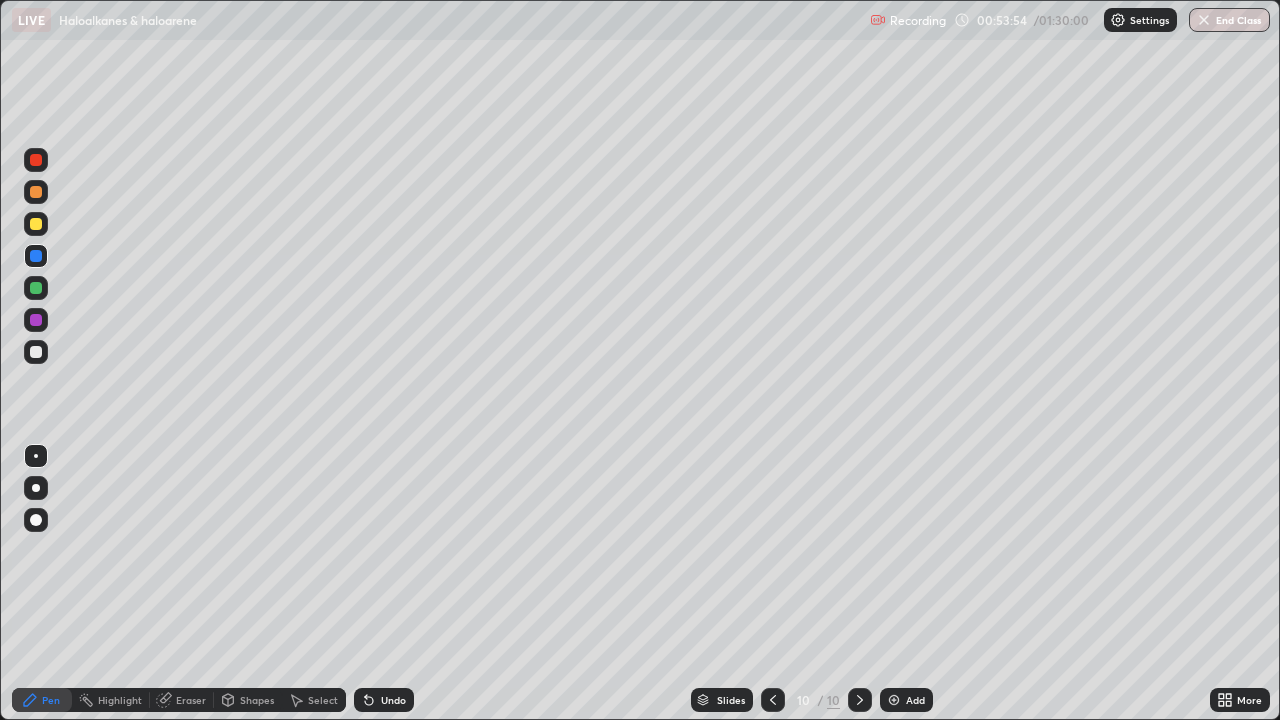 click on "Add" at bounding box center (906, 700) 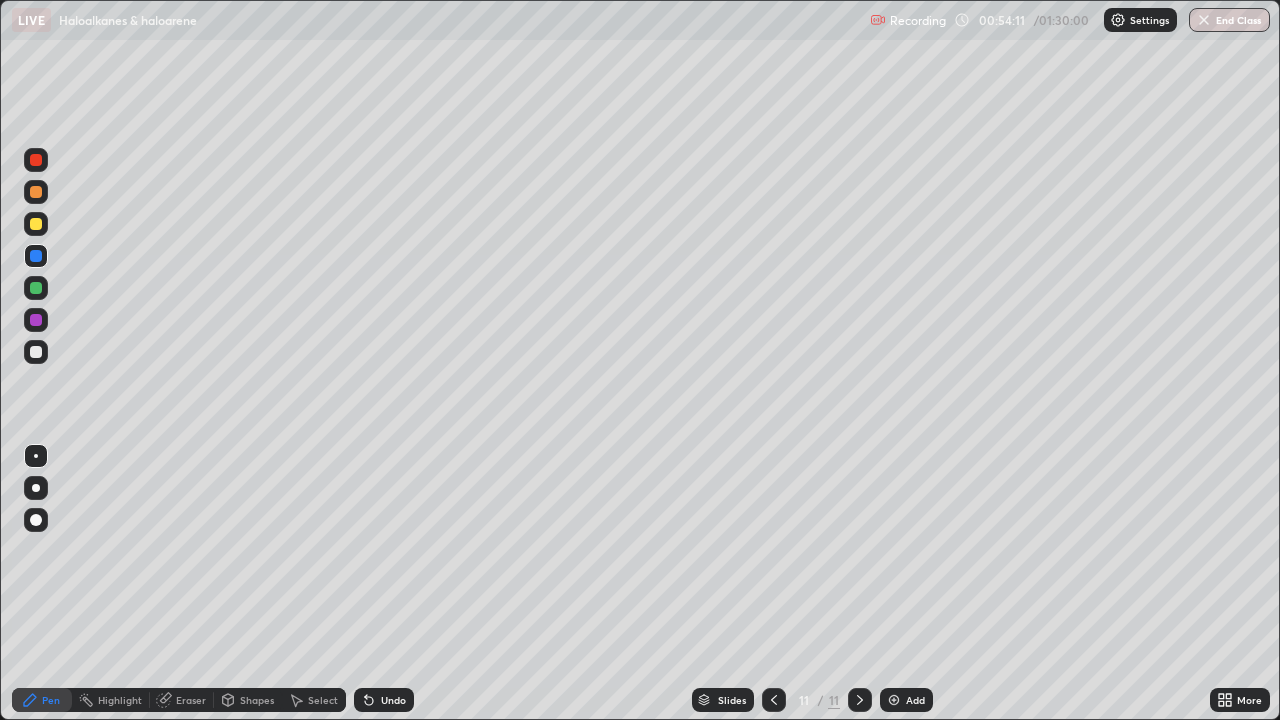 click at bounding box center (36, 352) 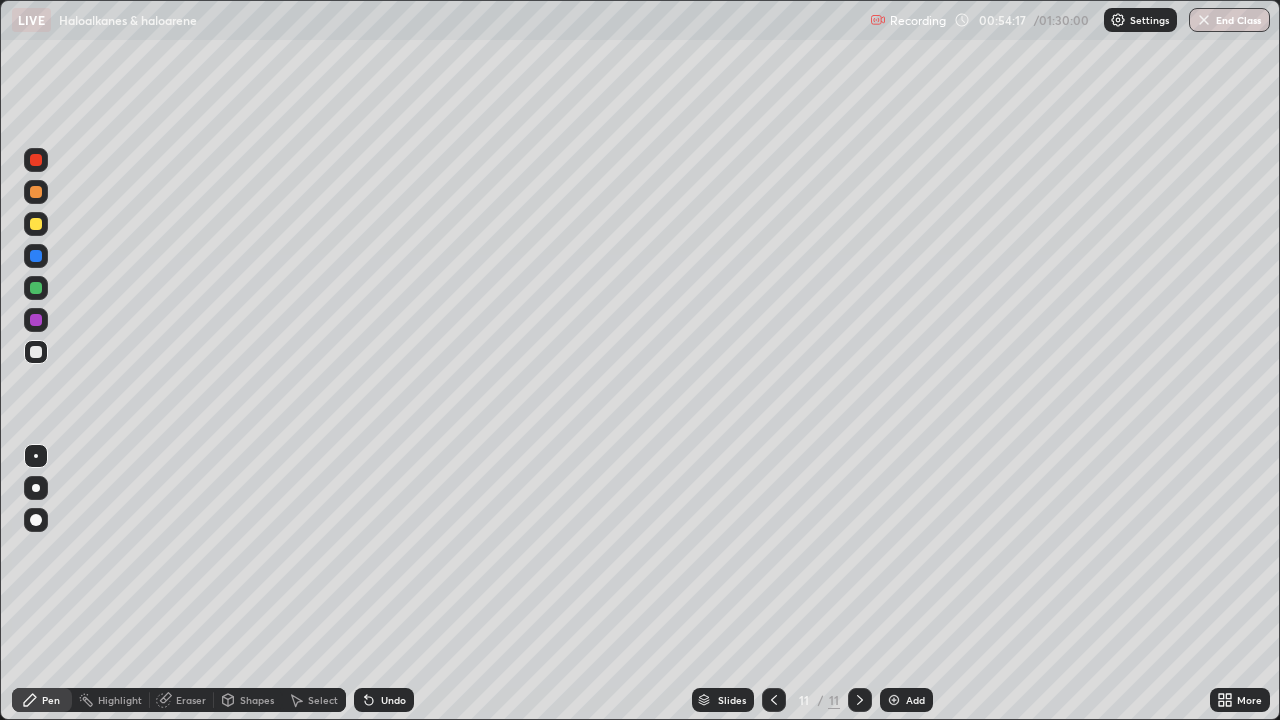 click 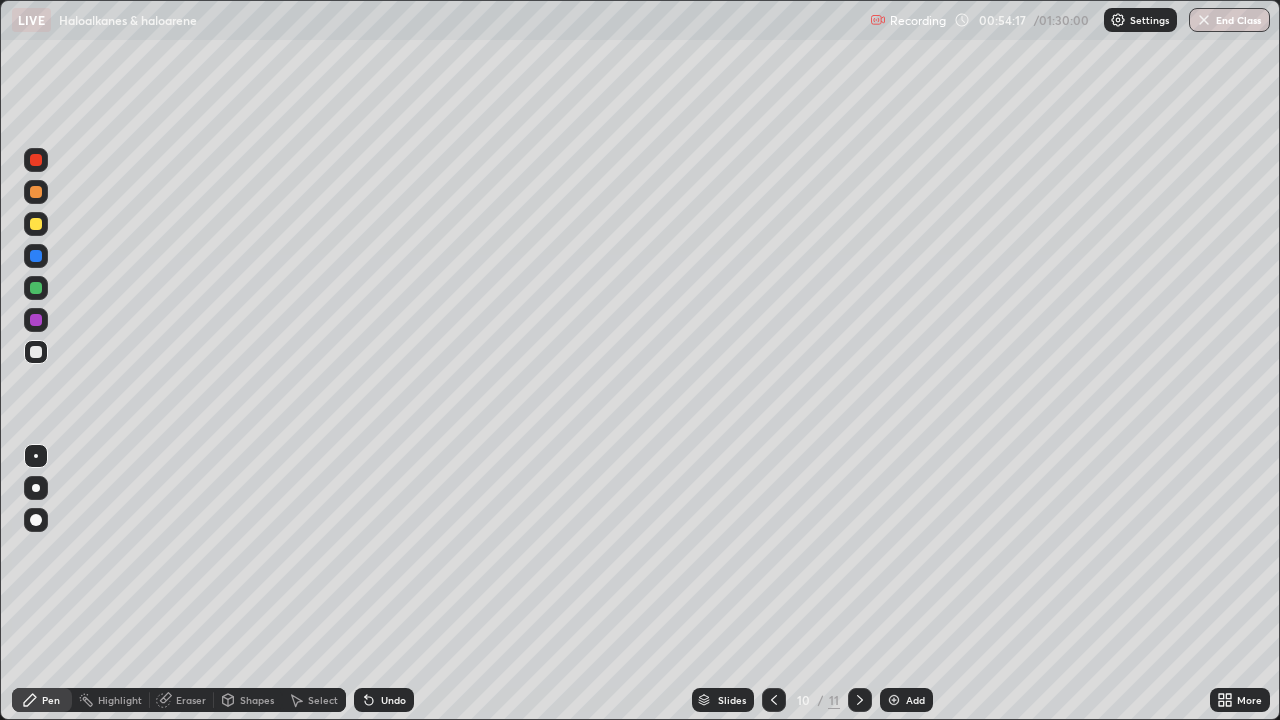 click 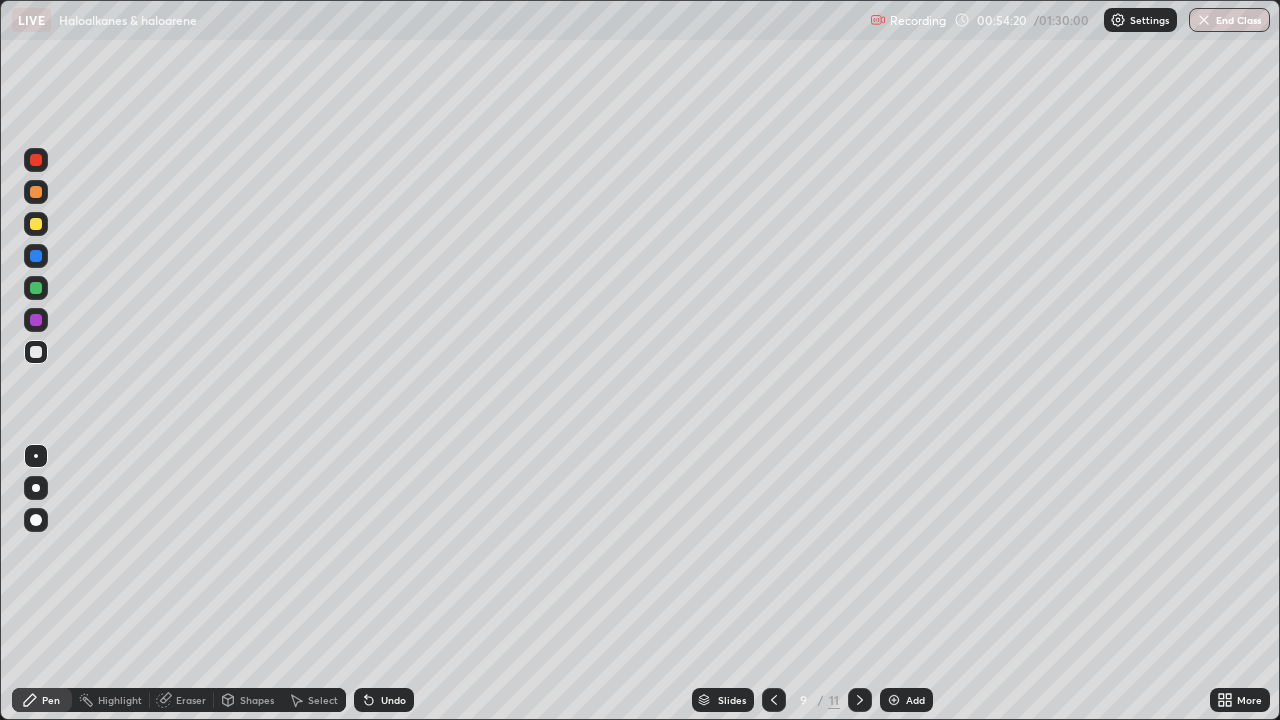 click 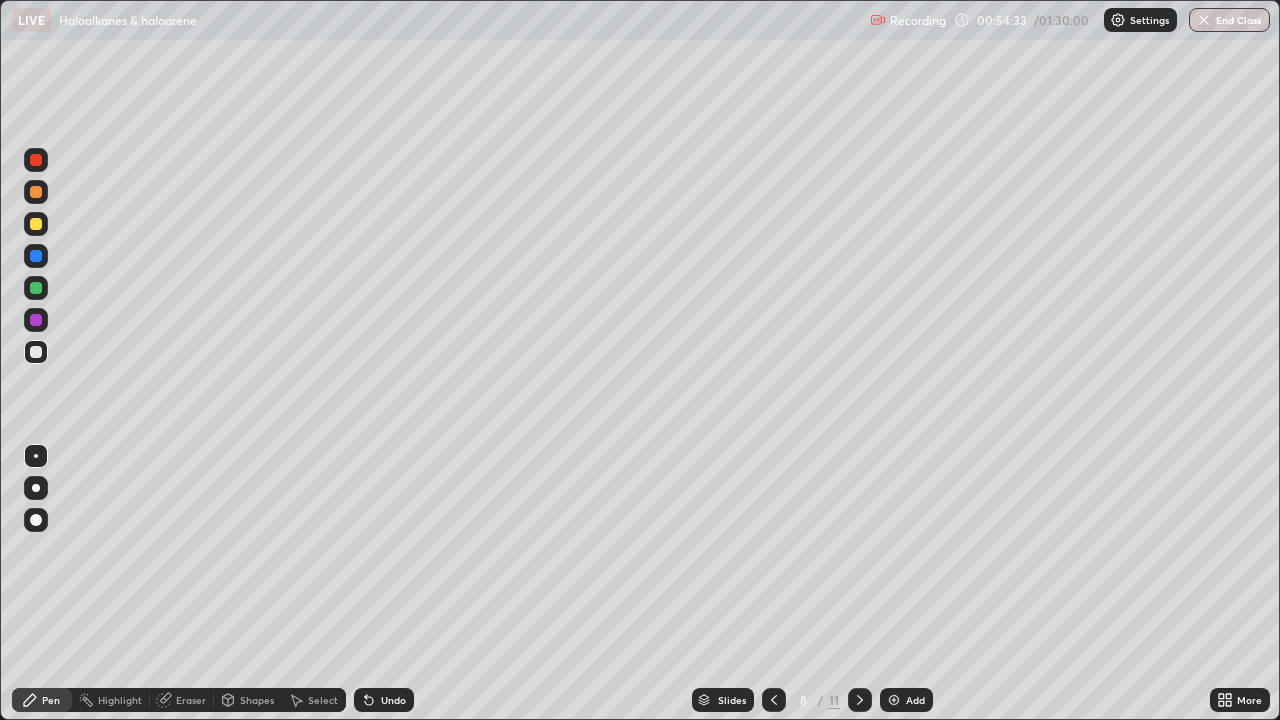 click 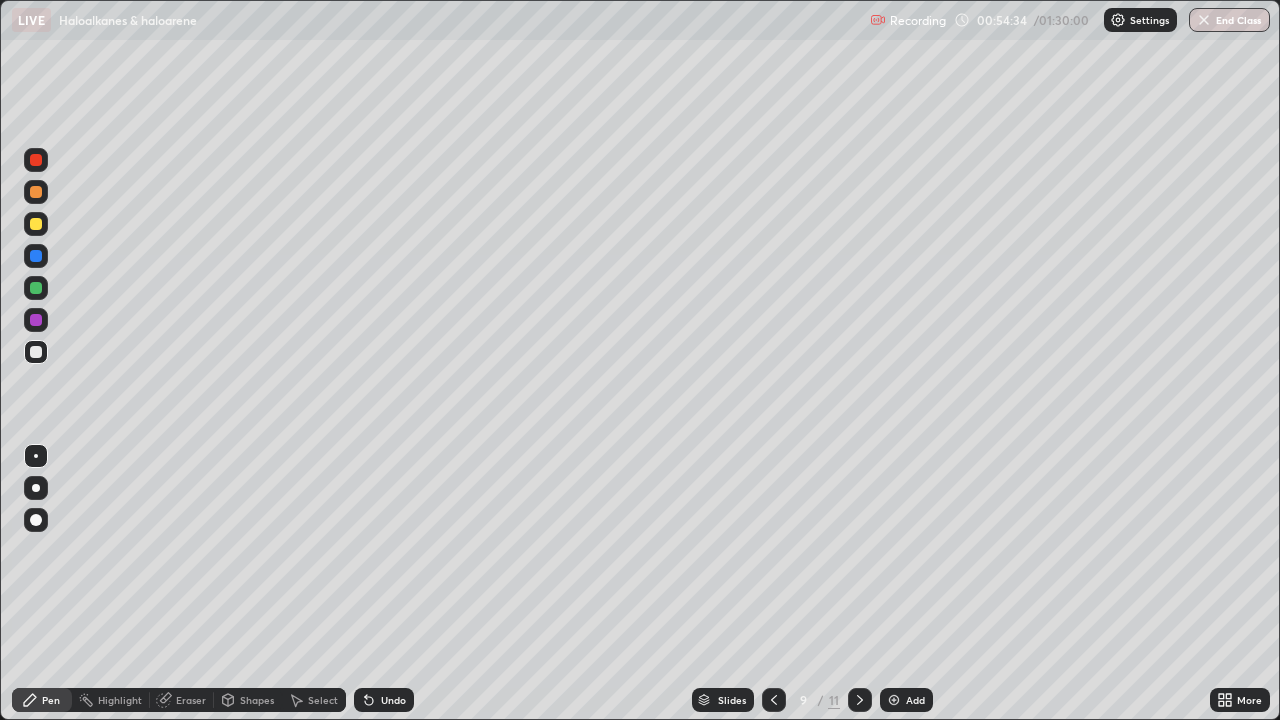 click 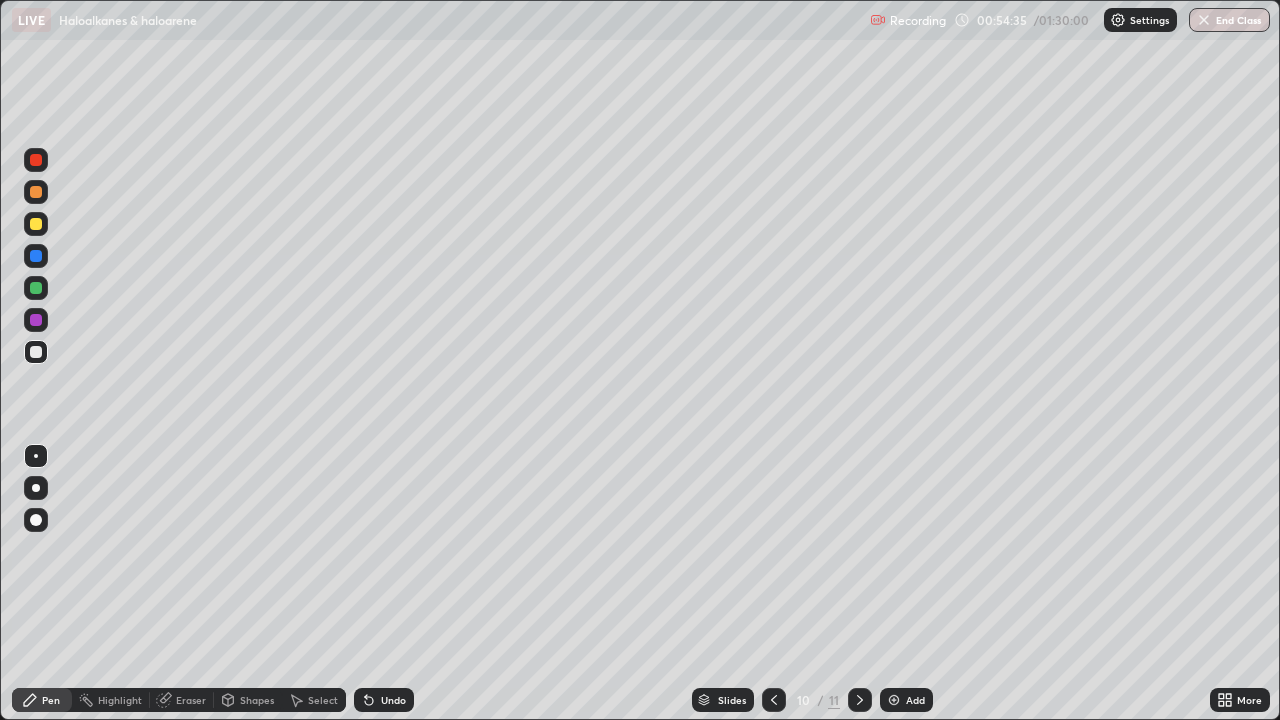 click 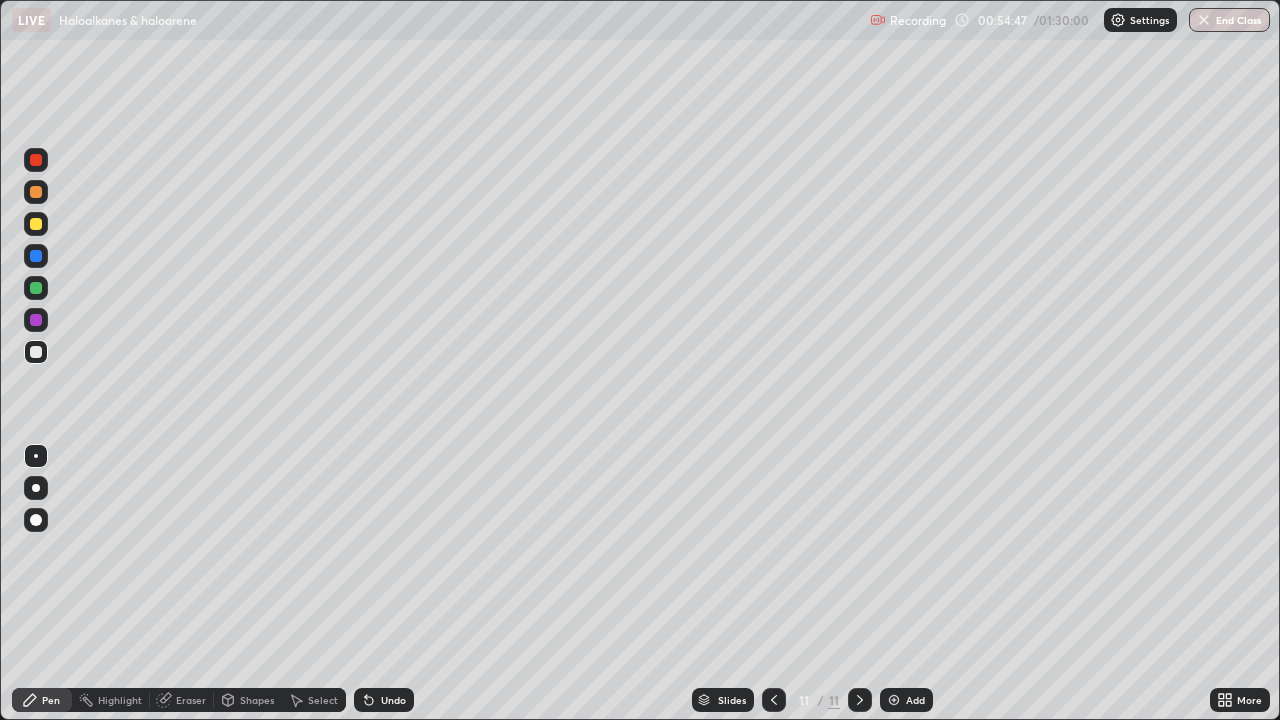 click on "Undo" at bounding box center (384, 700) 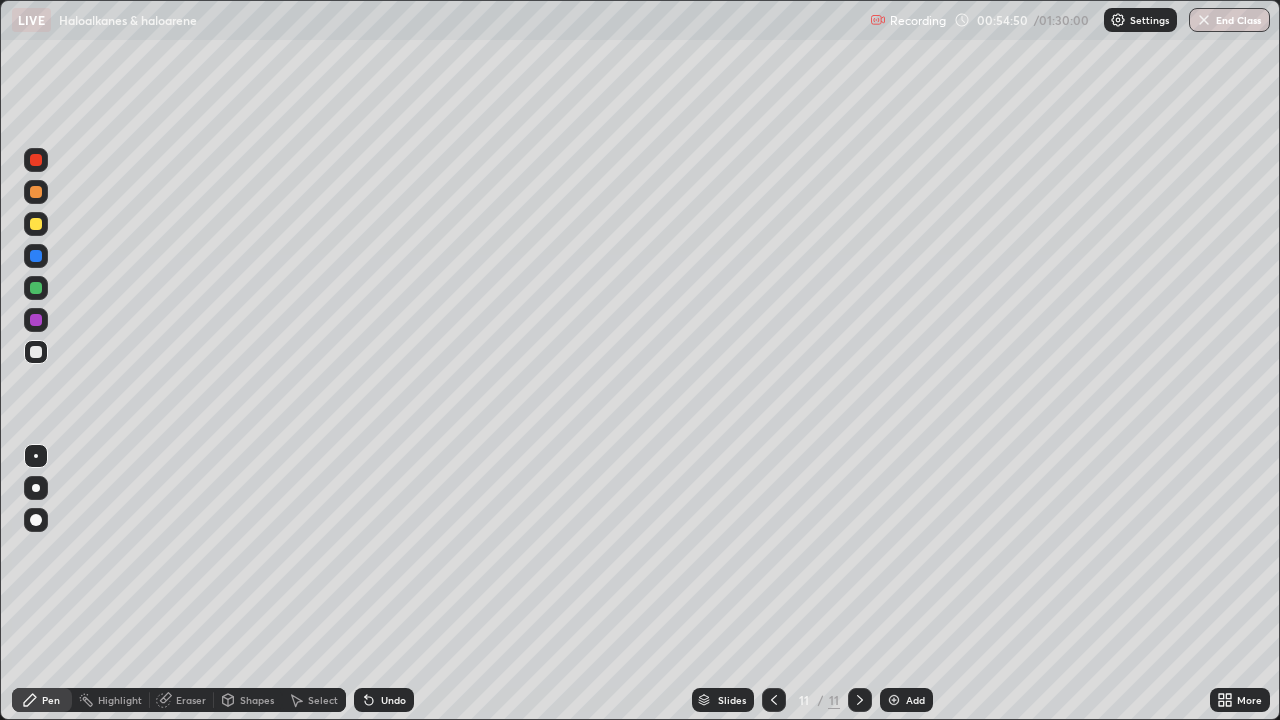 click at bounding box center [36, 160] 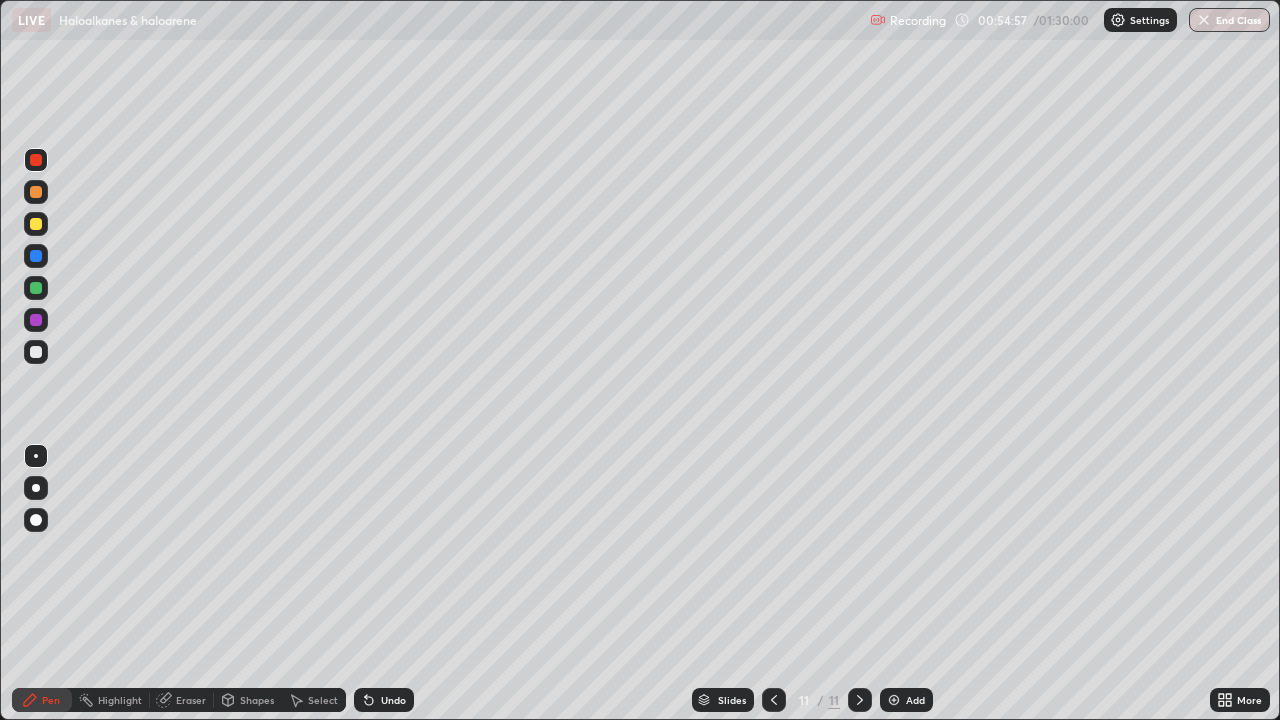click at bounding box center [36, 352] 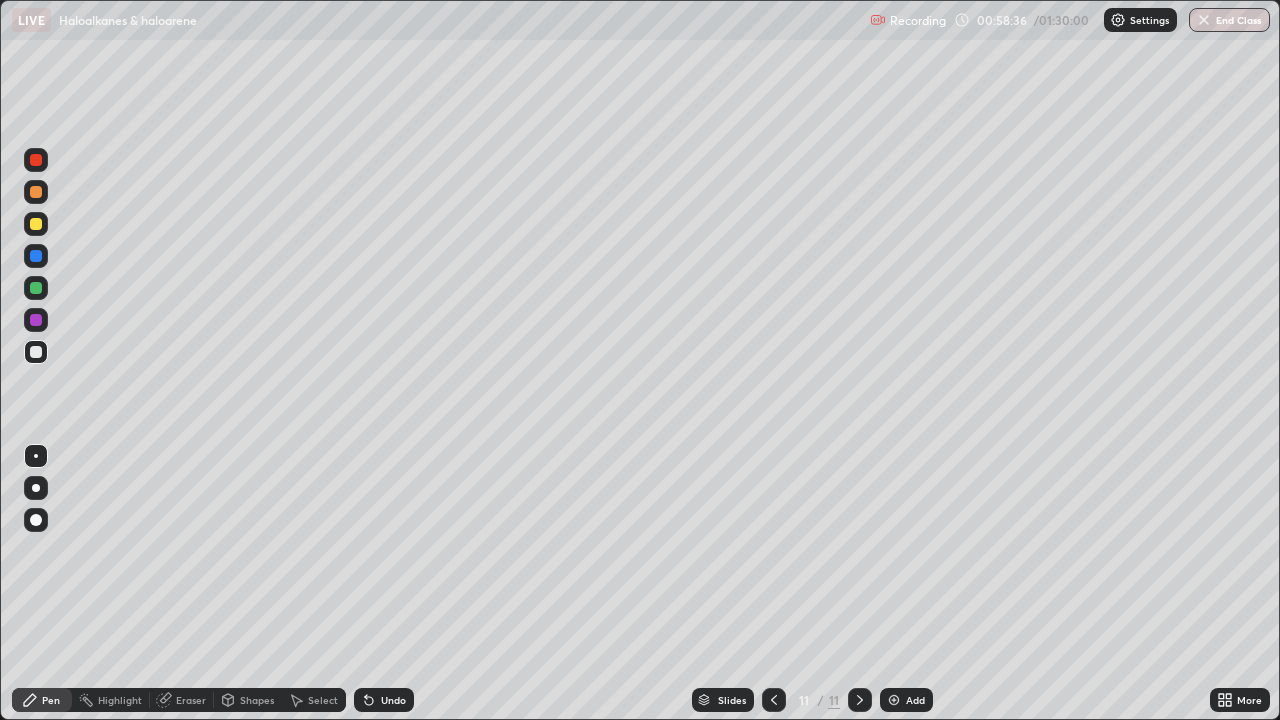 click on "Add" at bounding box center (915, 700) 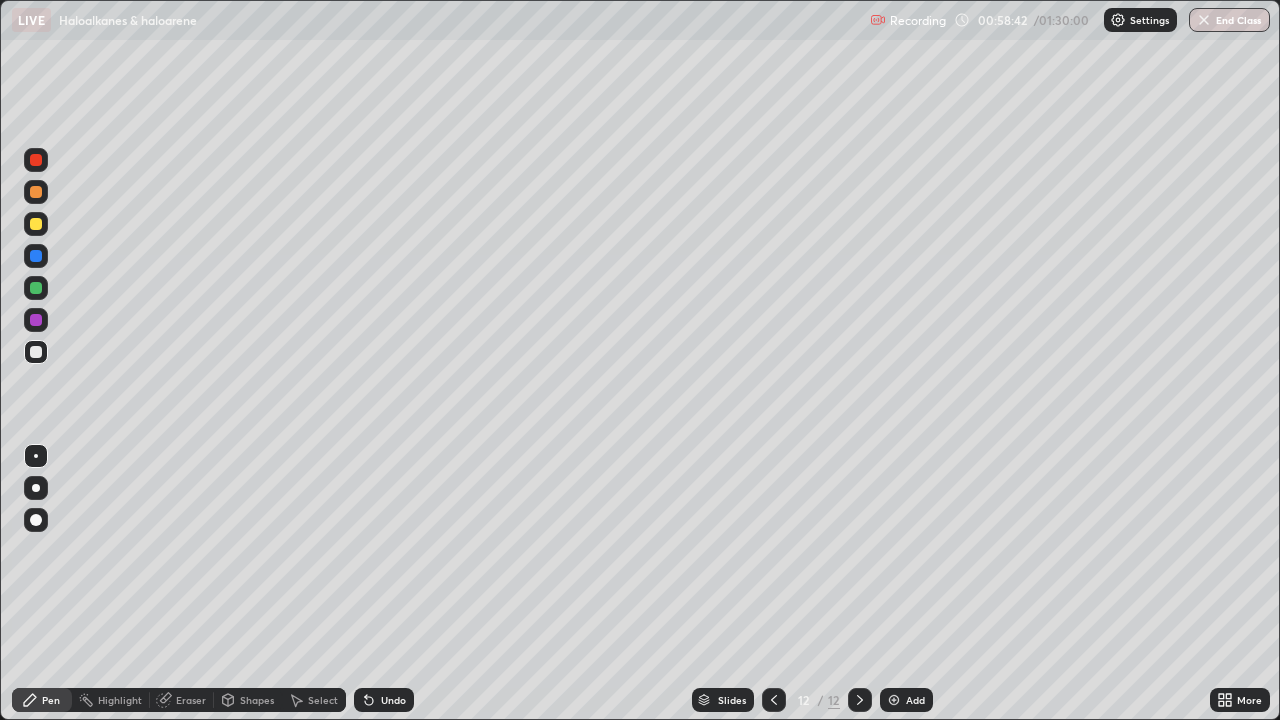 click on "Undo" at bounding box center [393, 700] 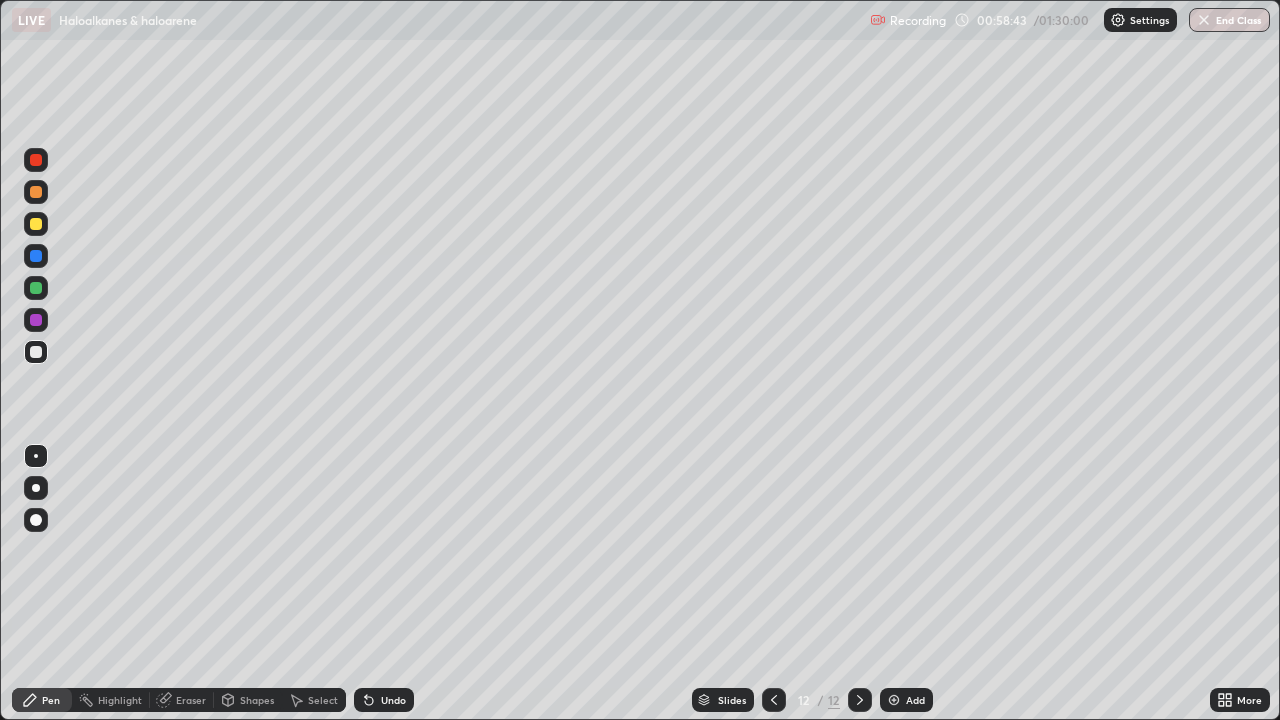 click 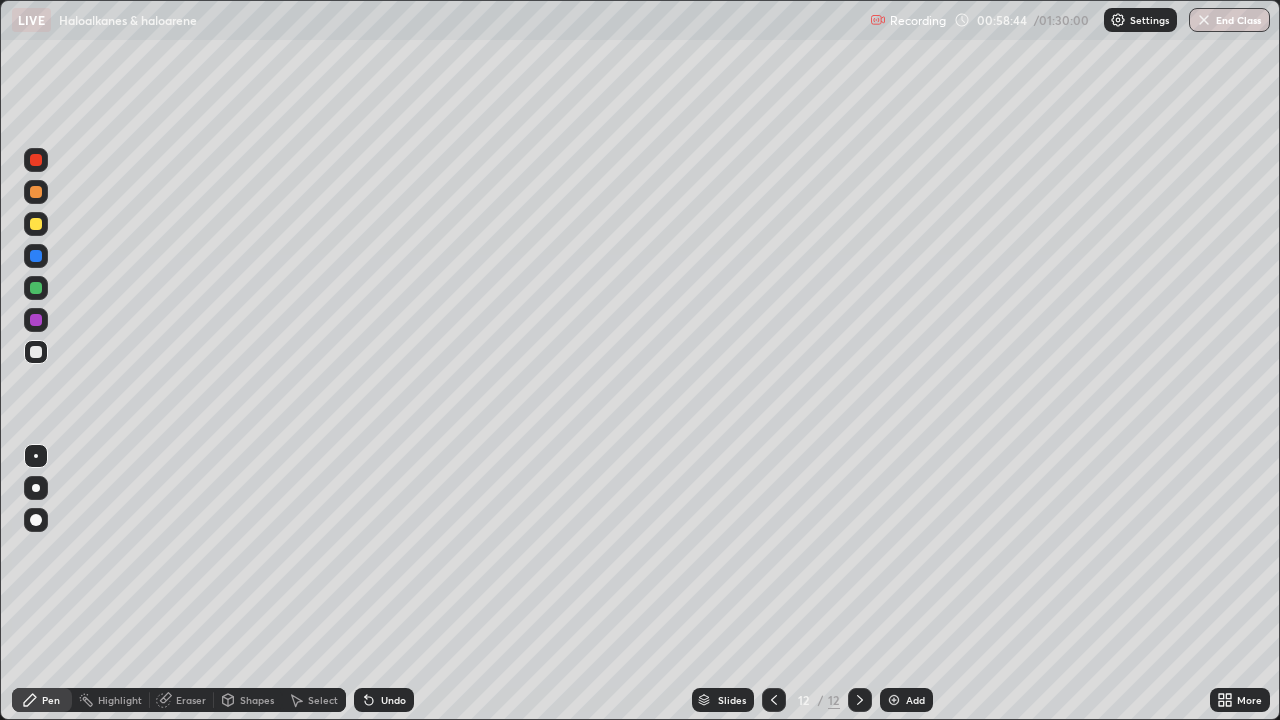 click 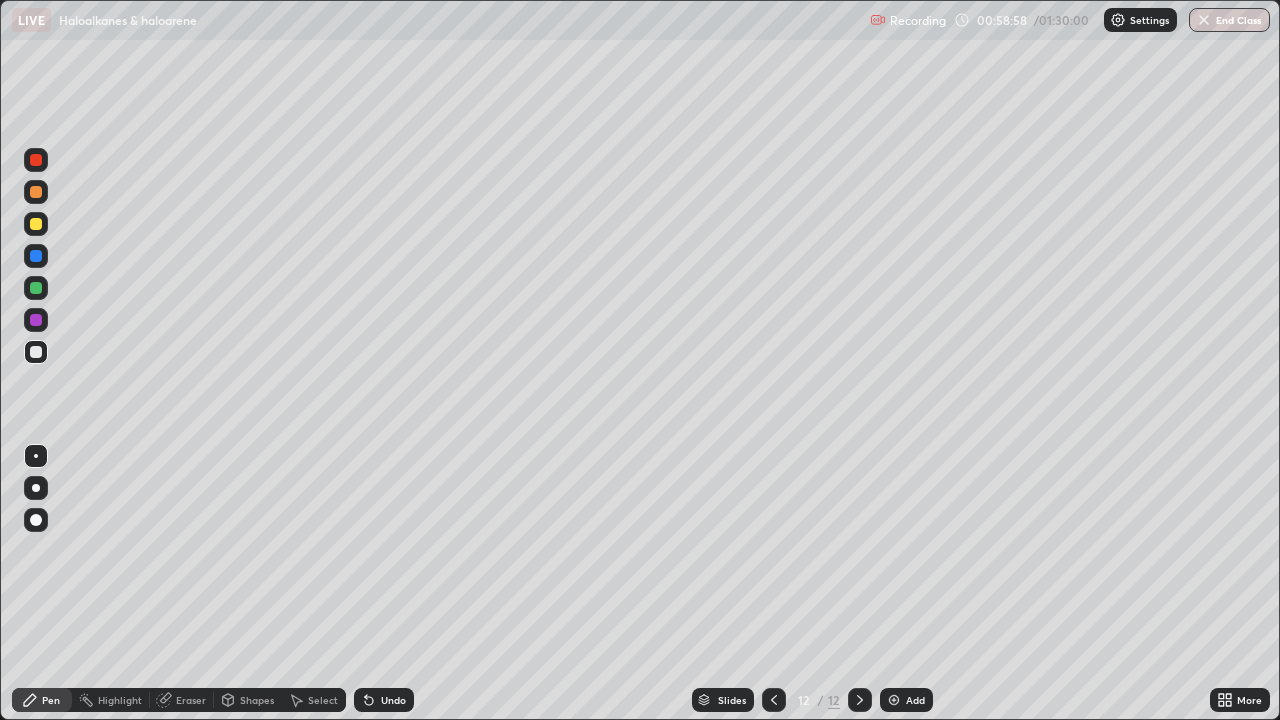 click on "Eraser" at bounding box center [182, 700] 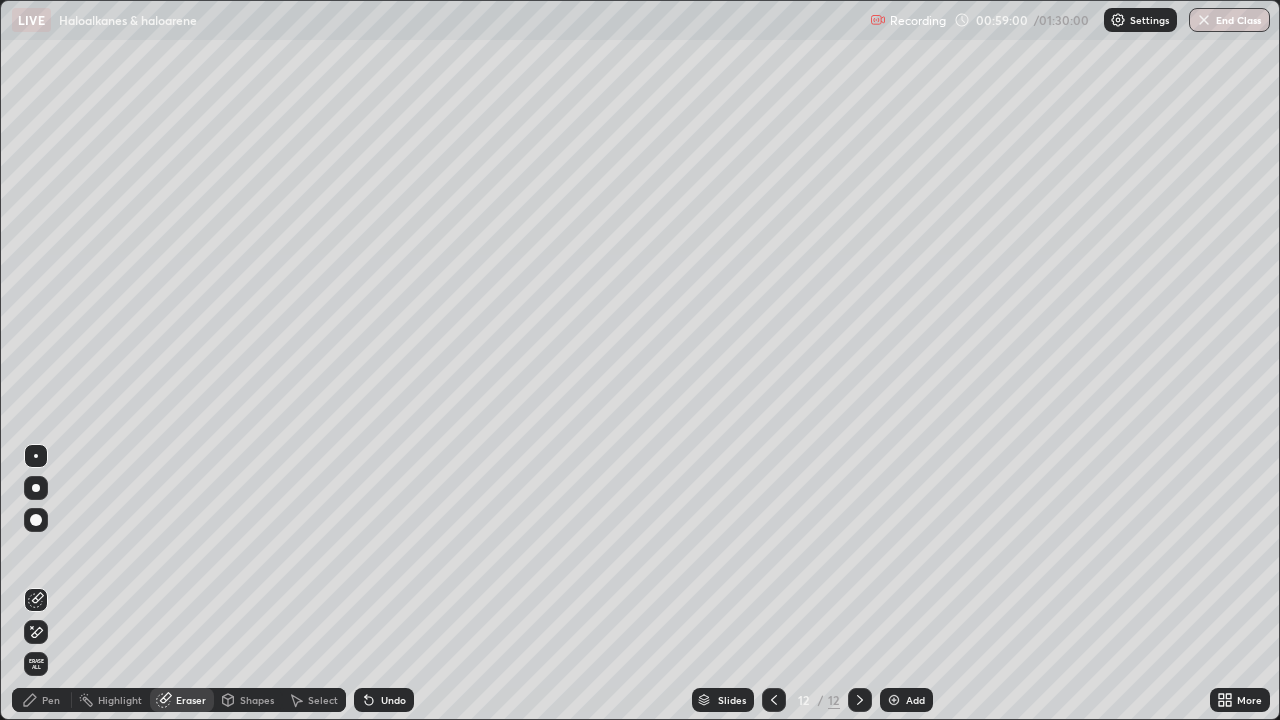 click on "Pen" at bounding box center [42, 700] 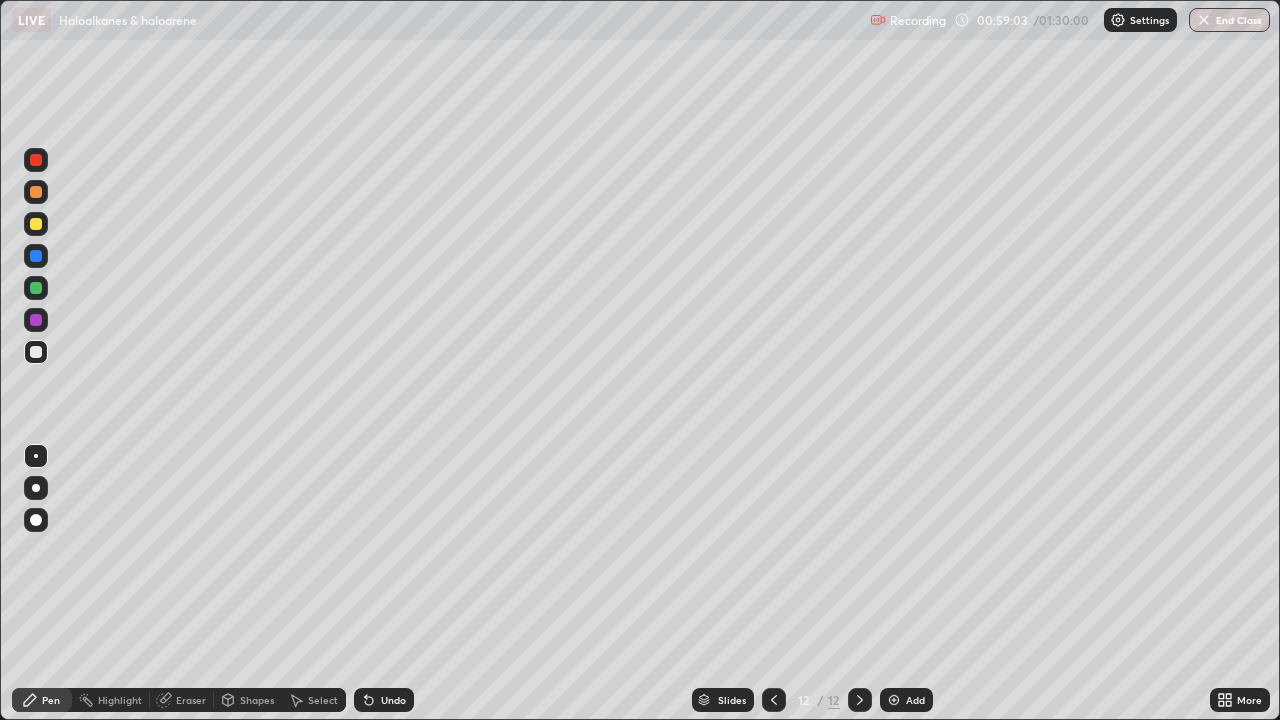 click on "Undo" at bounding box center (384, 700) 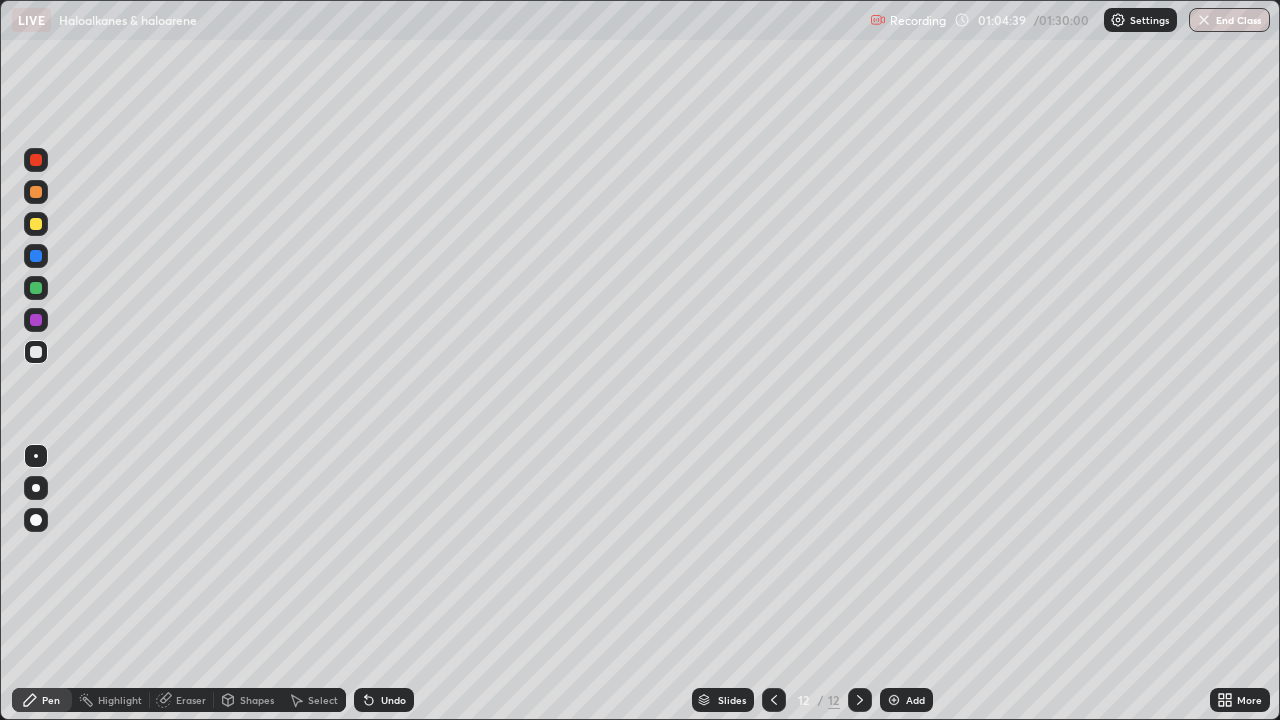click at bounding box center (1204, 20) 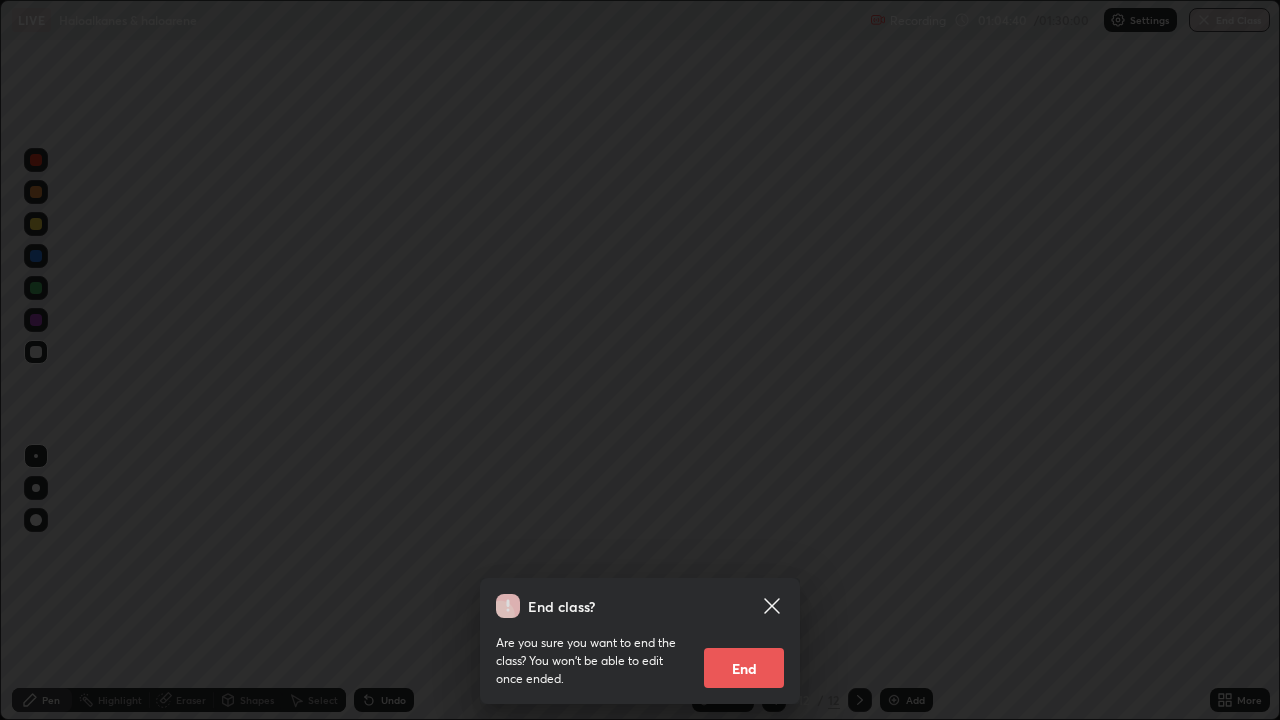 click on "End" at bounding box center [744, 668] 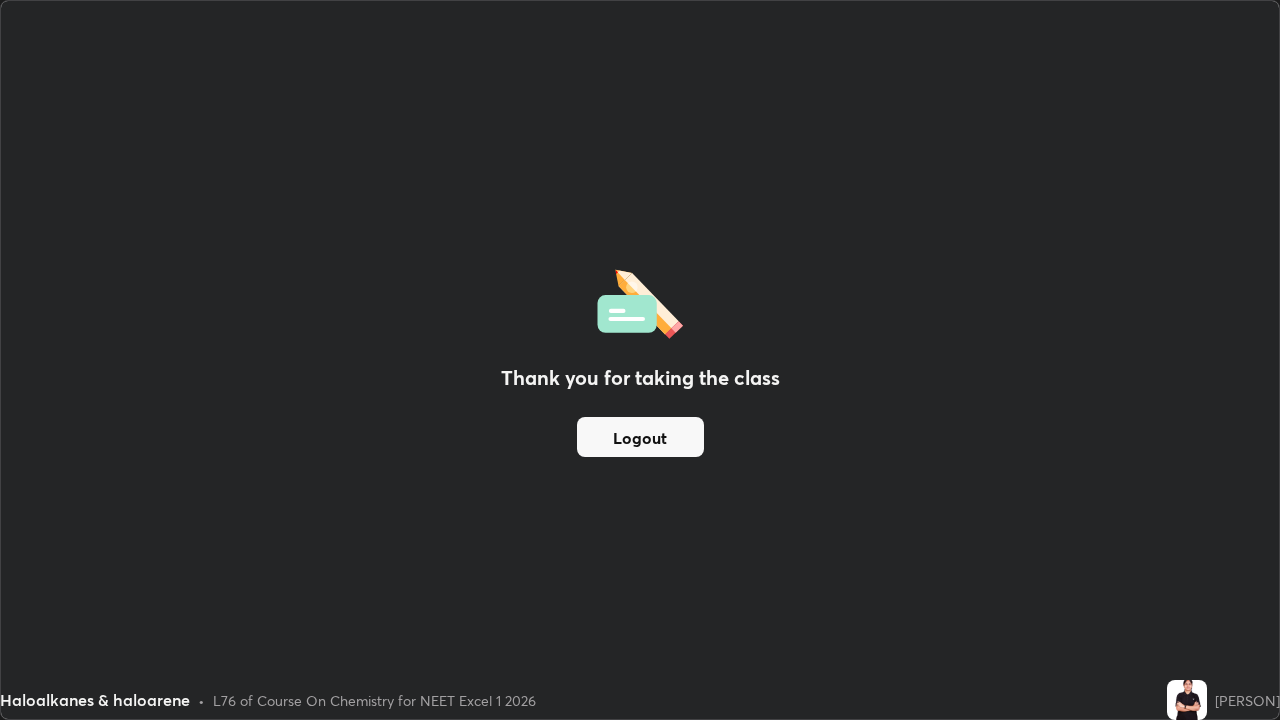 click on "Logout" at bounding box center (640, 437) 